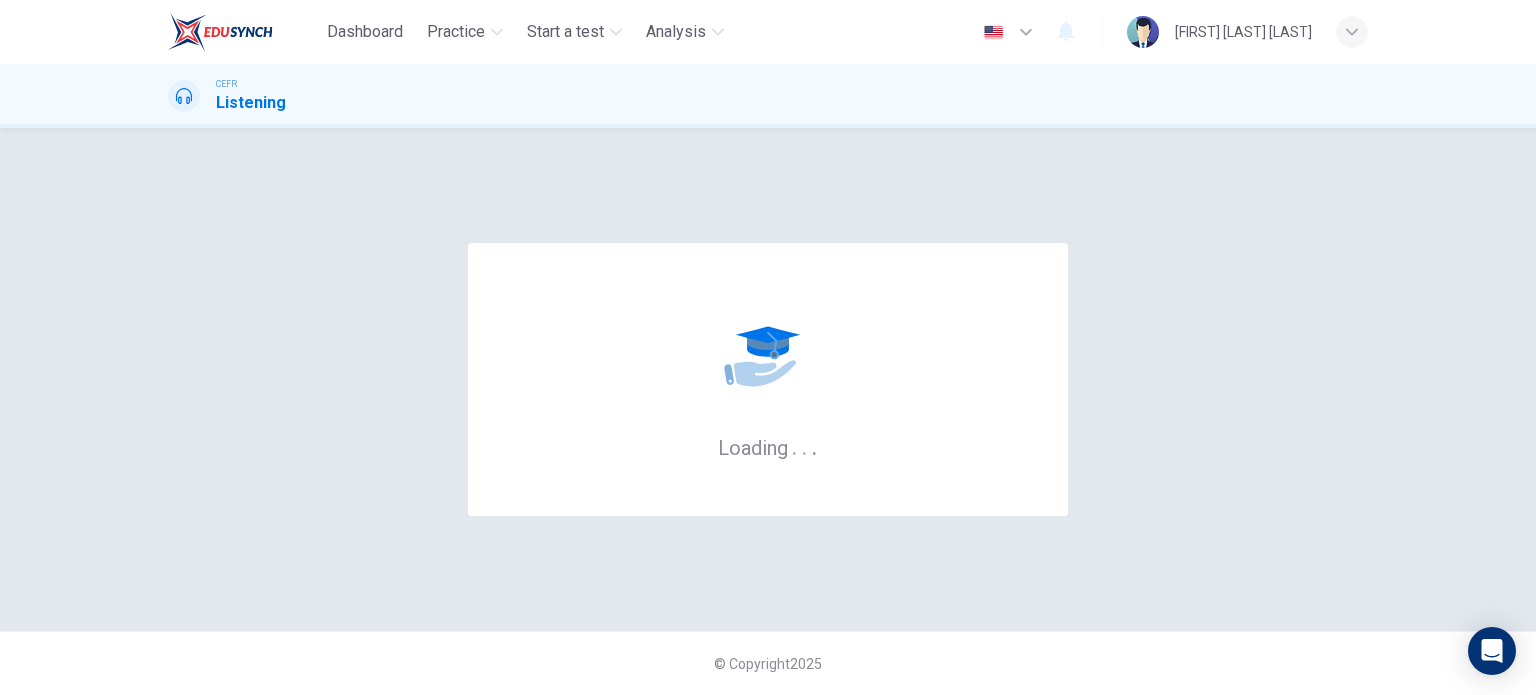 scroll, scrollTop: 0, scrollLeft: 0, axis: both 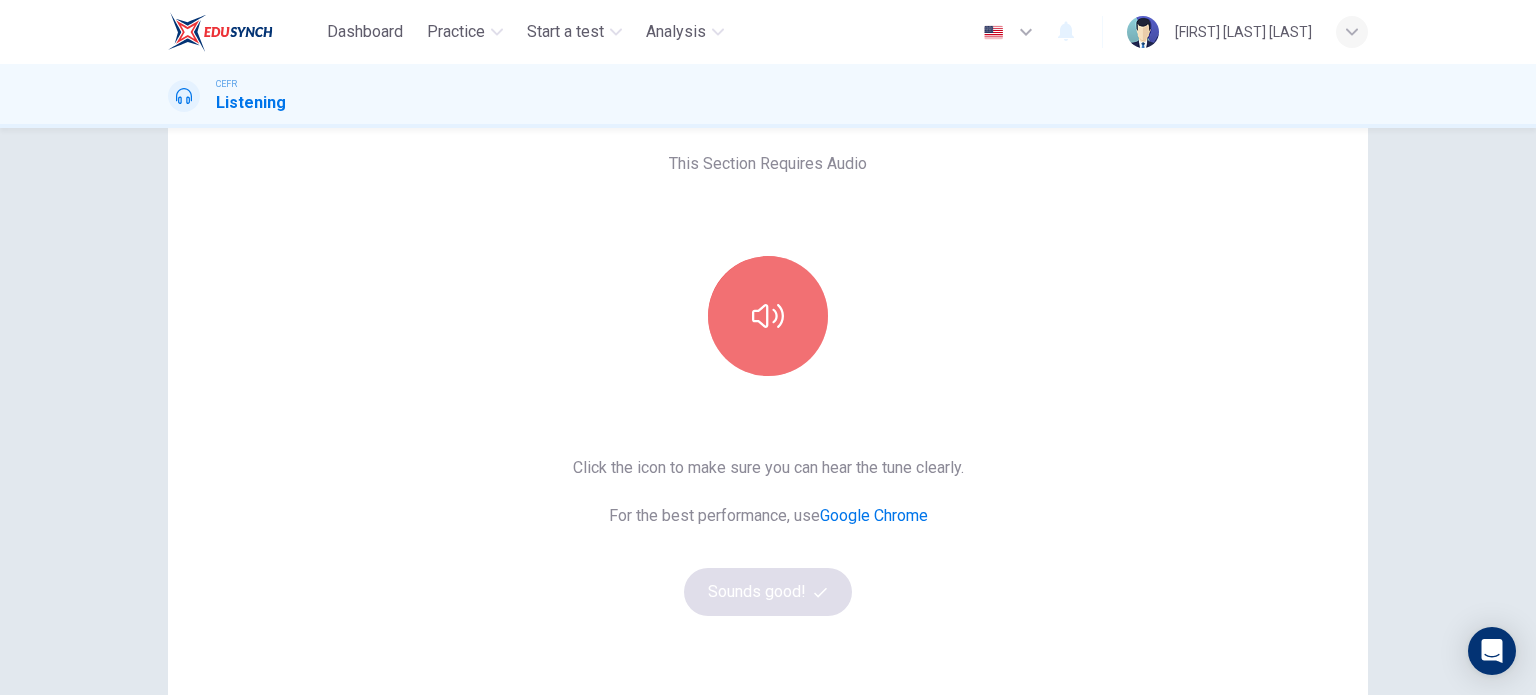 click at bounding box center (768, 316) 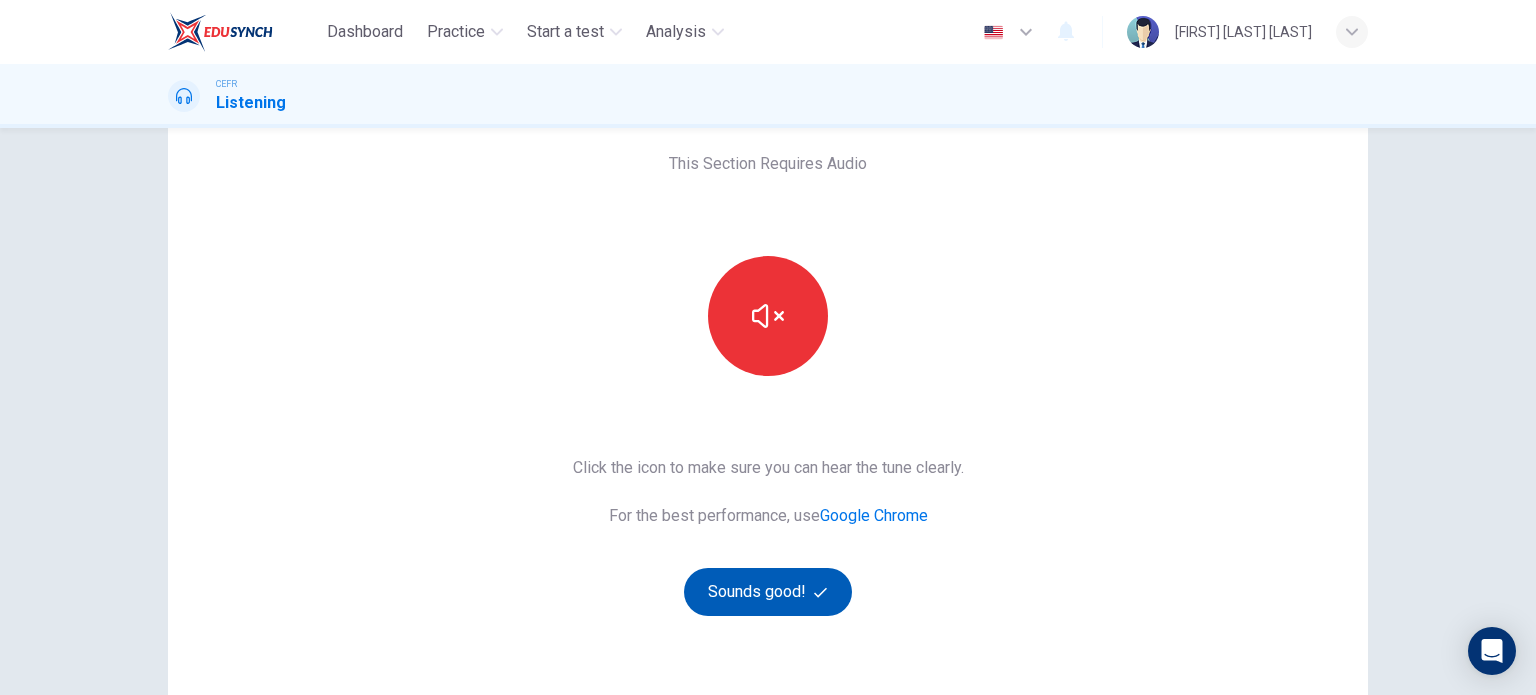 click on "Sounds good!" at bounding box center [768, 592] 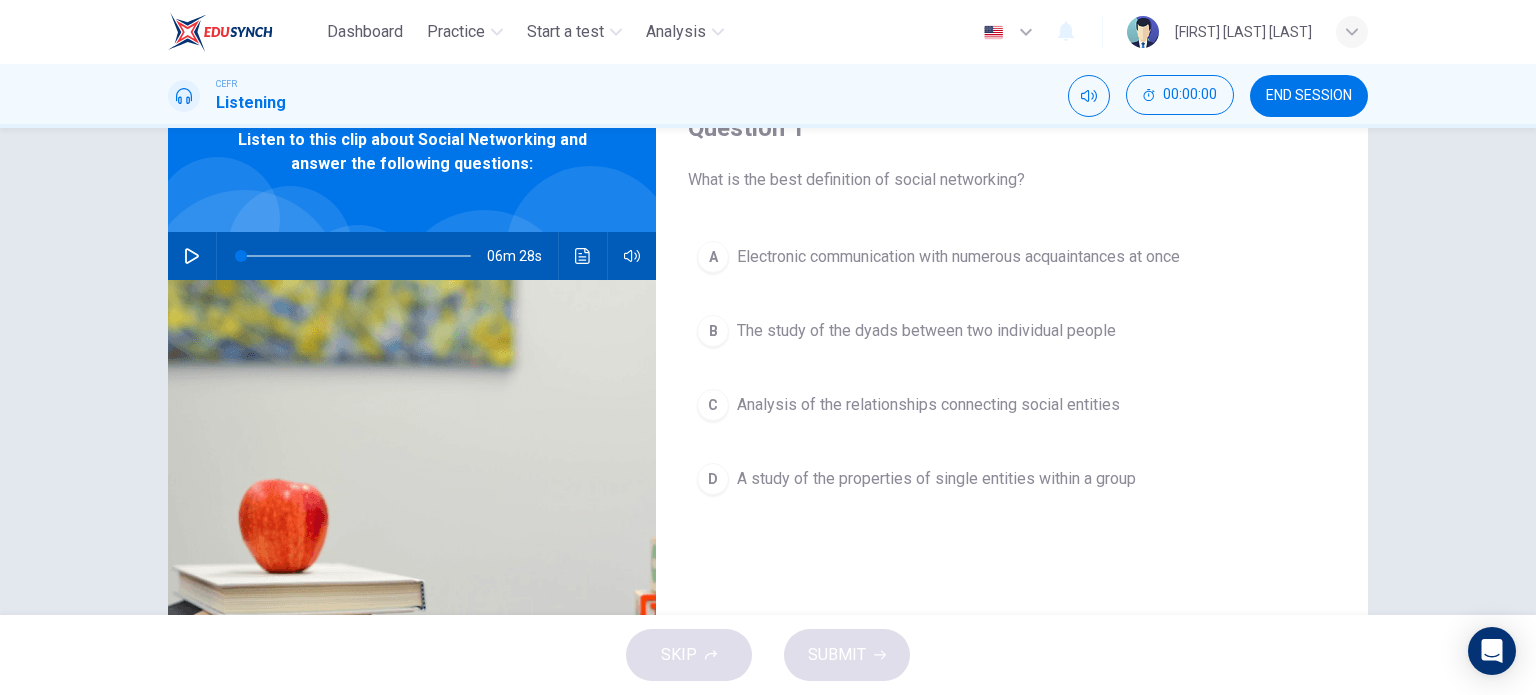 scroll, scrollTop: 0, scrollLeft: 0, axis: both 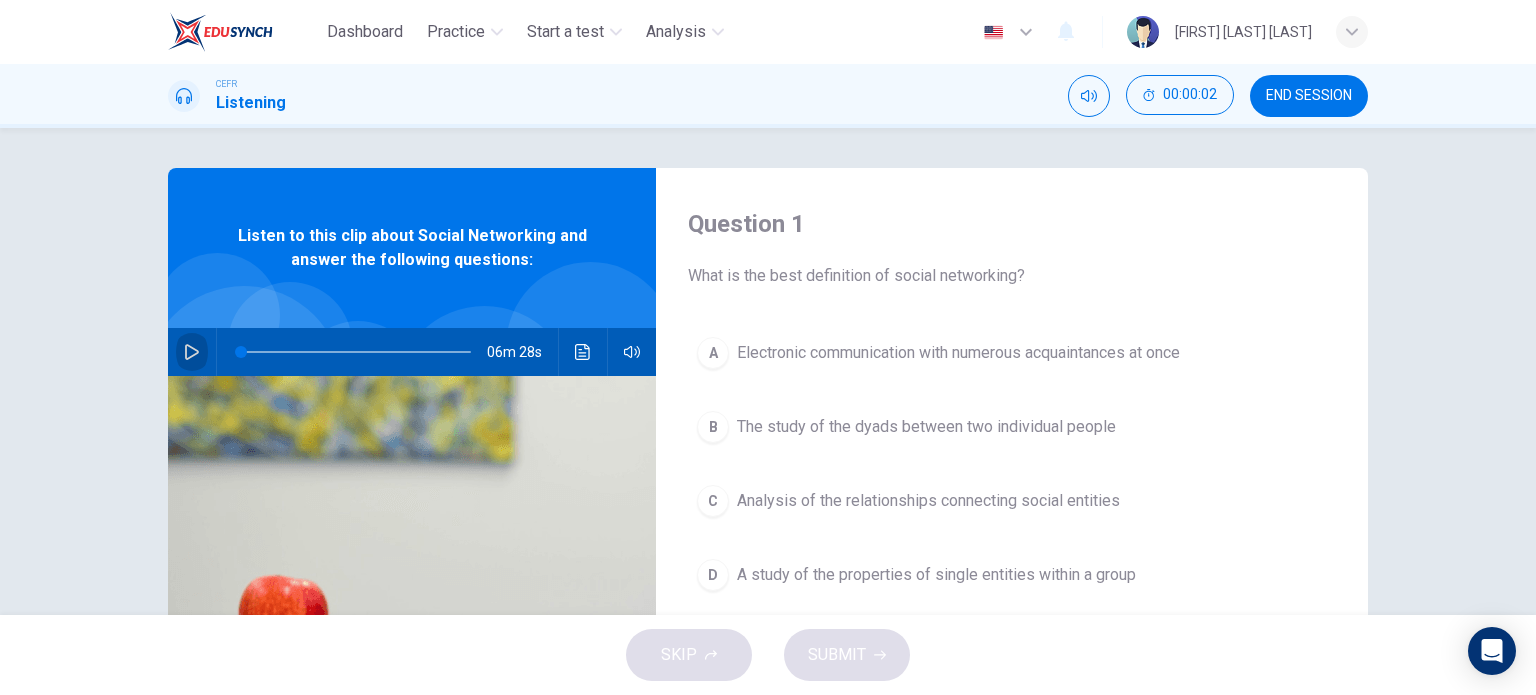 click at bounding box center [192, 352] 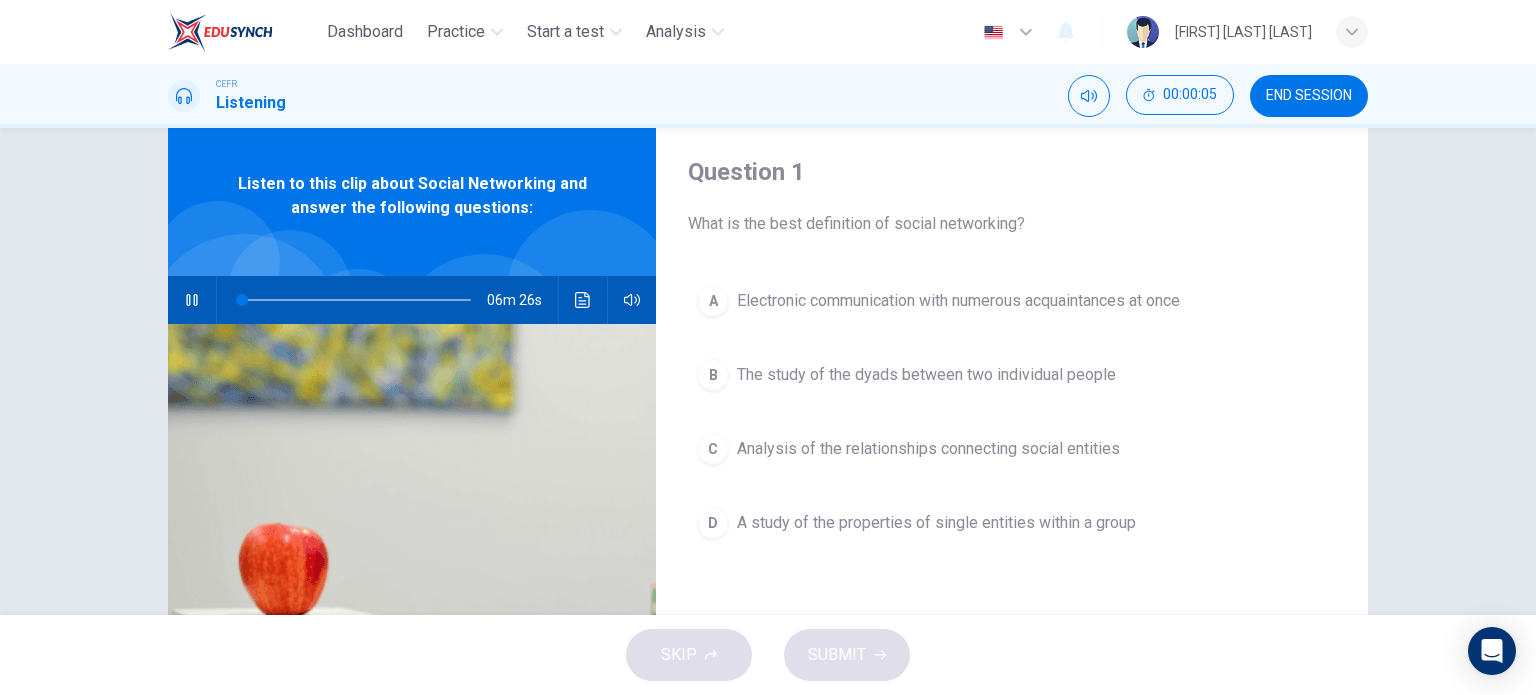 scroll, scrollTop: 51, scrollLeft: 0, axis: vertical 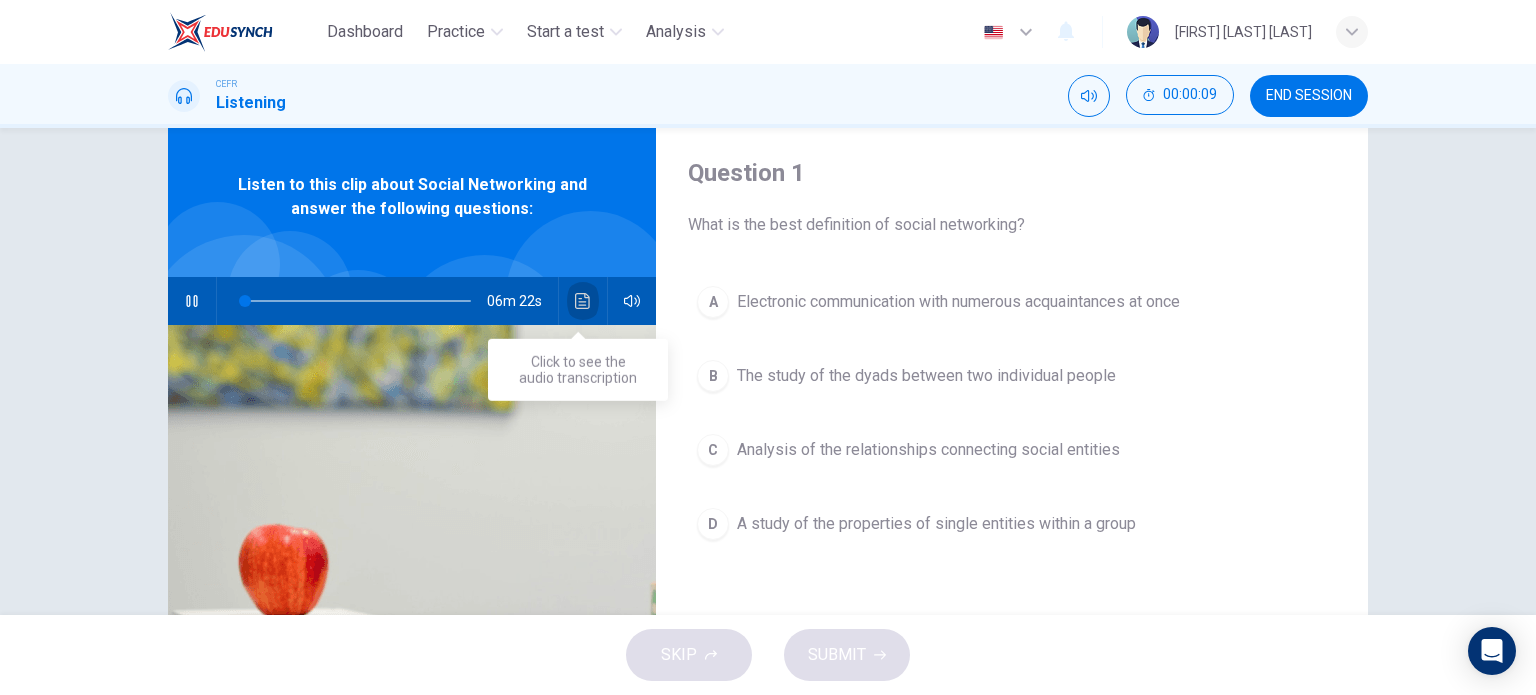 click at bounding box center (583, 301) 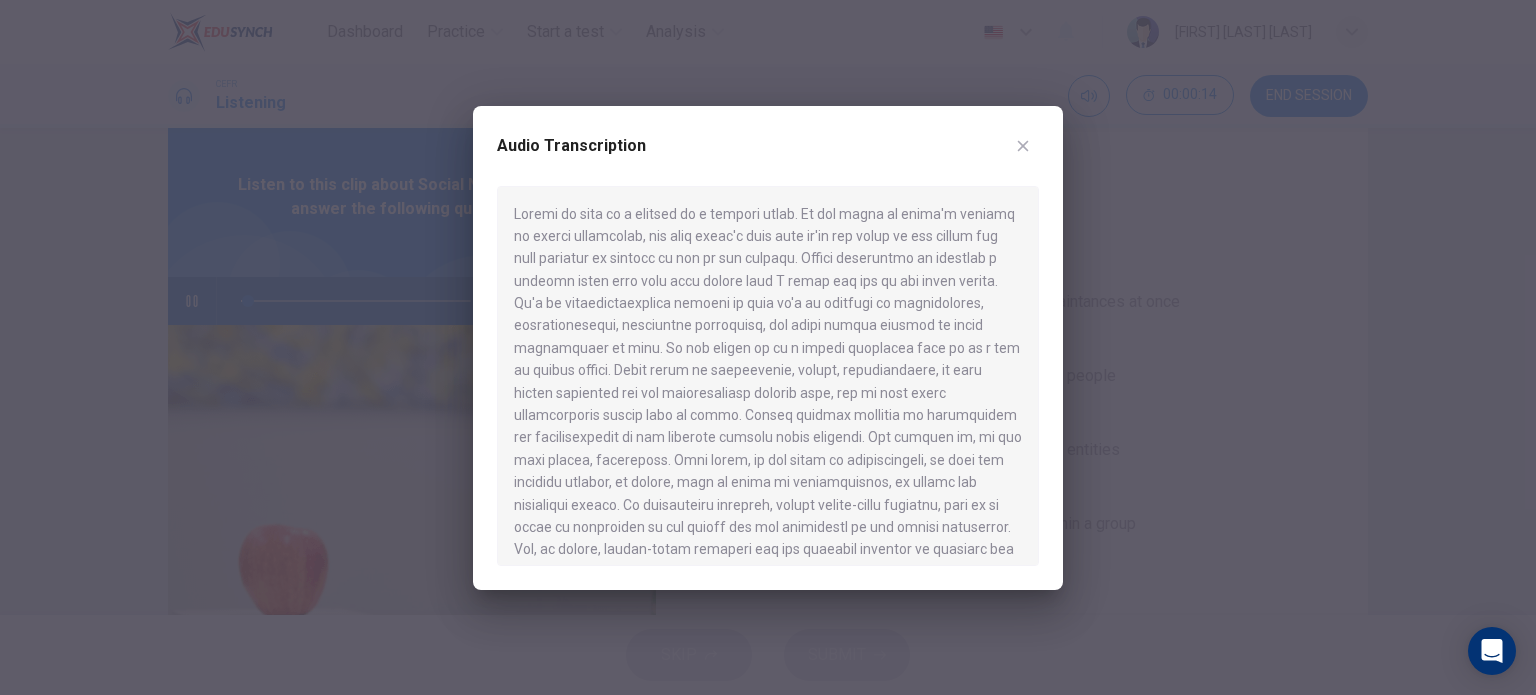drag, startPoint x: 785, startPoint y: 256, endPoint x: 820, endPoint y: 275, distance: 39.824615 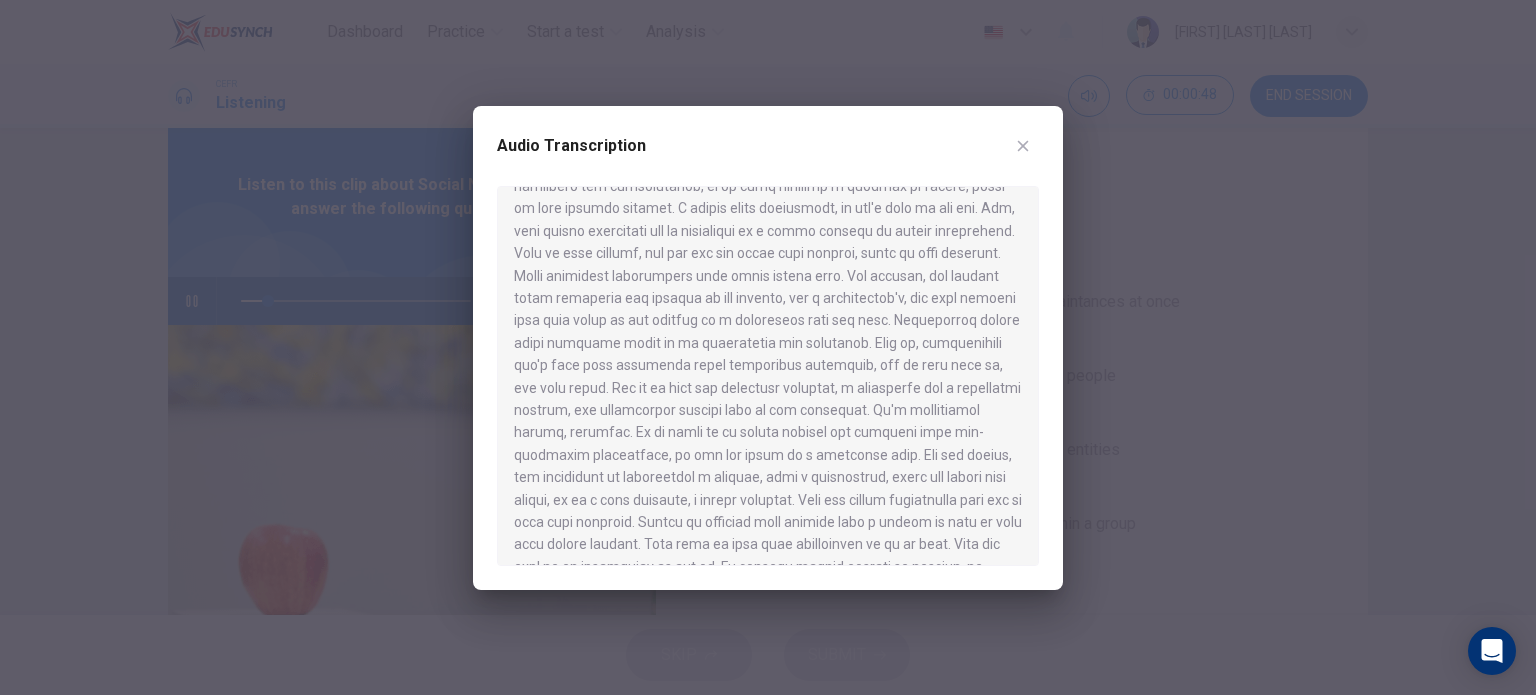 scroll, scrollTop: 1288, scrollLeft: 0, axis: vertical 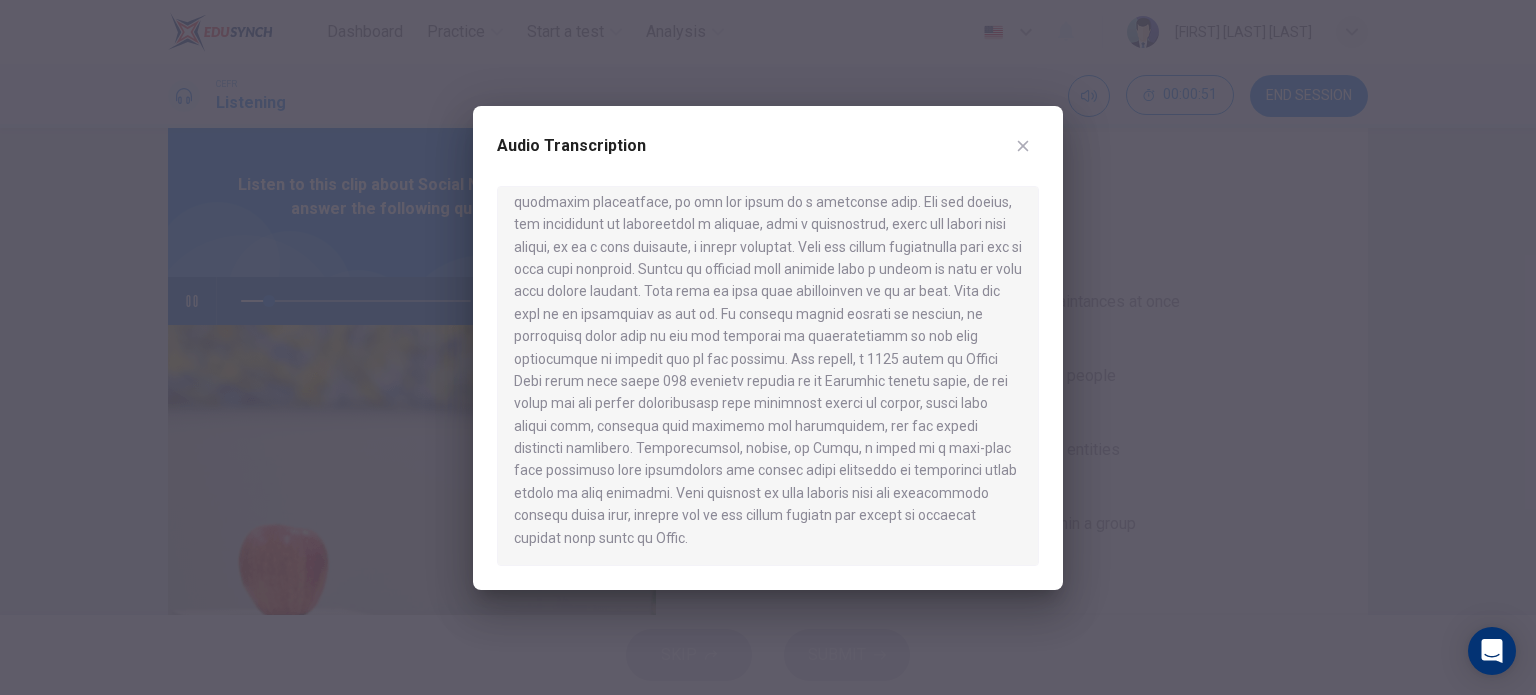 click at bounding box center (1023, 146) 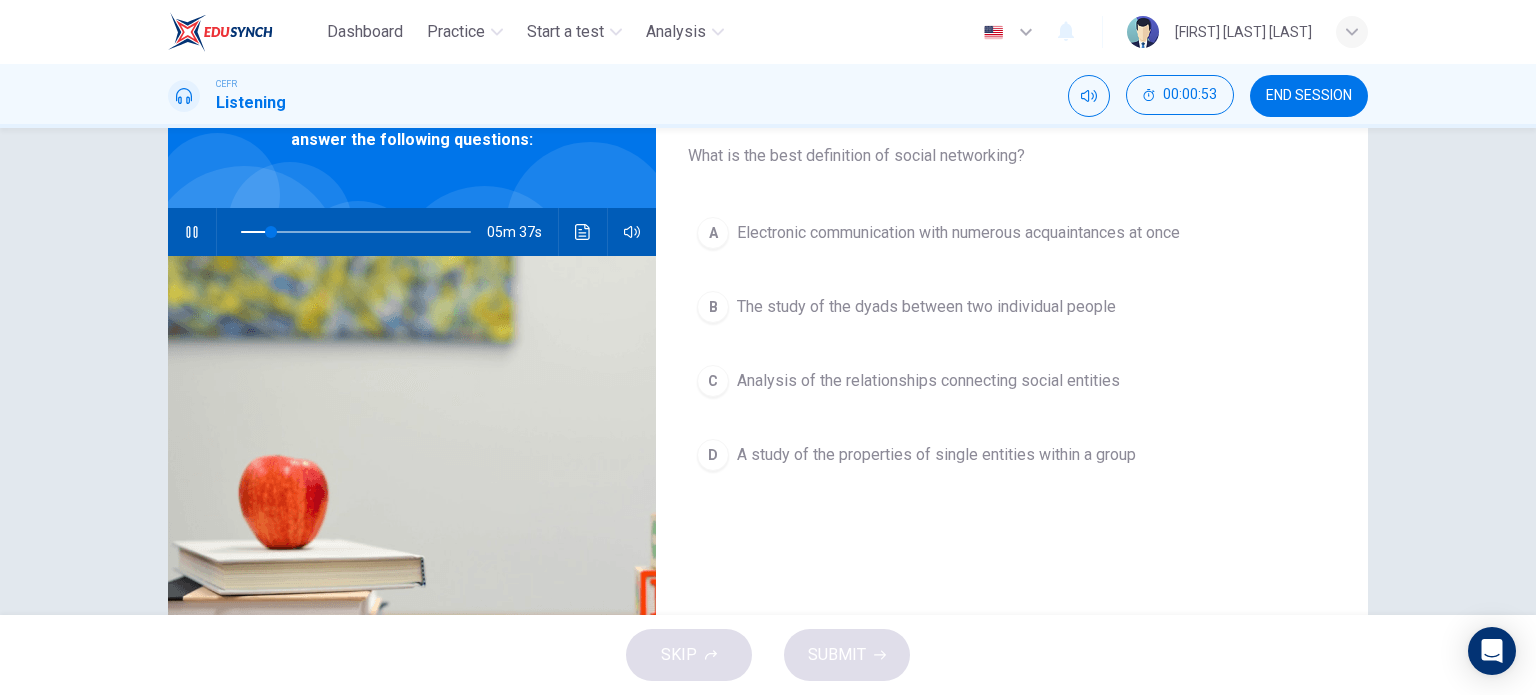 scroll, scrollTop: 119, scrollLeft: 0, axis: vertical 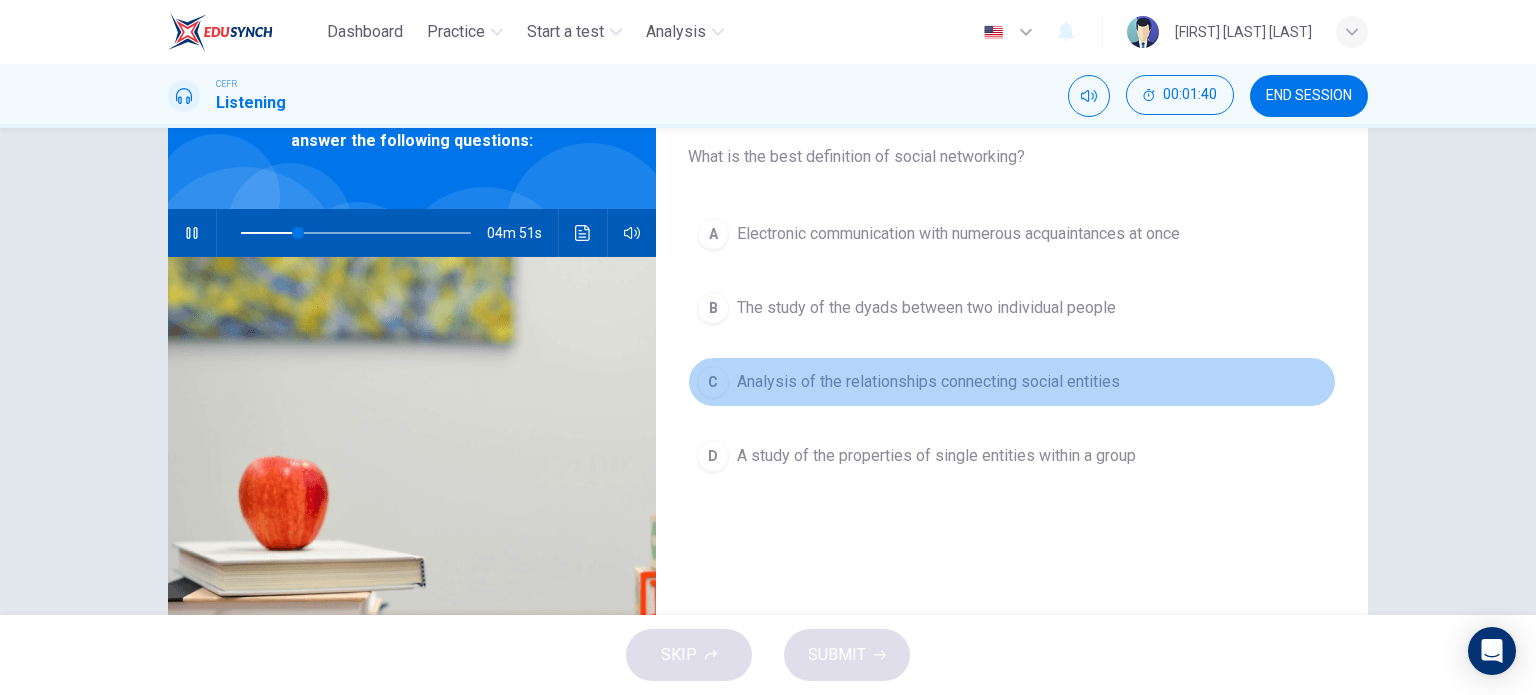 click on "Analysis of the relationships connecting social entities" at bounding box center (958, 234) 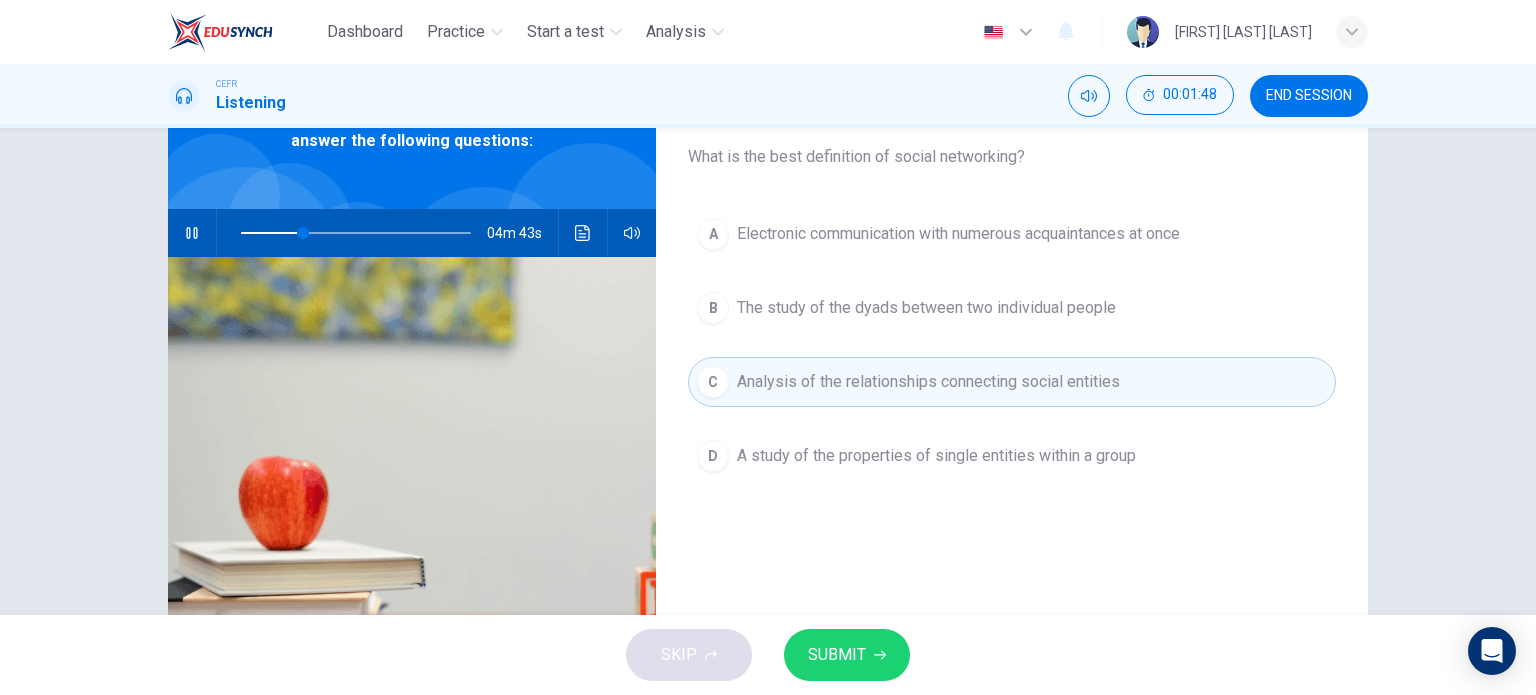 click on "SUBMIT" at bounding box center (837, 655) 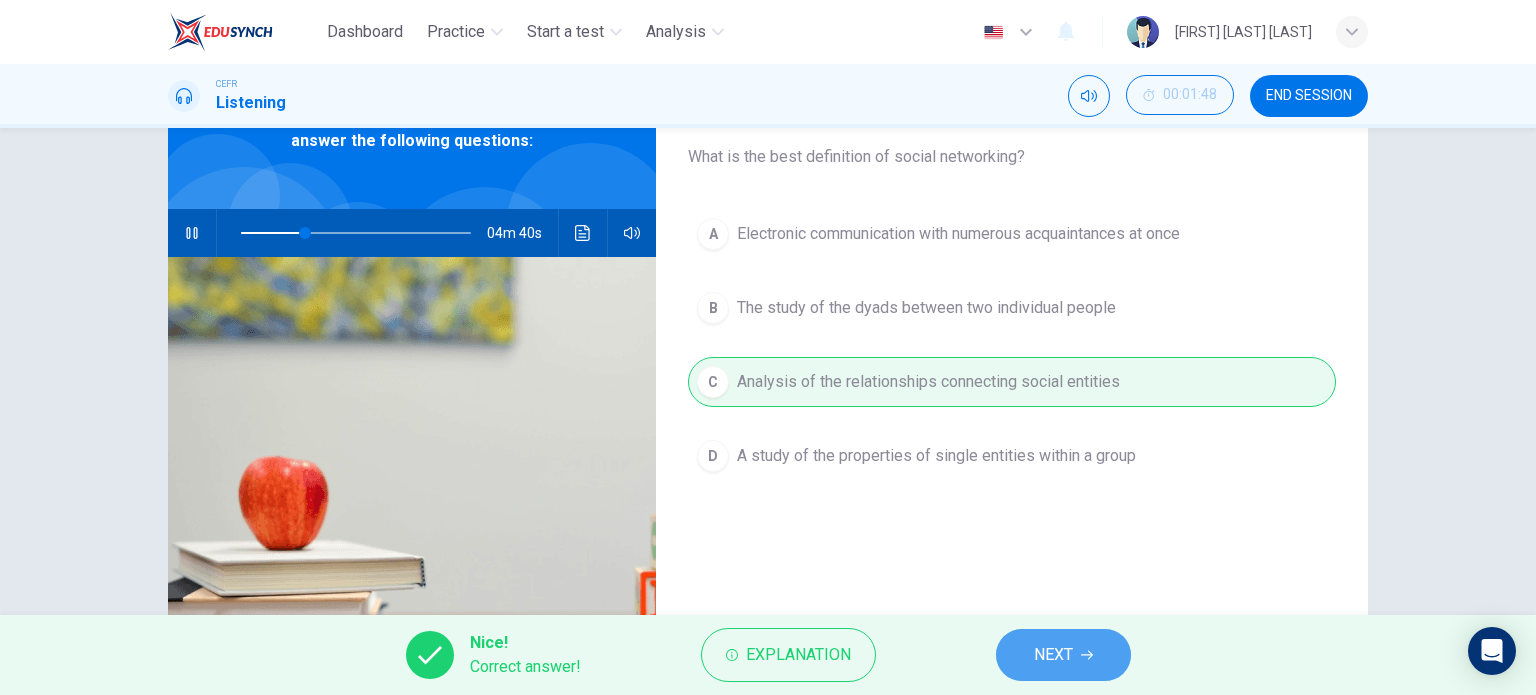 click on "NEXT" at bounding box center (1063, 655) 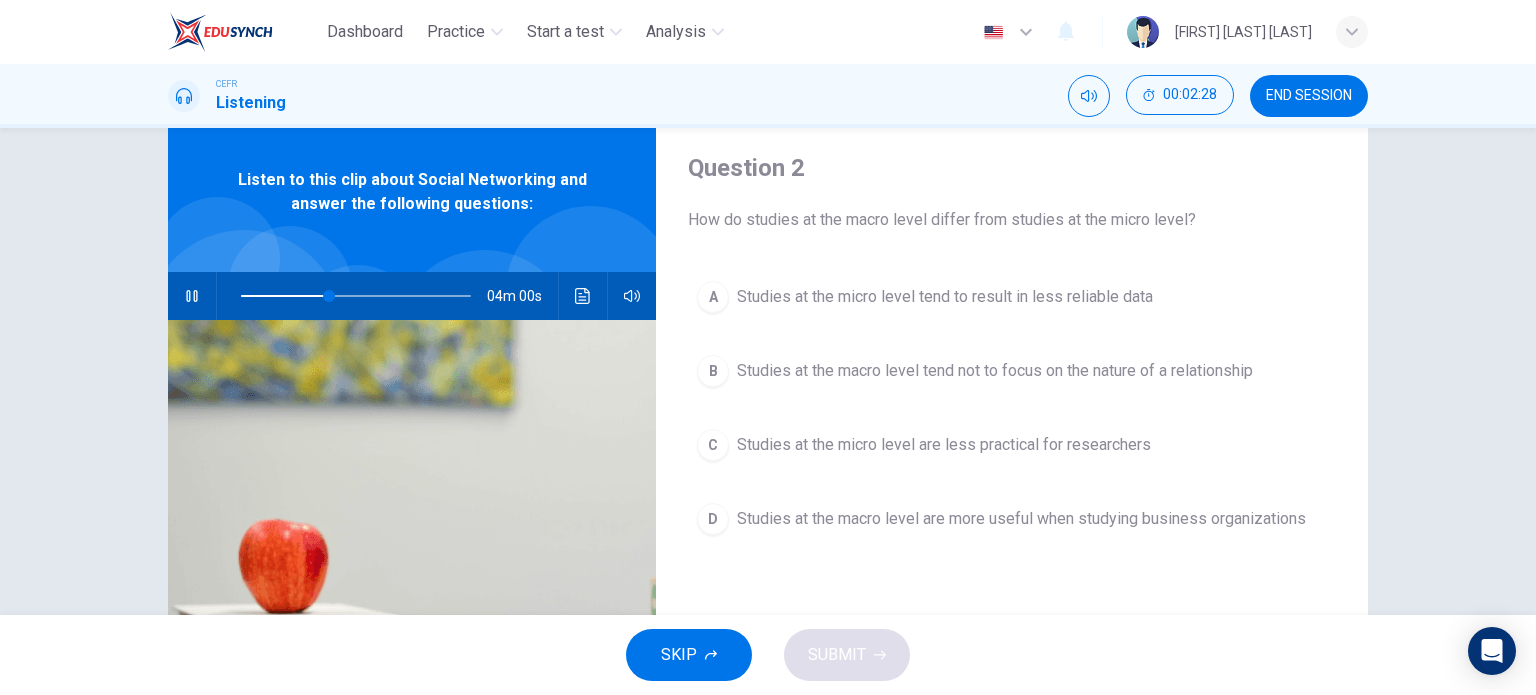 scroll, scrollTop: 59, scrollLeft: 0, axis: vertical 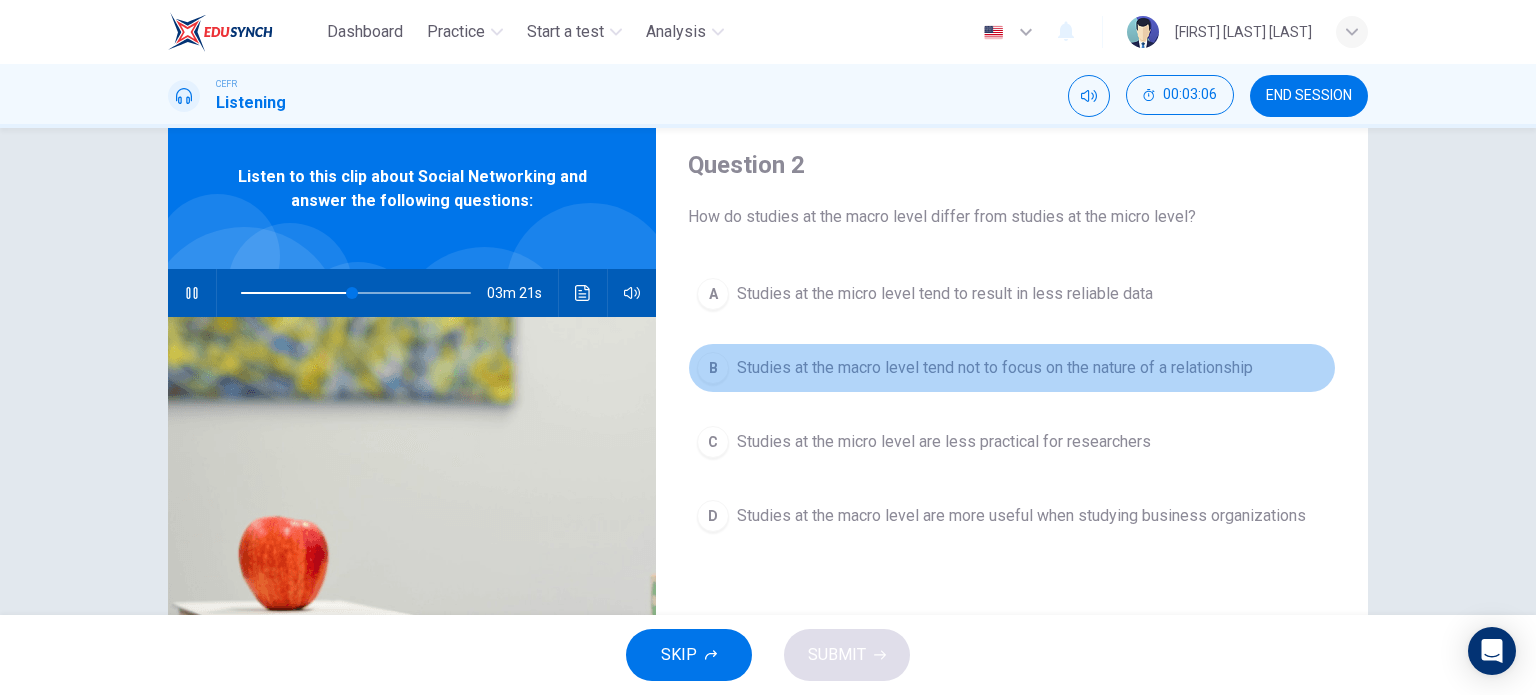 click on "B Studies at the macro level tend not to focus on the nature of a relationship" at bounding box center (1012, 368) 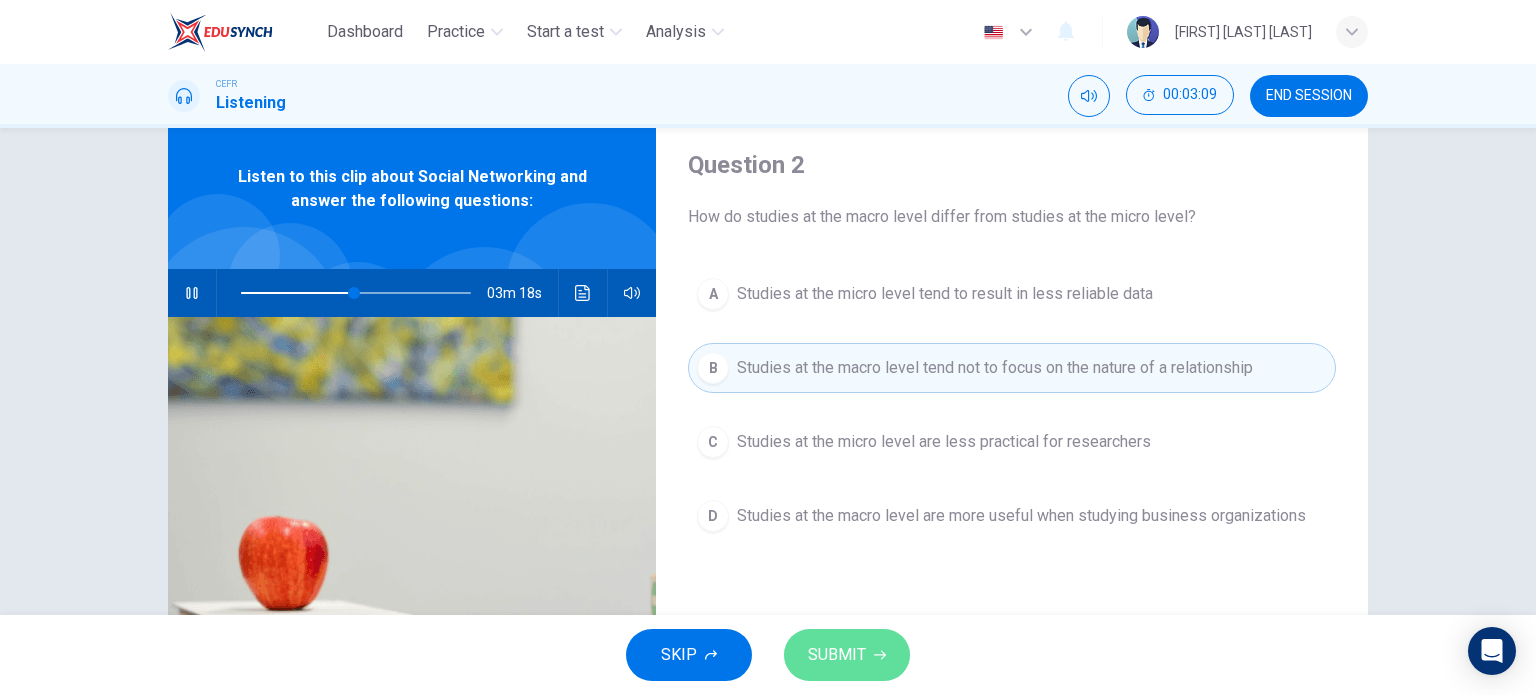 click on "SUBMIT" at bounding box center (837, 655) 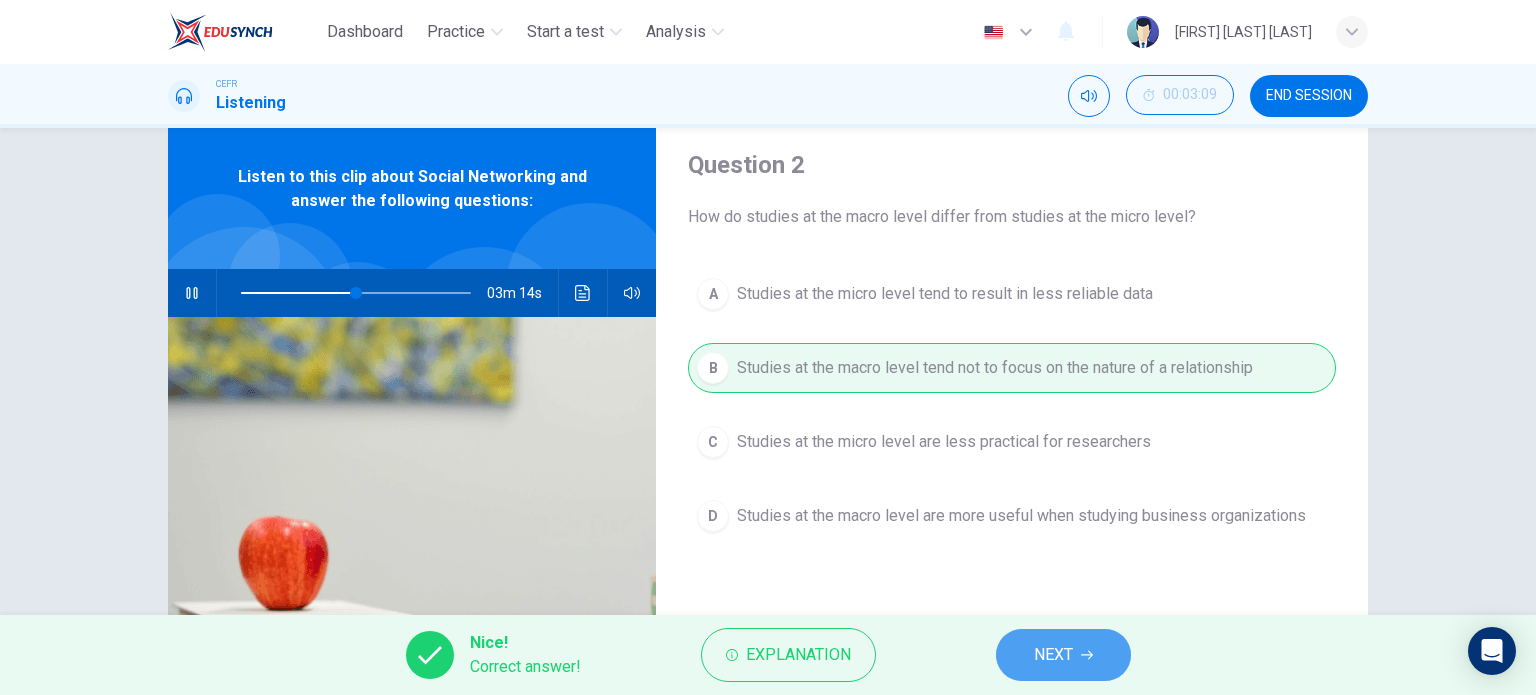 click on "NEXT" at bounding box center (1053, 655) 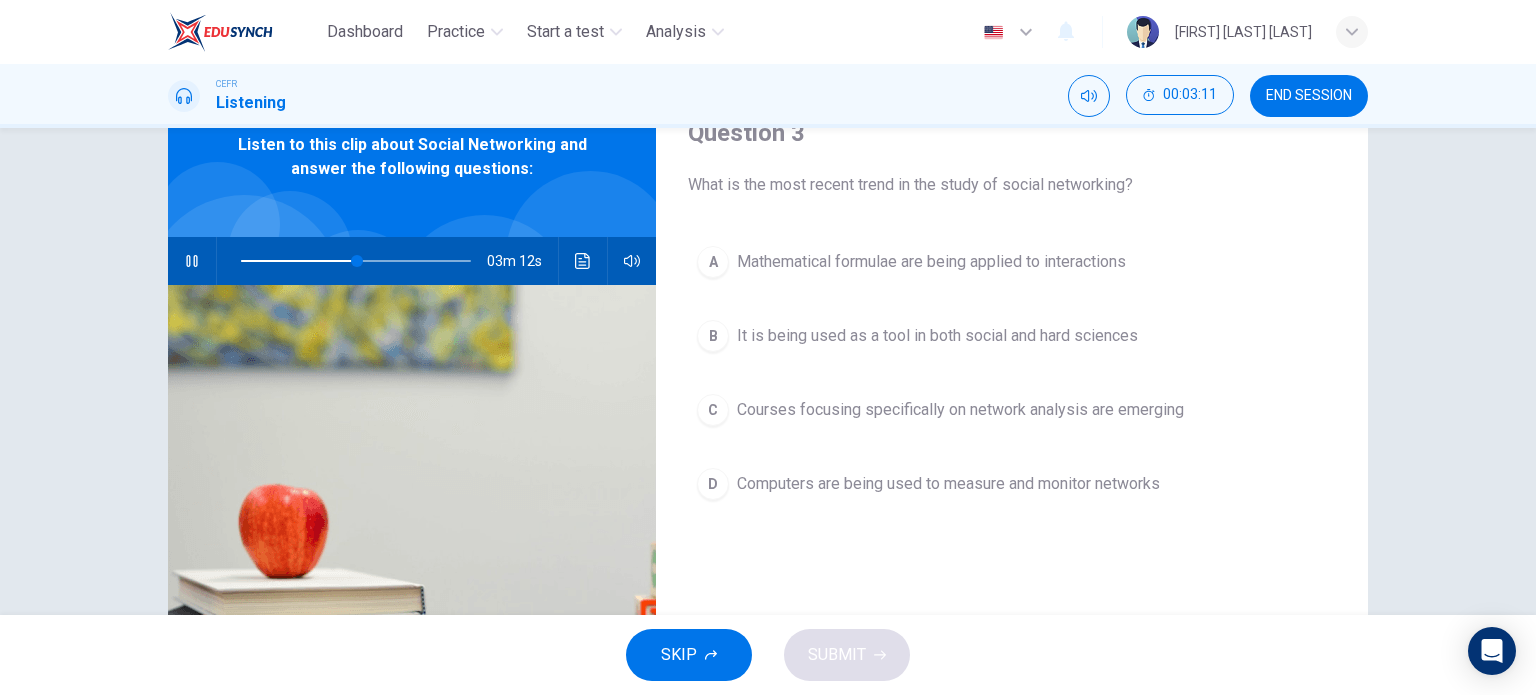 scroll, scrollTop: 90, scrollLeft: 0, axis: vertical 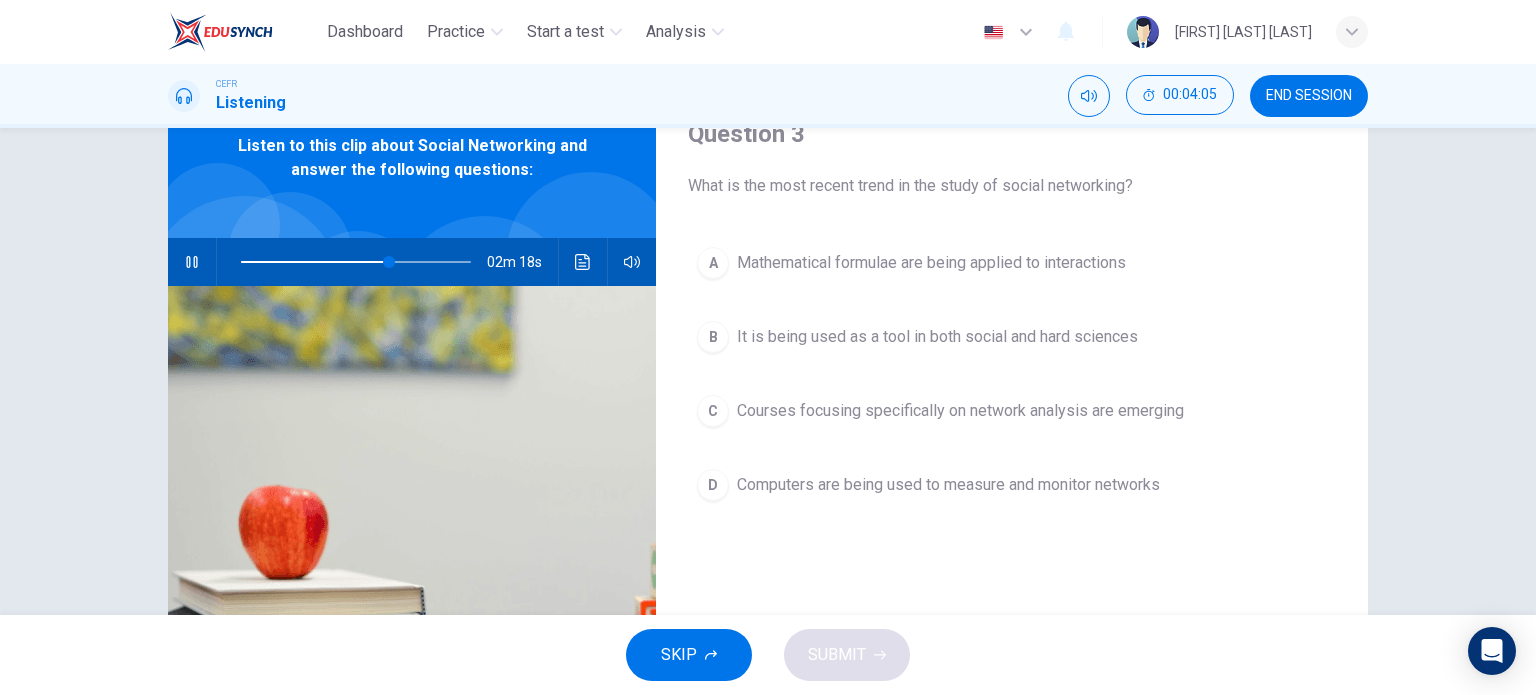 click on "It is being used as a tool in both social and hard sciences" at bounding box center (931, 263) 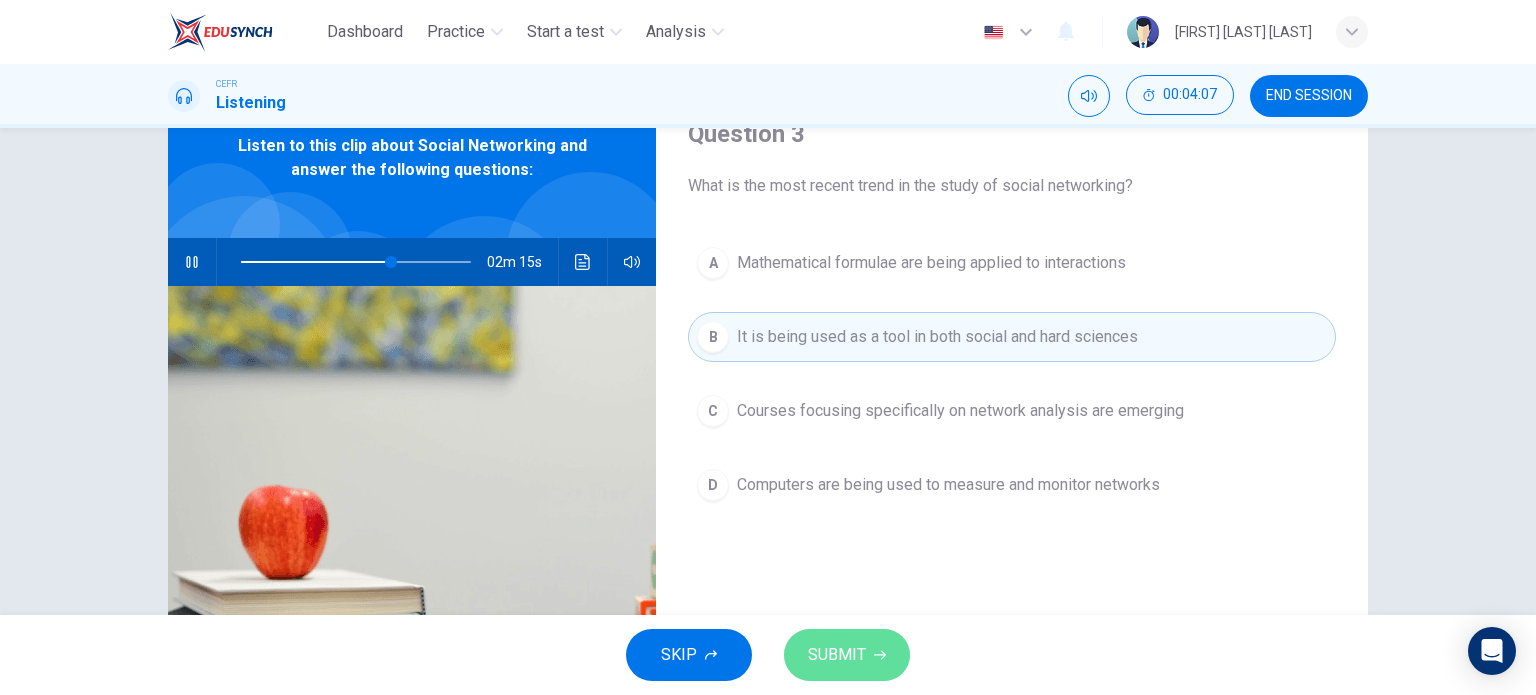 click at bounding box center (880, 655) 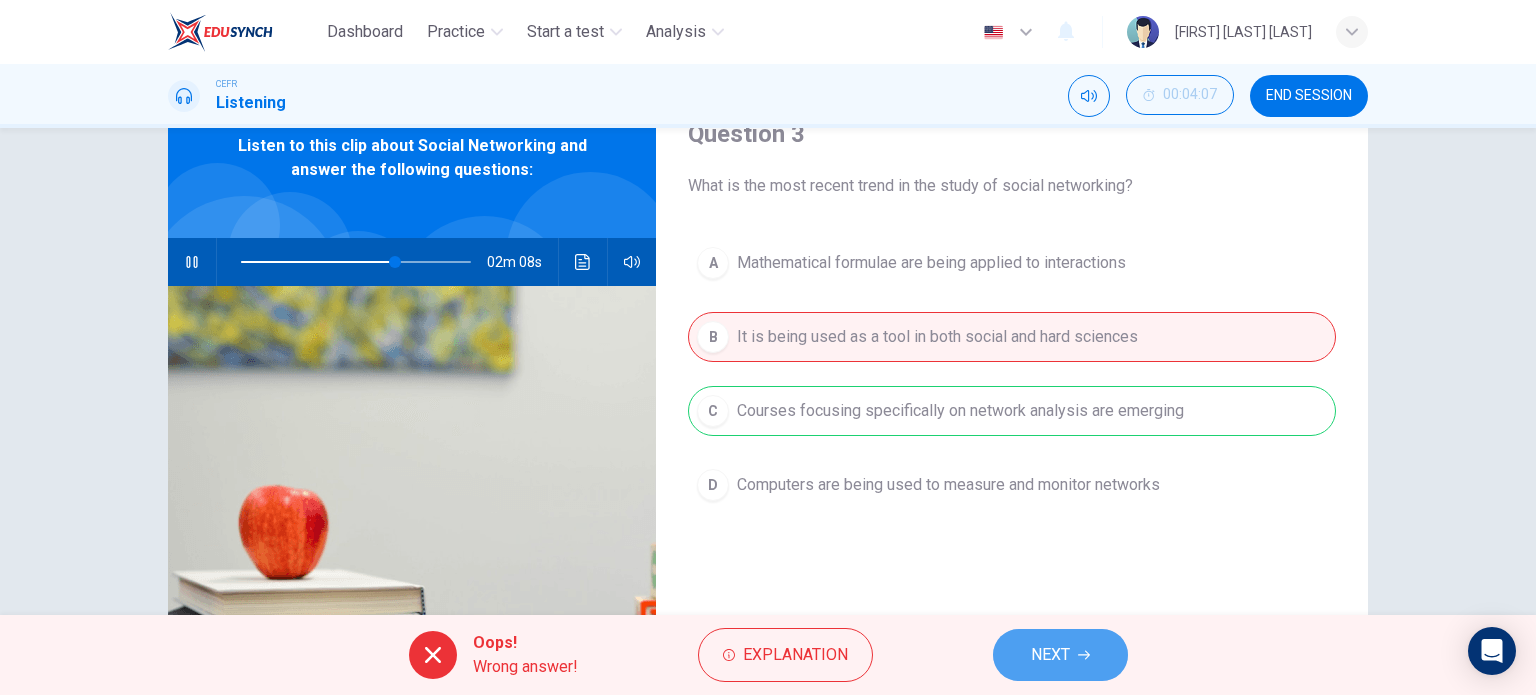 click on "NEXT" at bounding box center [1060, 655] 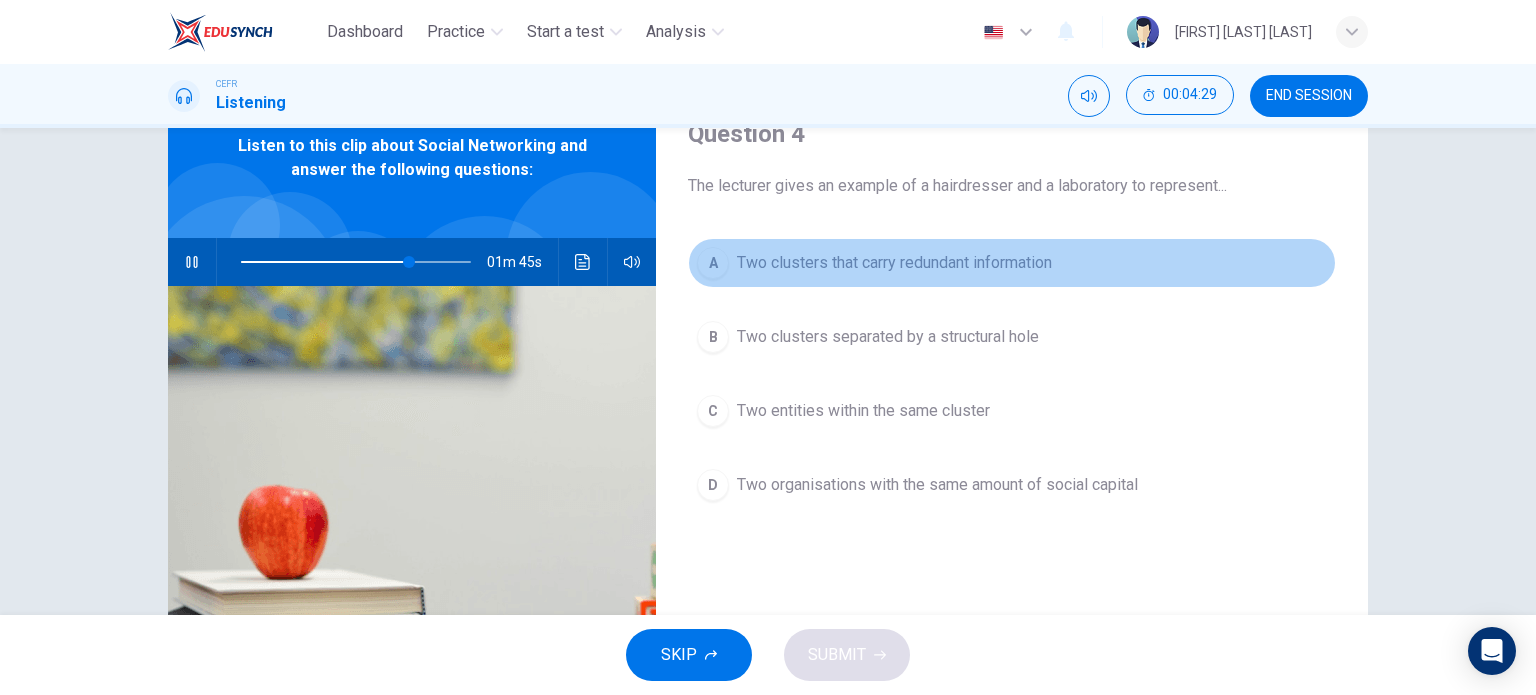 click on "A Two clusters that carry redundant information" at bounding box center (1012, 263) 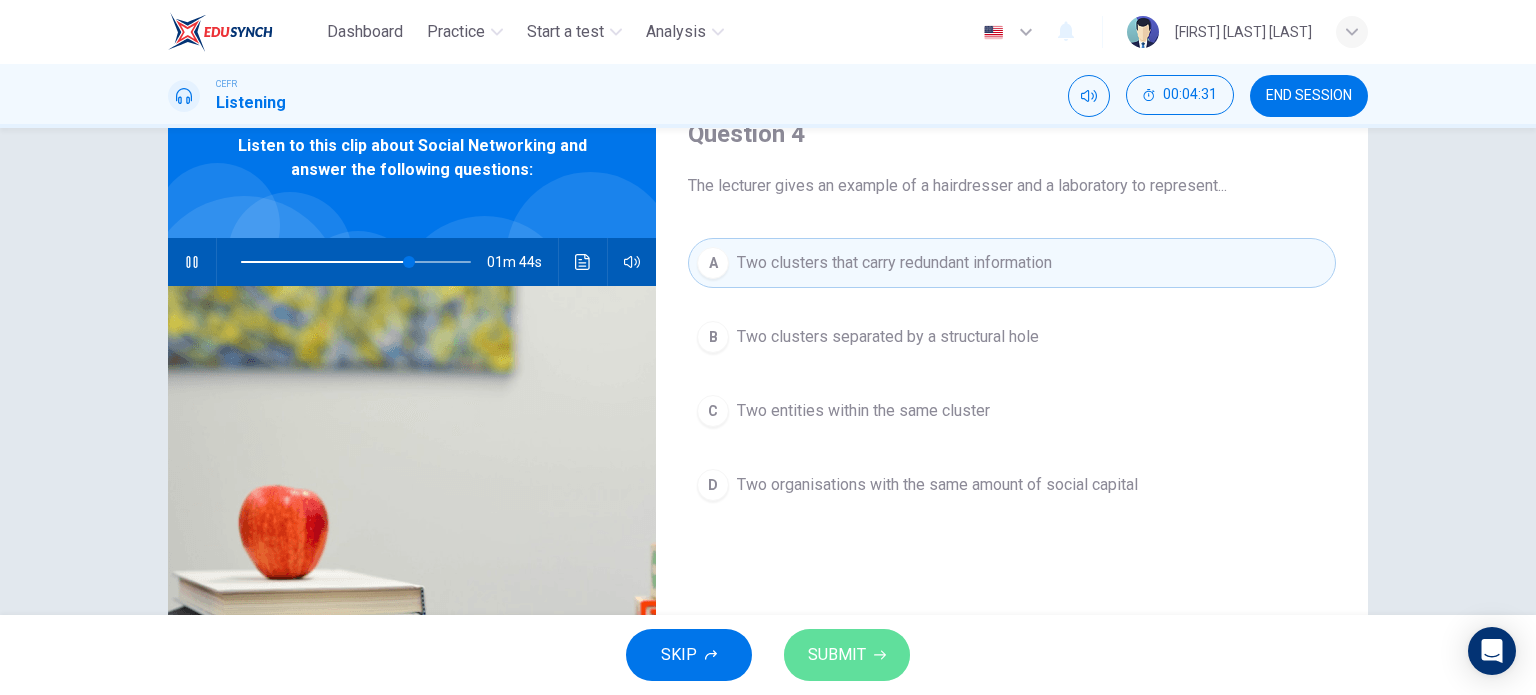 click on "SUBMIT" at bounding box center (837, 655) 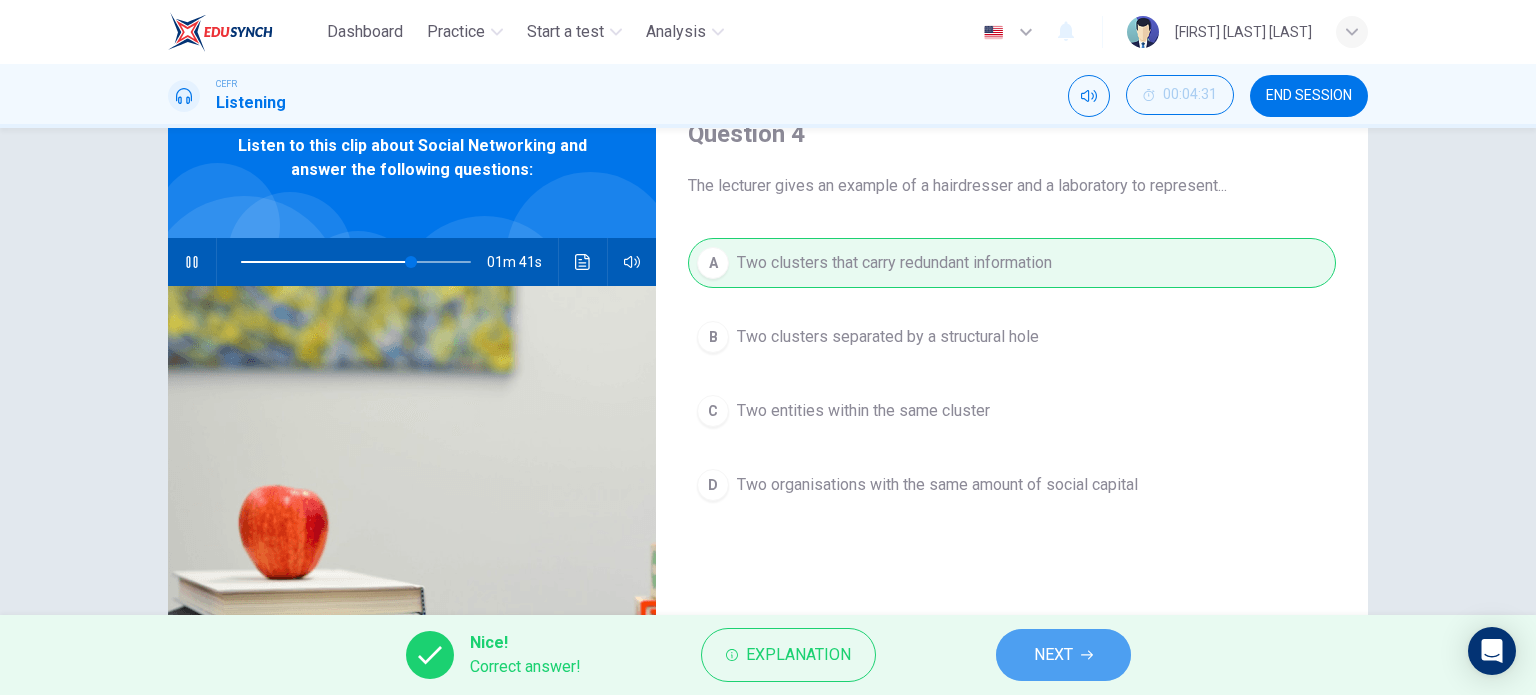click on "NEXT" at bounding box center [1063, 655] 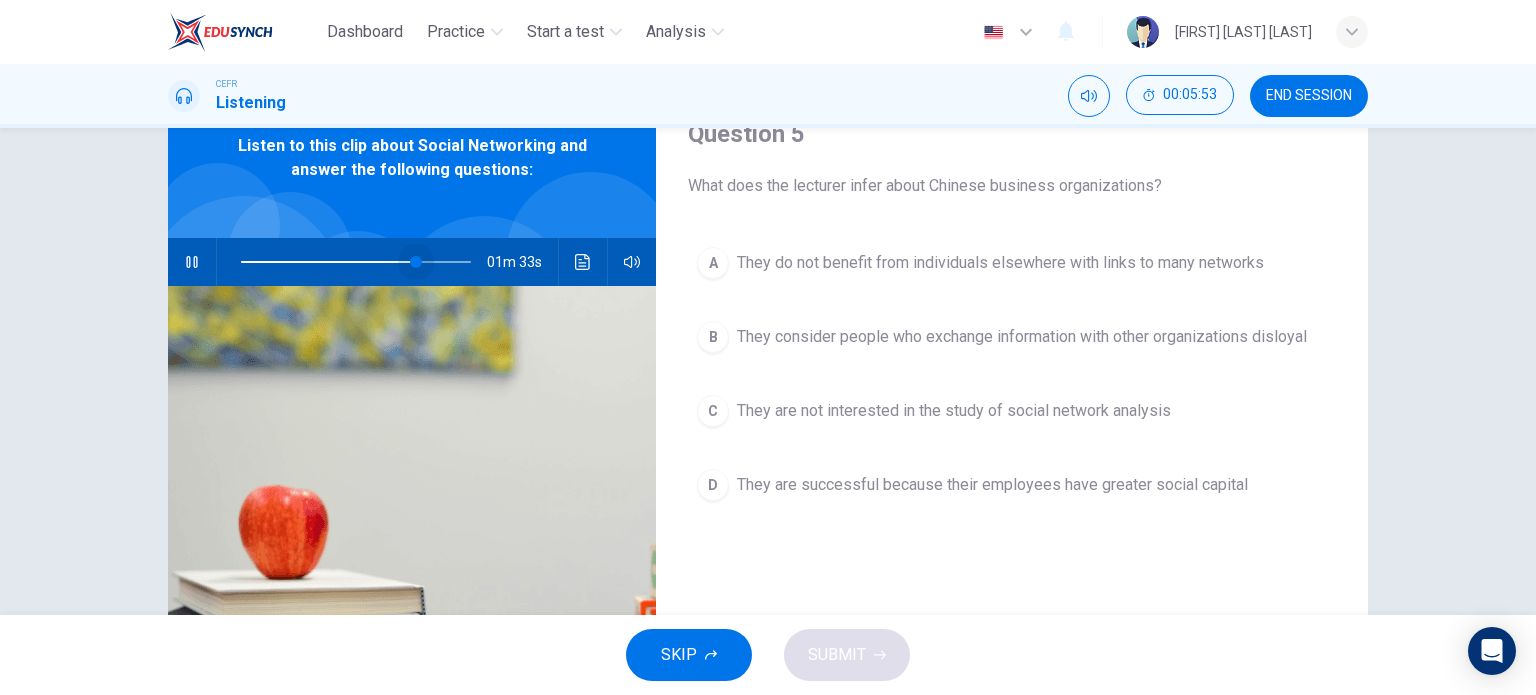 click at bounding box center (356, 262) 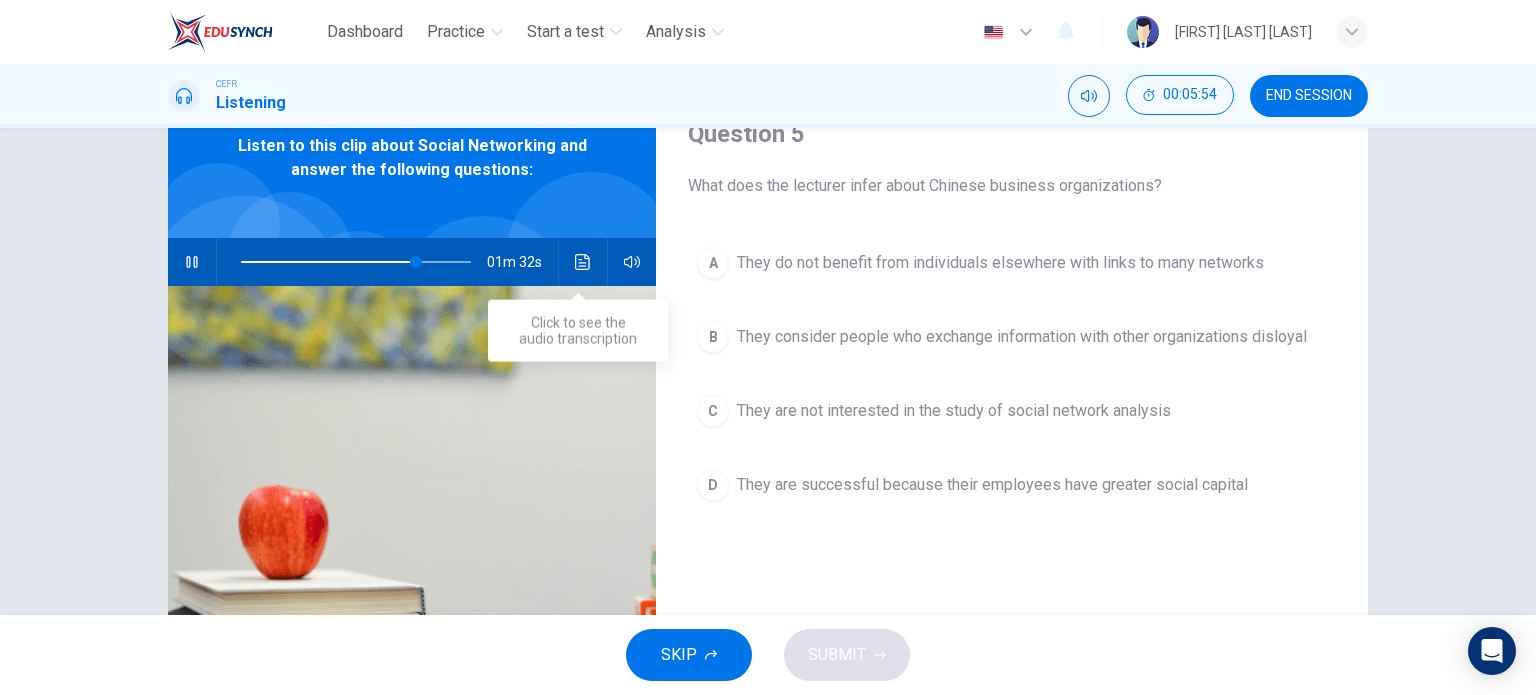 click at bounding box center (582, 262) 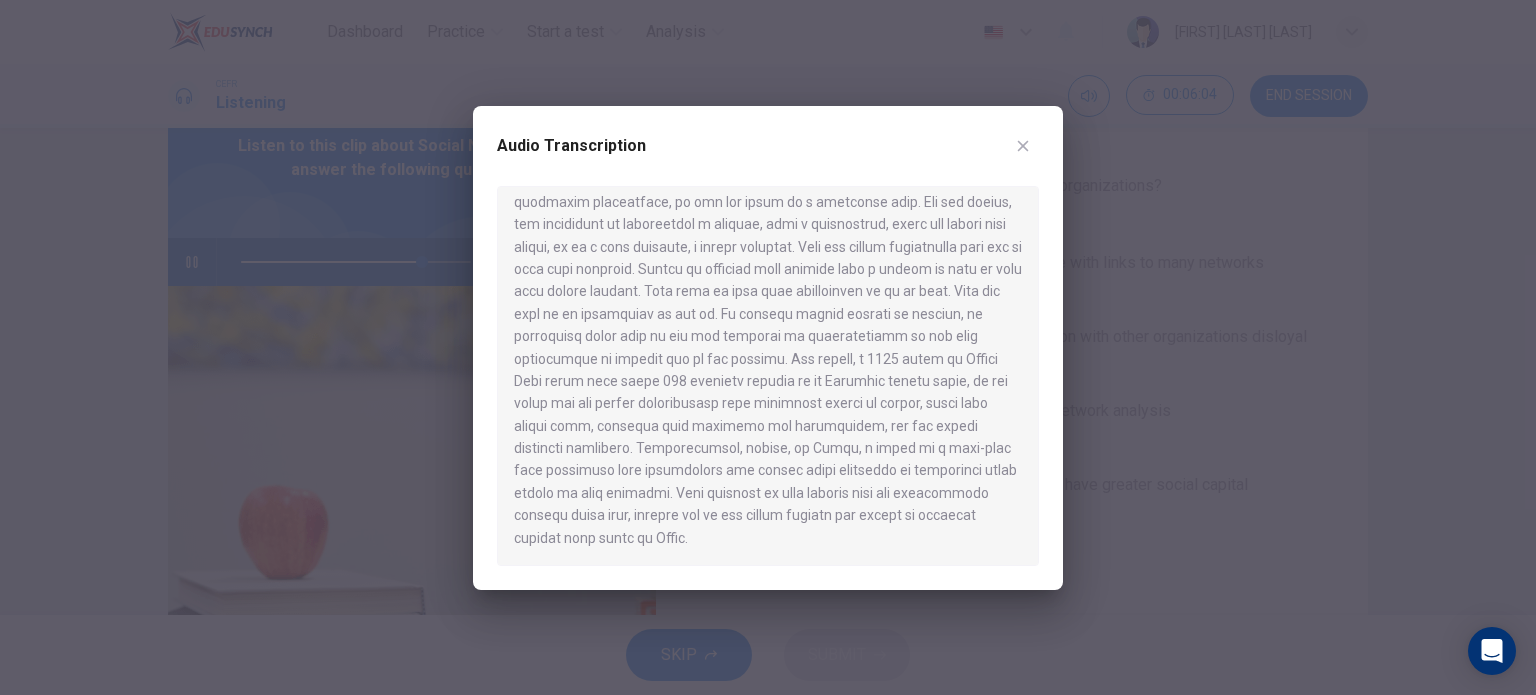 scroll, scrollTop: 1288, scrollLeft: 0, axis: vertical 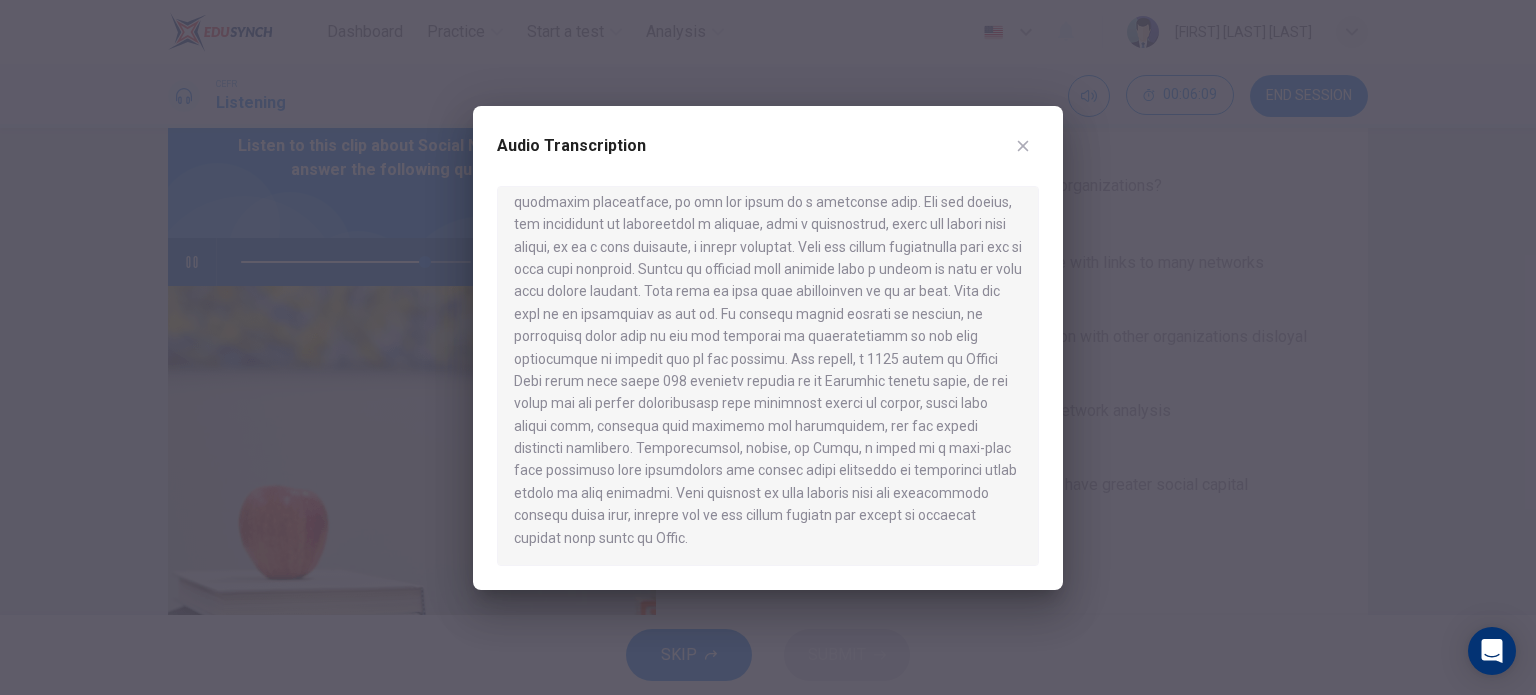 click at bounding box center (1023, 146) 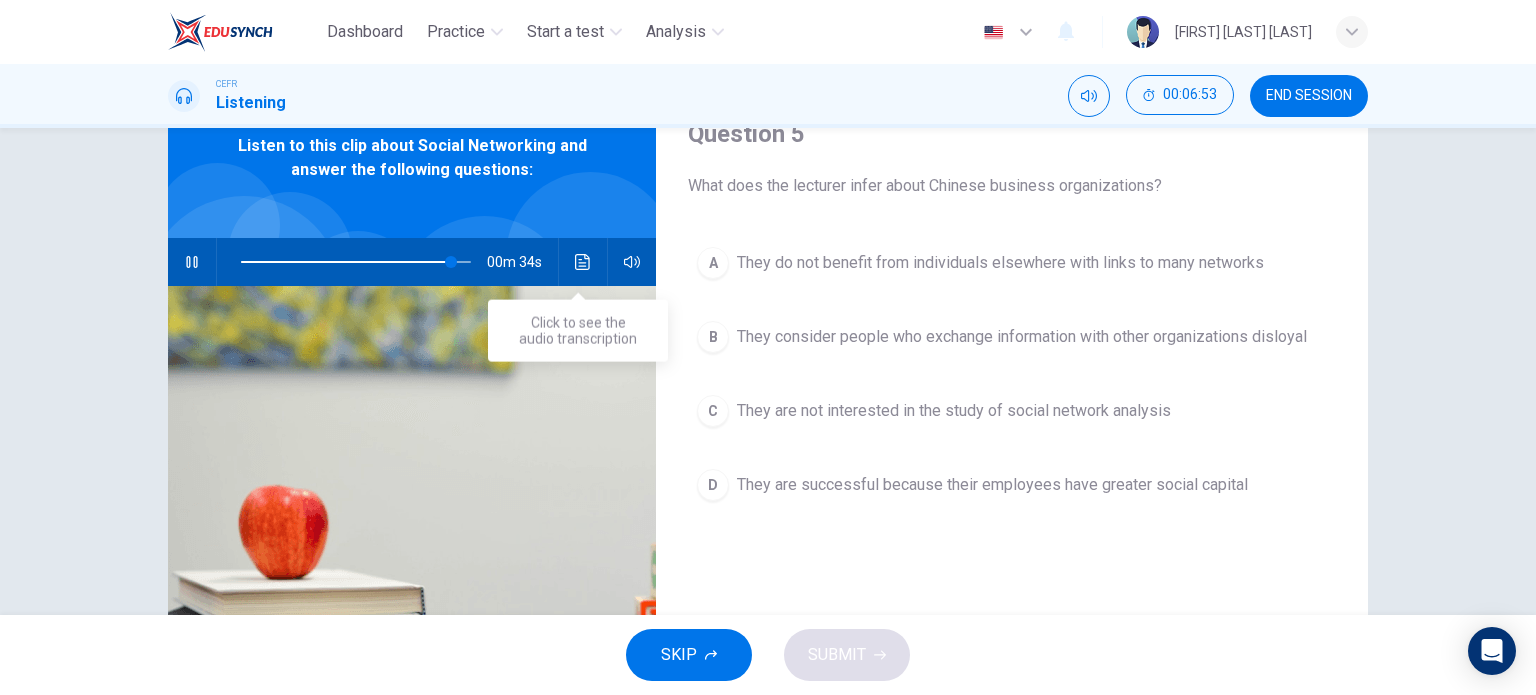 click at bounding box center (582, 262) 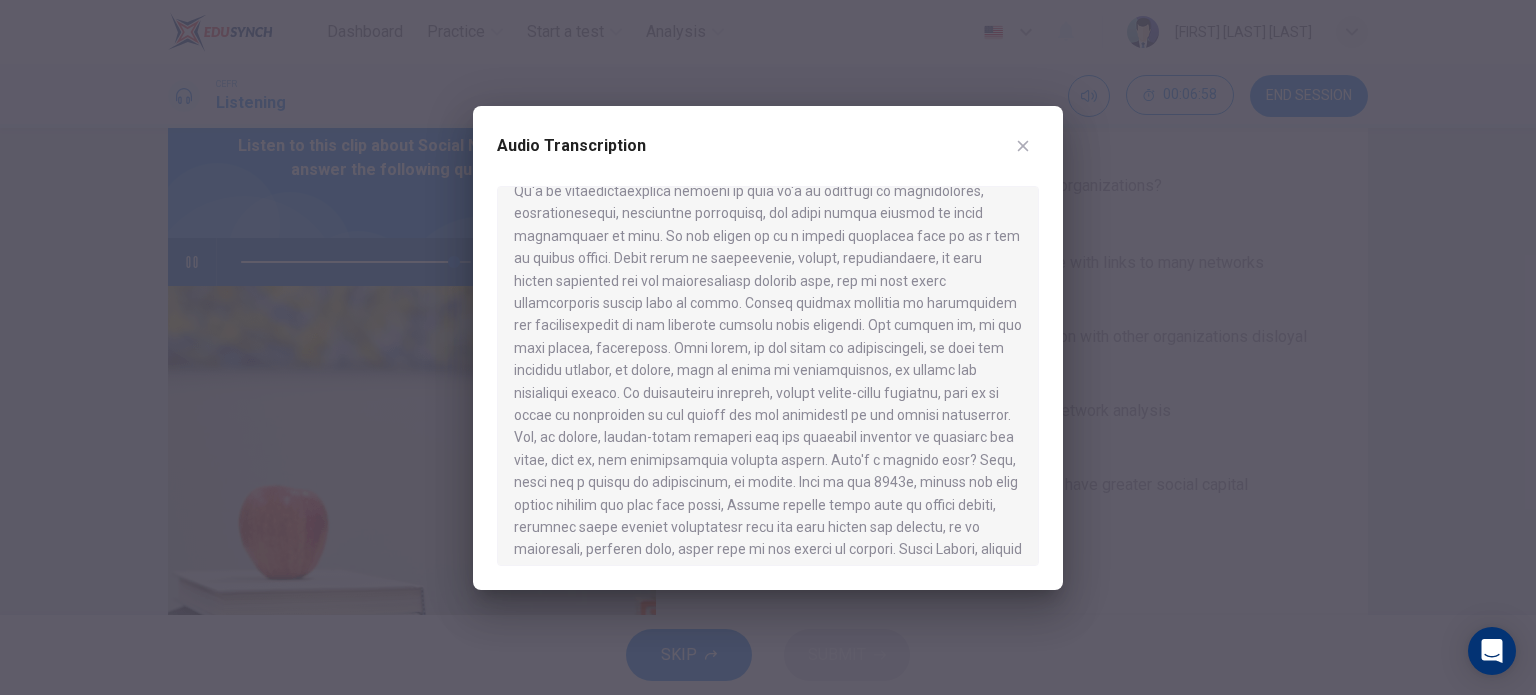 scroll, scrollTop: 112, scrollLeft: 0, axis: vertical 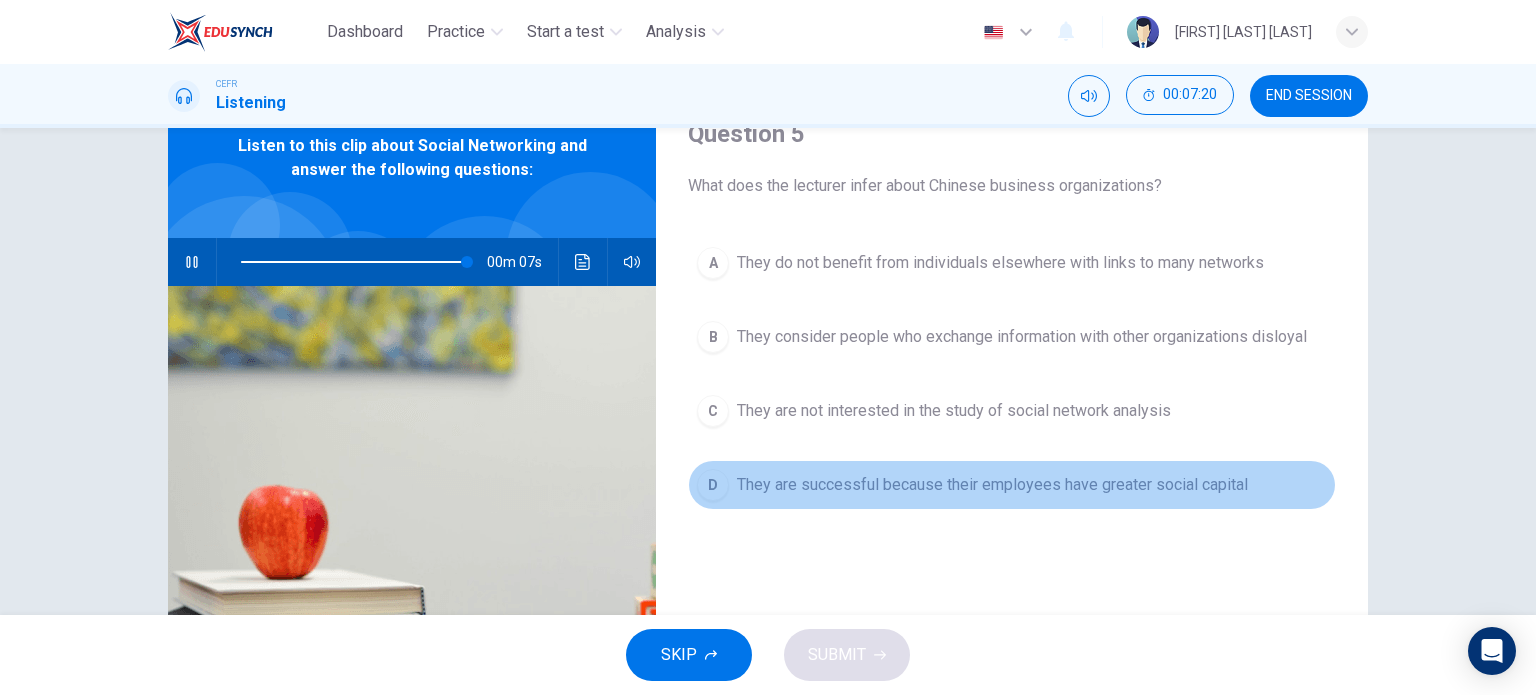 click on "They are successful because their employees have greater social capital" at bounding box center [1000, 263] 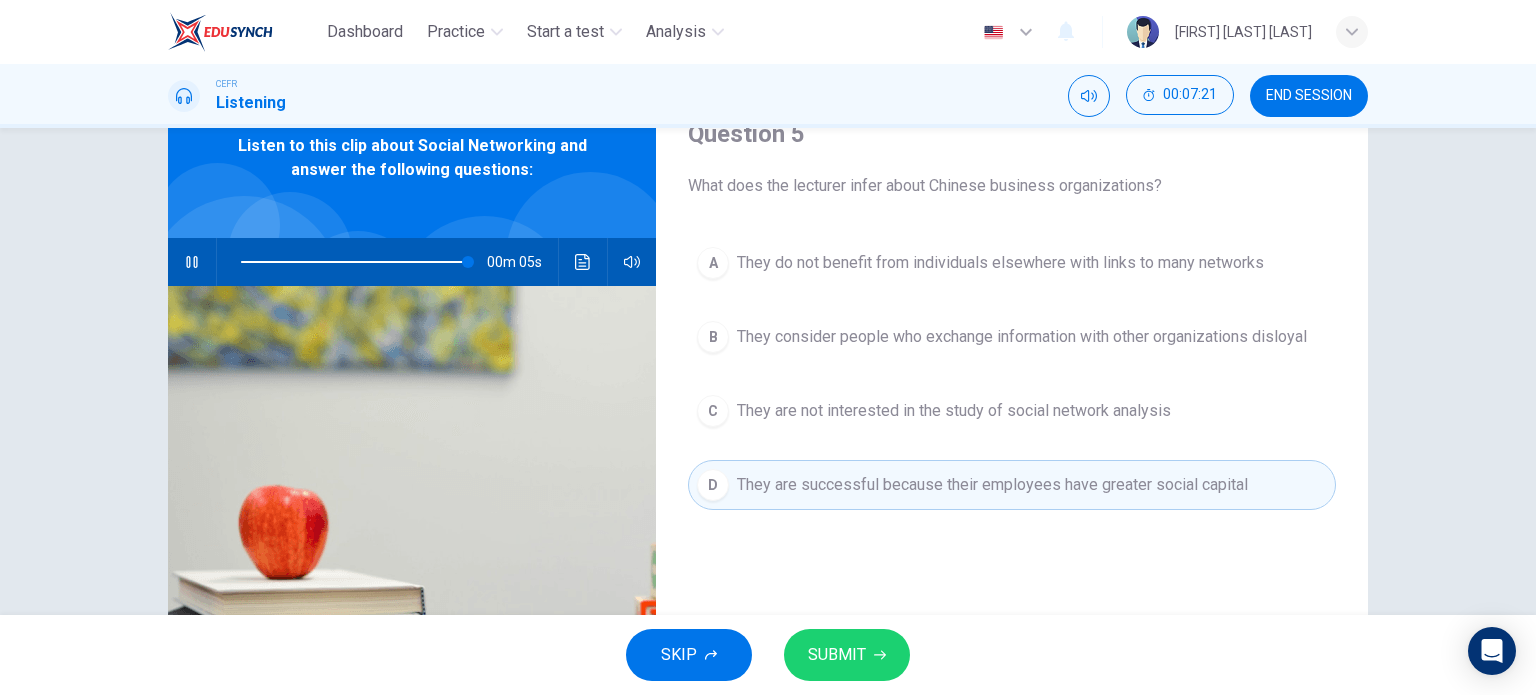 click on "SUBMIT" at bounding box center (837, 655) 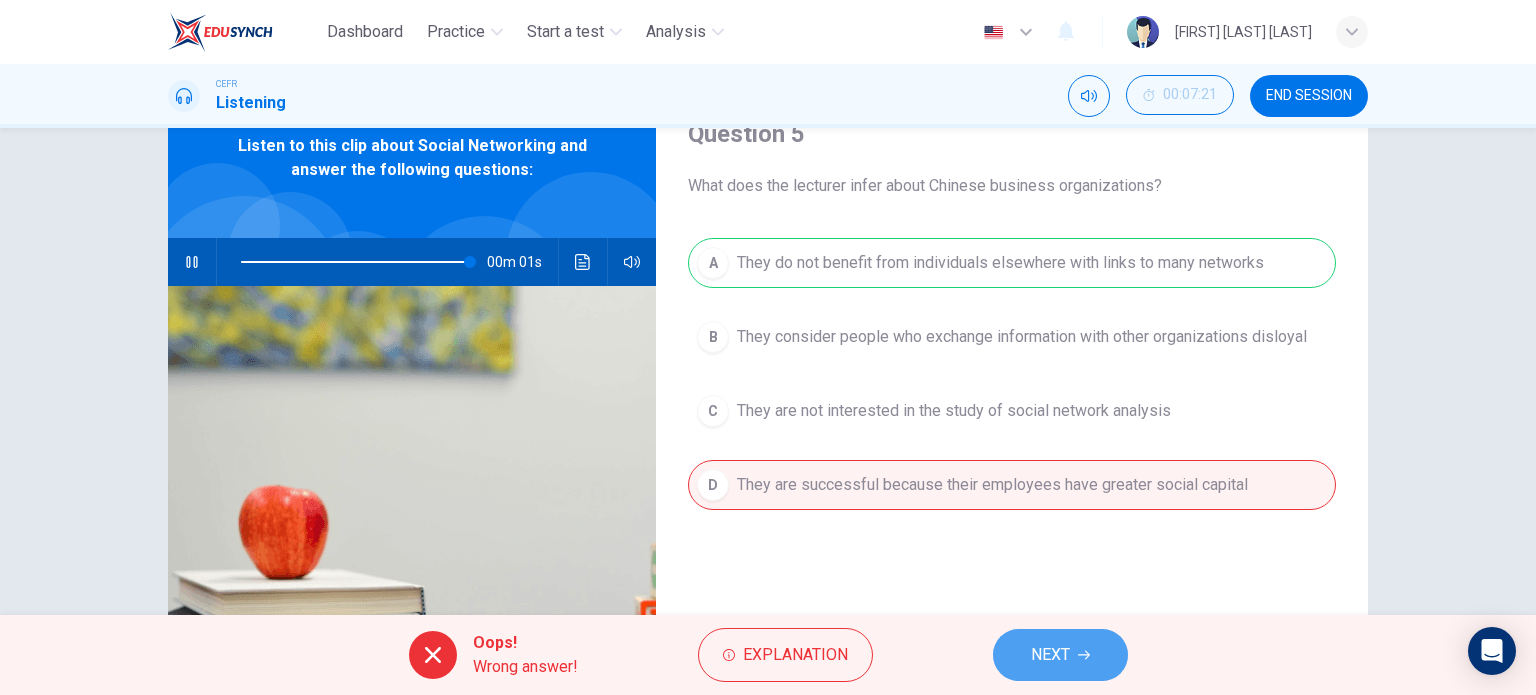 click on "NEXT" at bounding box center [1060, 655] 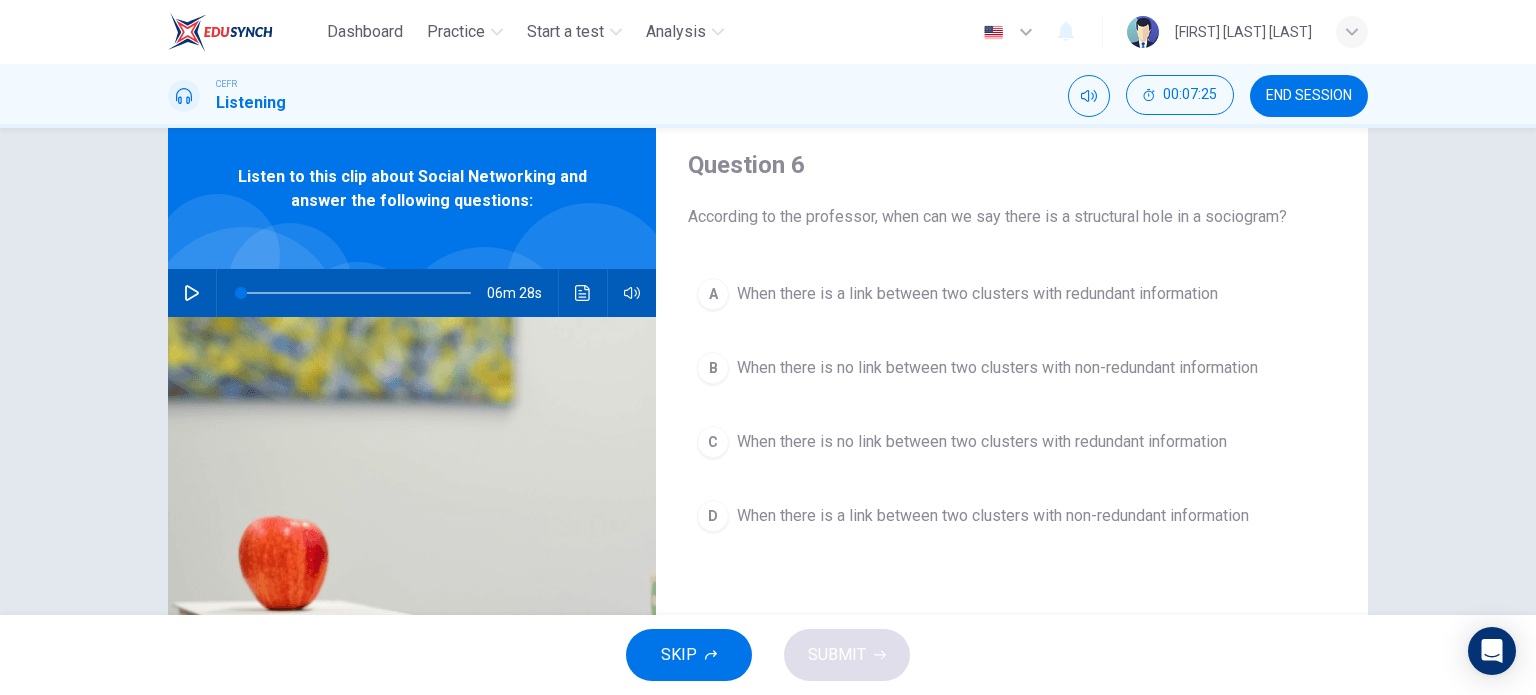 scroll, scrollTop: 76, scrollLeft: 0, axis: vertical 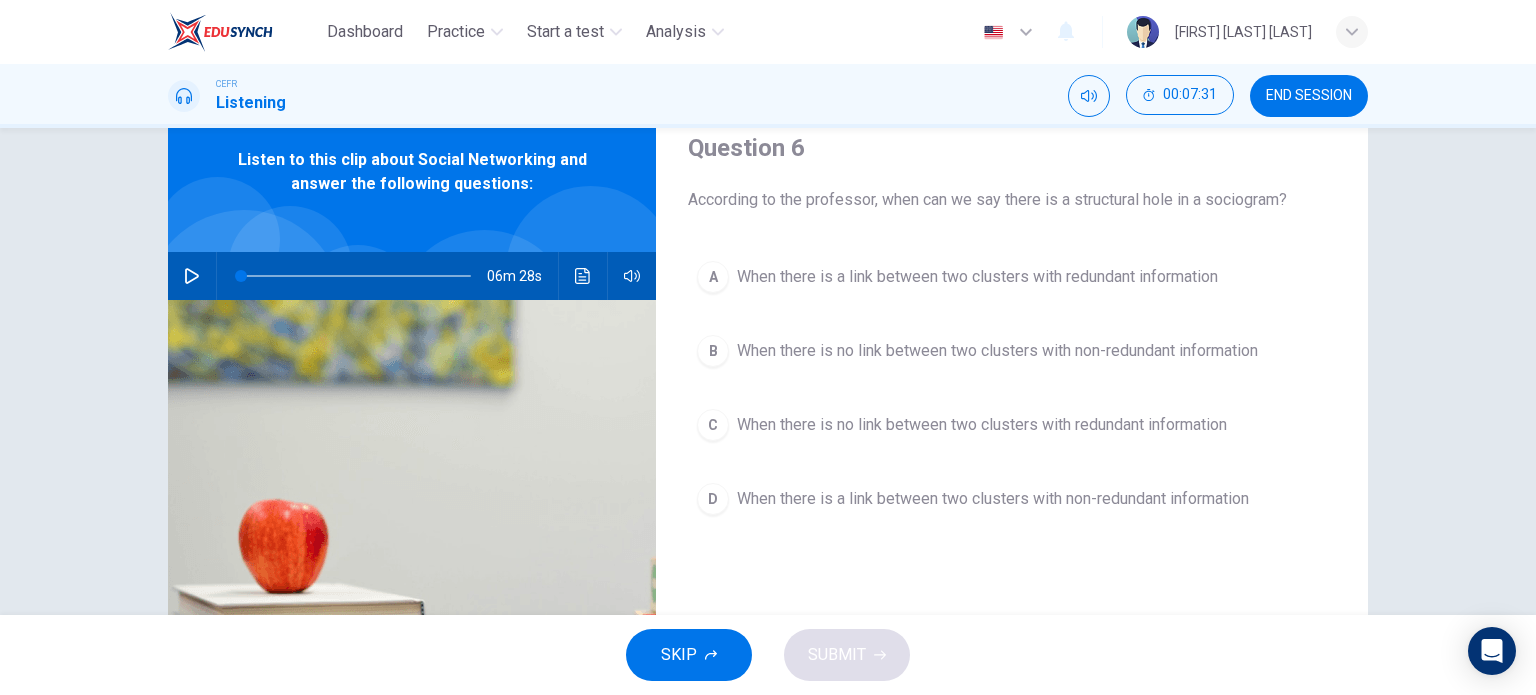 click on "When there is a link between two clusters with redundant information" at bounding box center (977, 277) 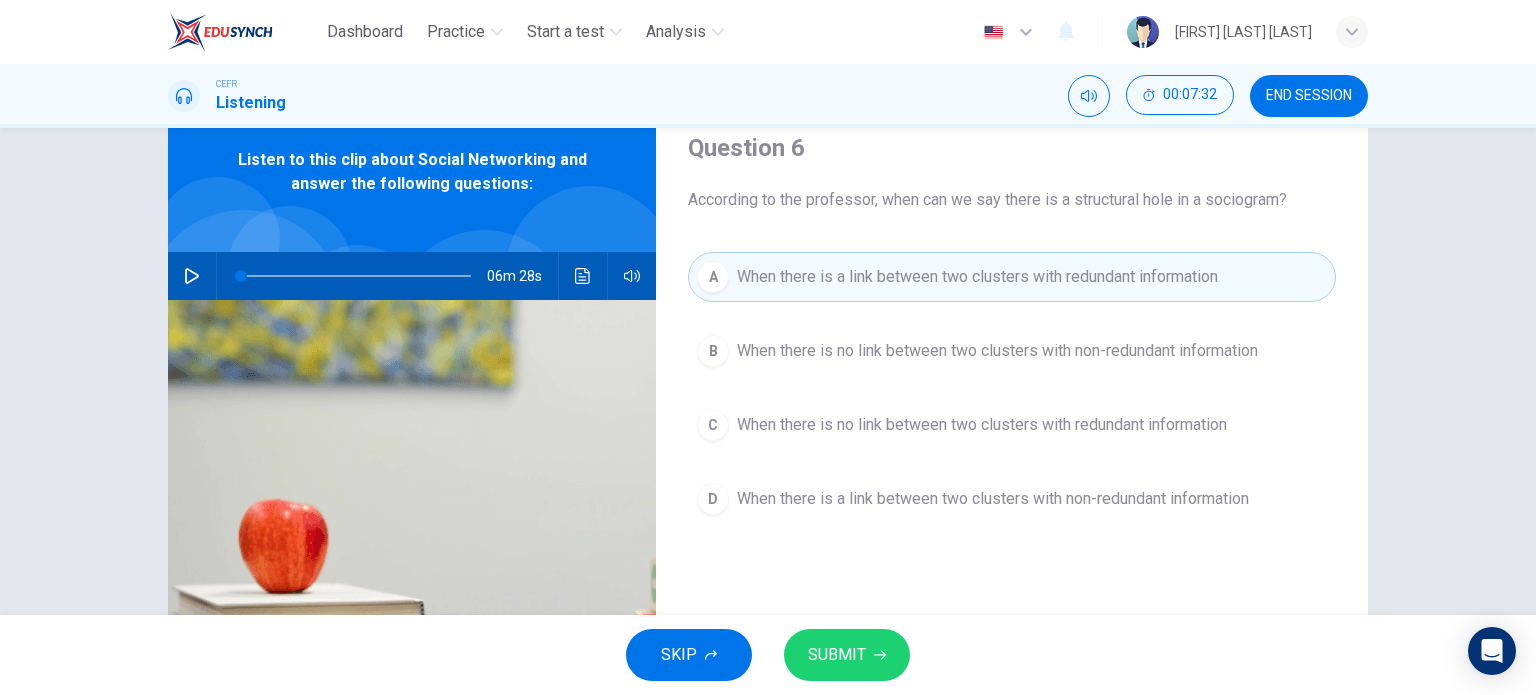 click on "SUBMIT" at bounding box center (837, 655) 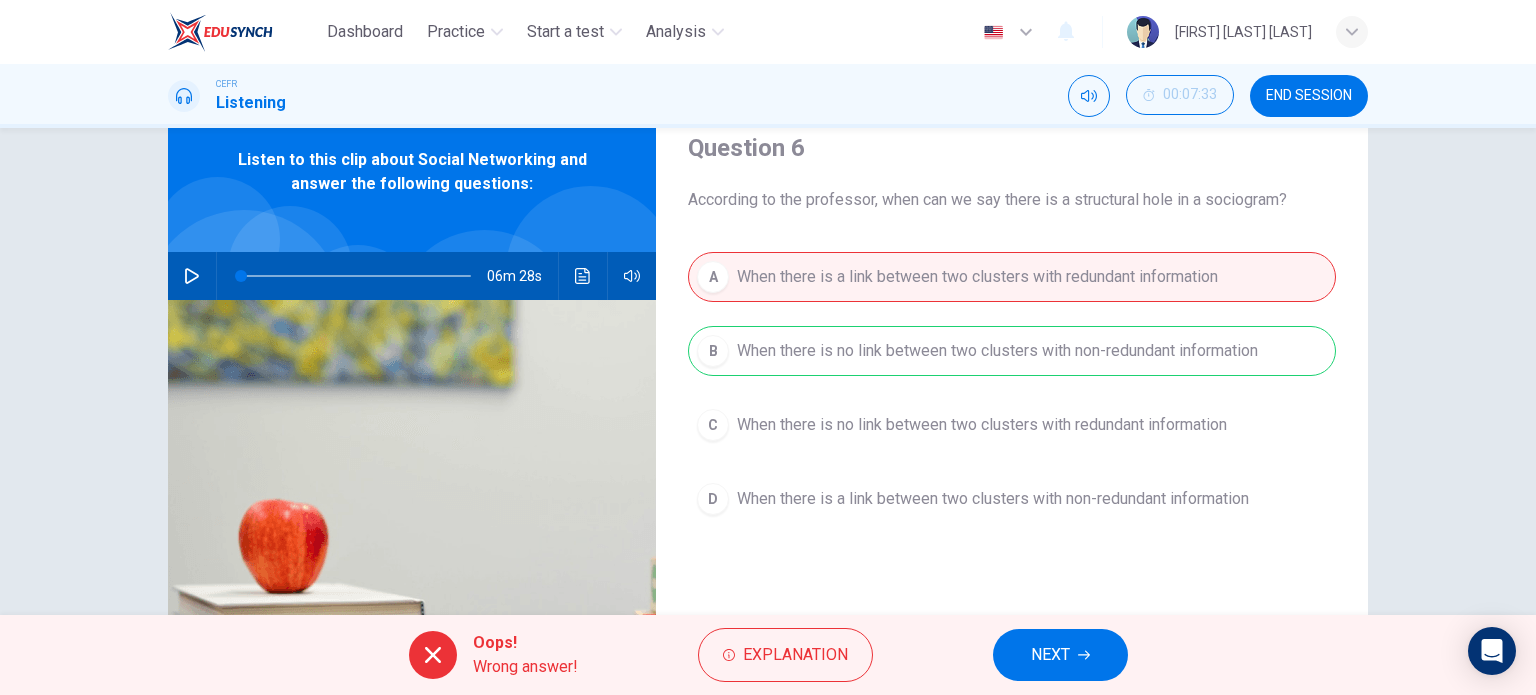 click on "NEXT" at bounding box center [1050, 655] 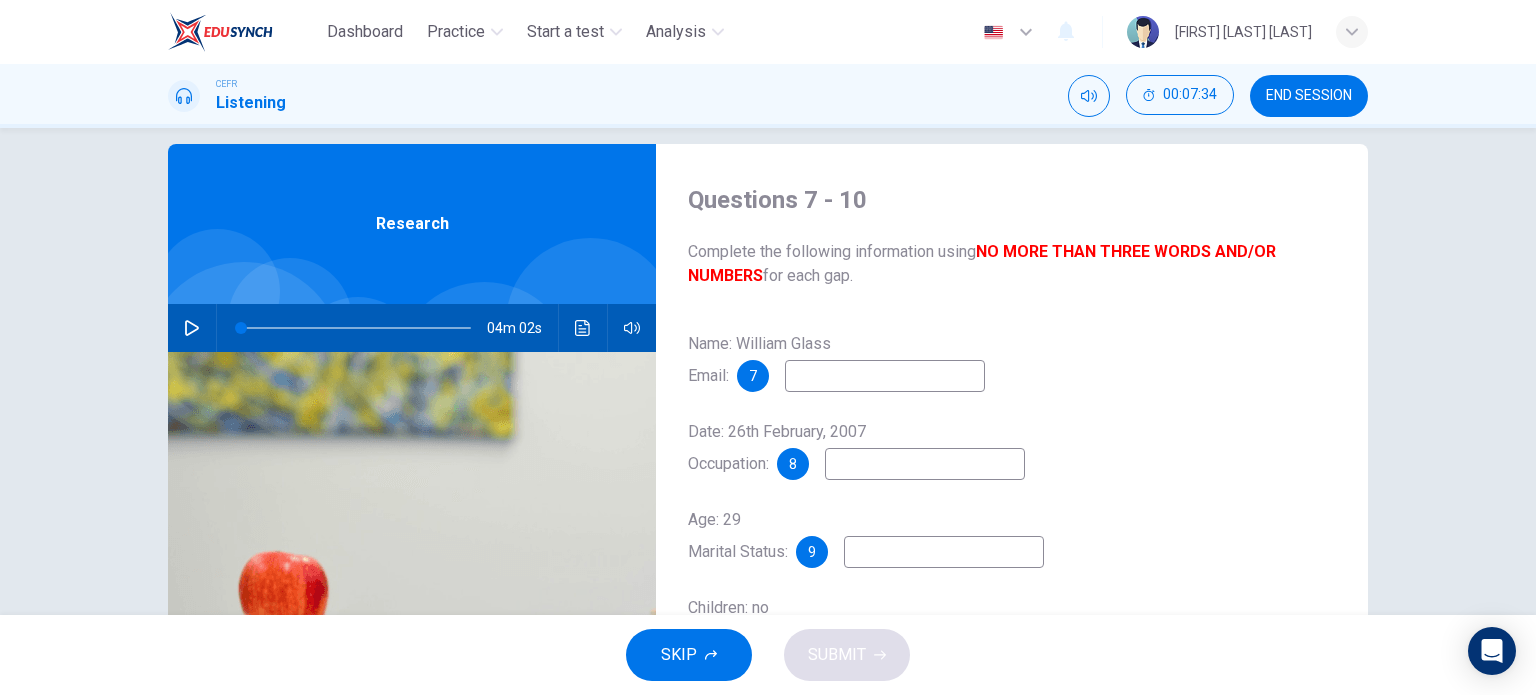 scroll, scrollTop: 30, scrollLeft: 0, axis: vertical 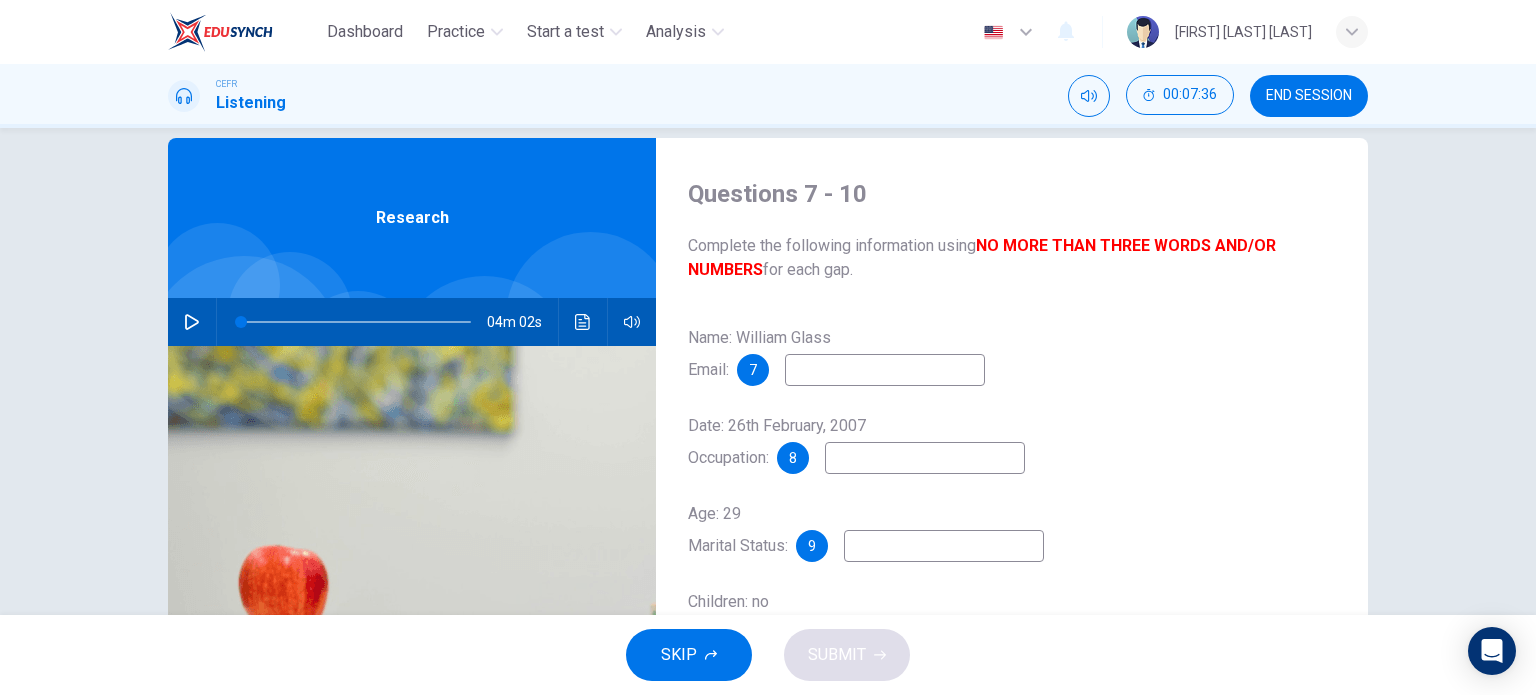 click at bounding box center (192, 322) 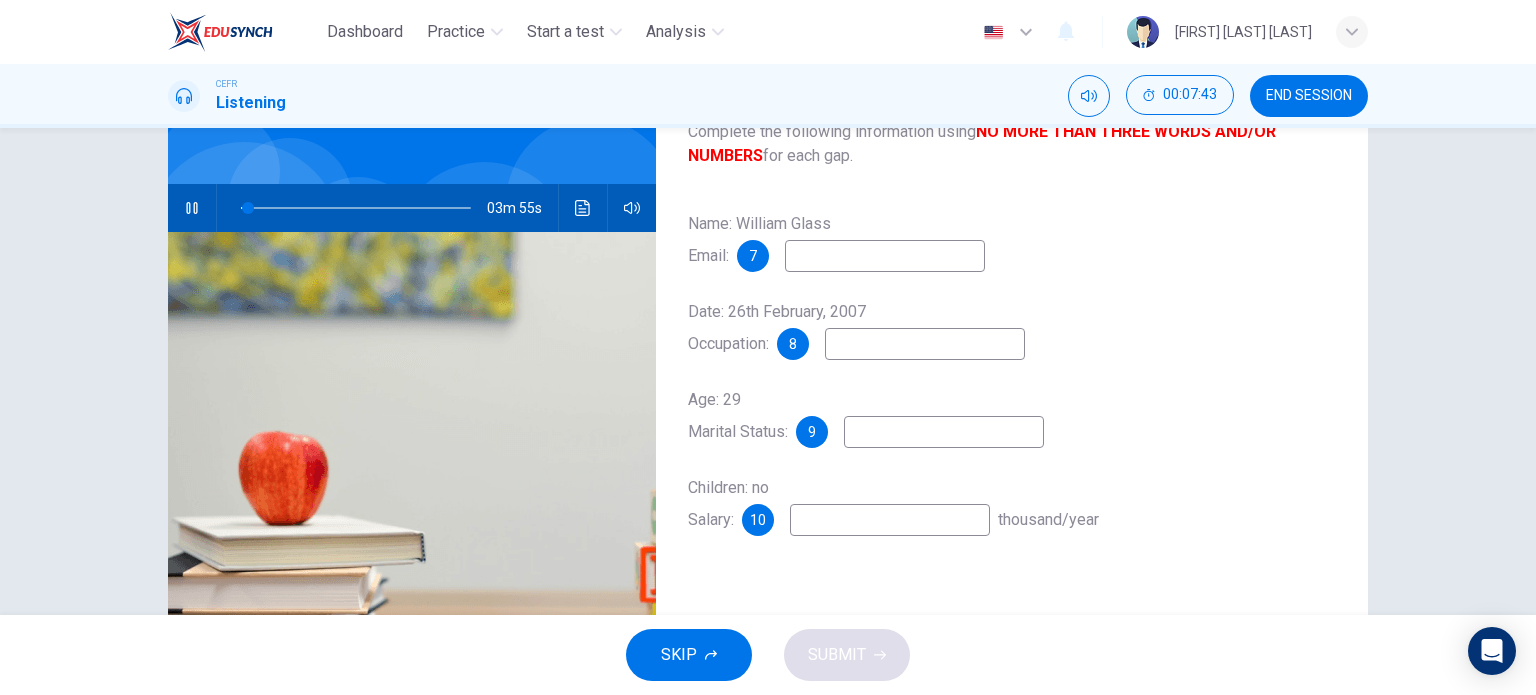 scroll, scrollTop: 124, scrollLeft: 0, axis: vertical 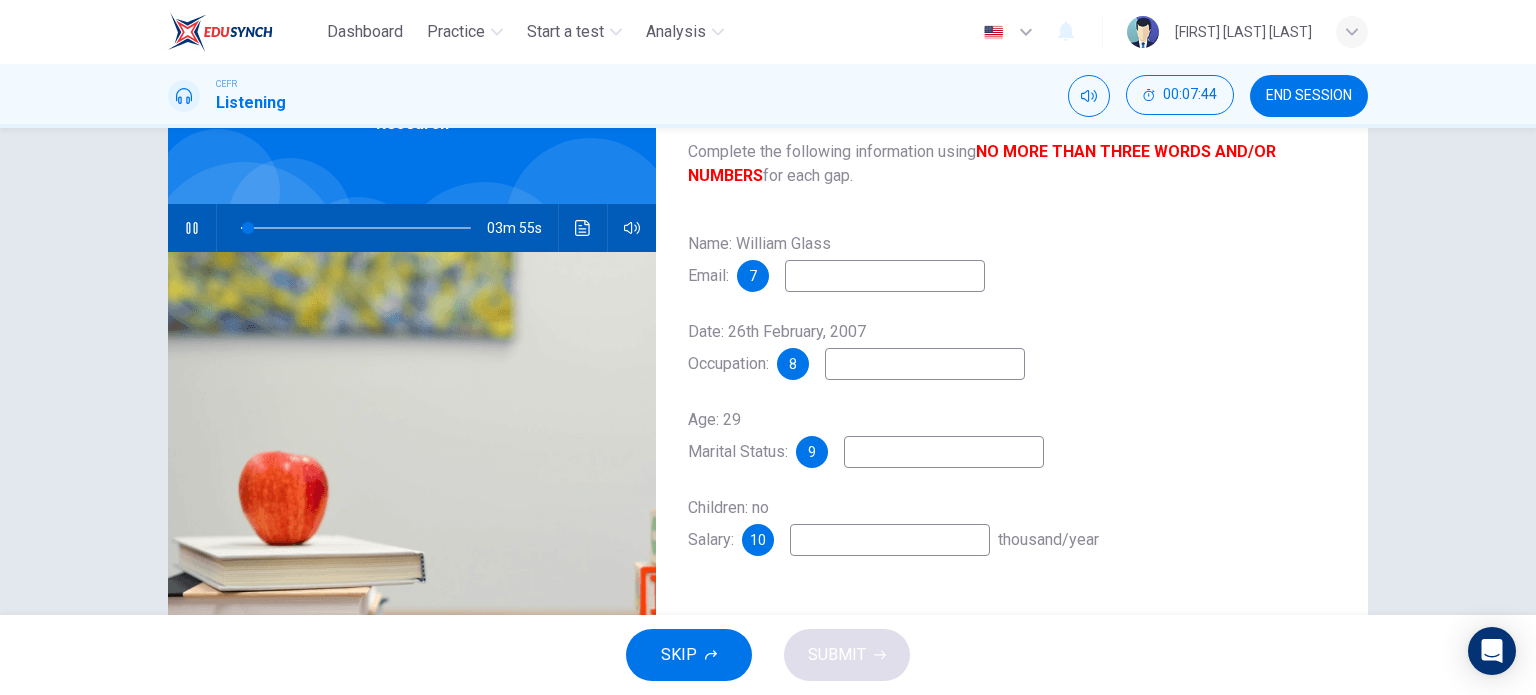 click at bounding box center [885, 276] 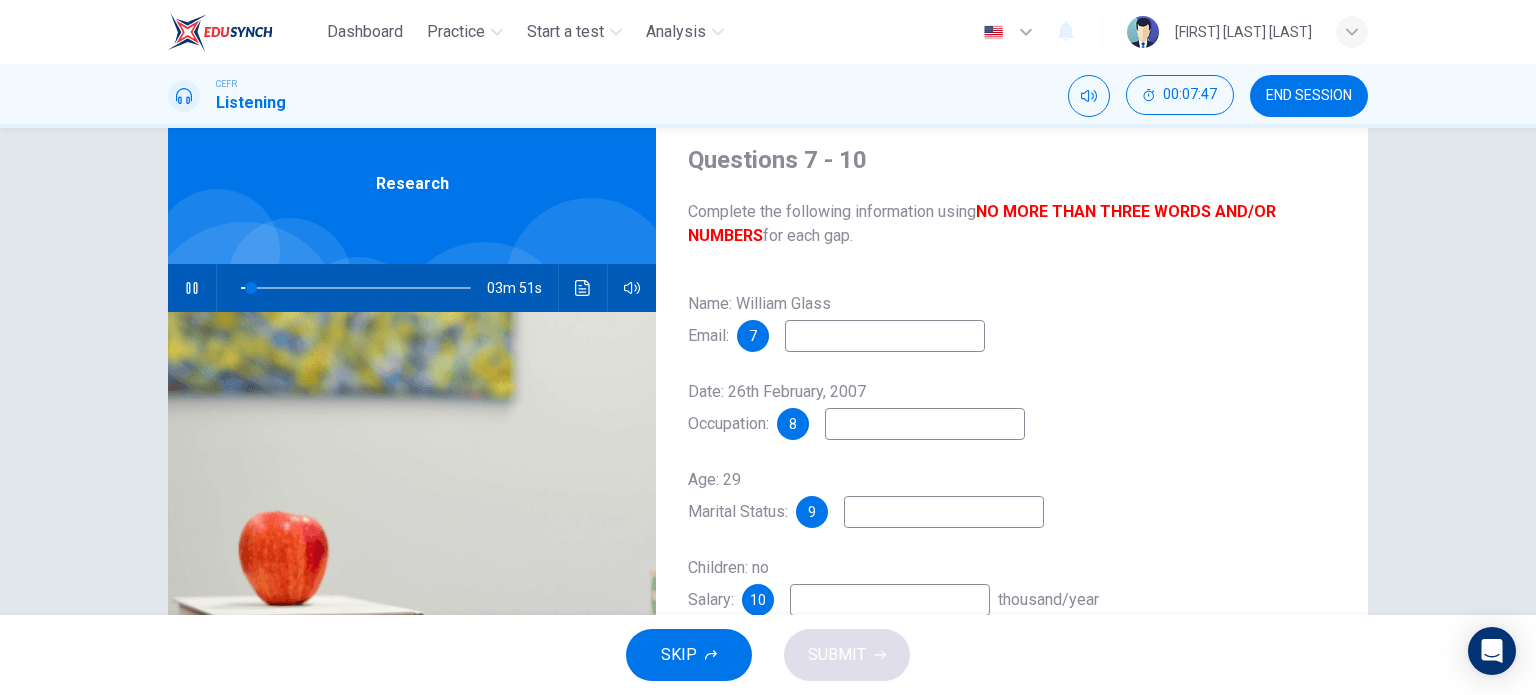 scroll, scrollTop: 72, scrollLeft: 0, axis: vertical 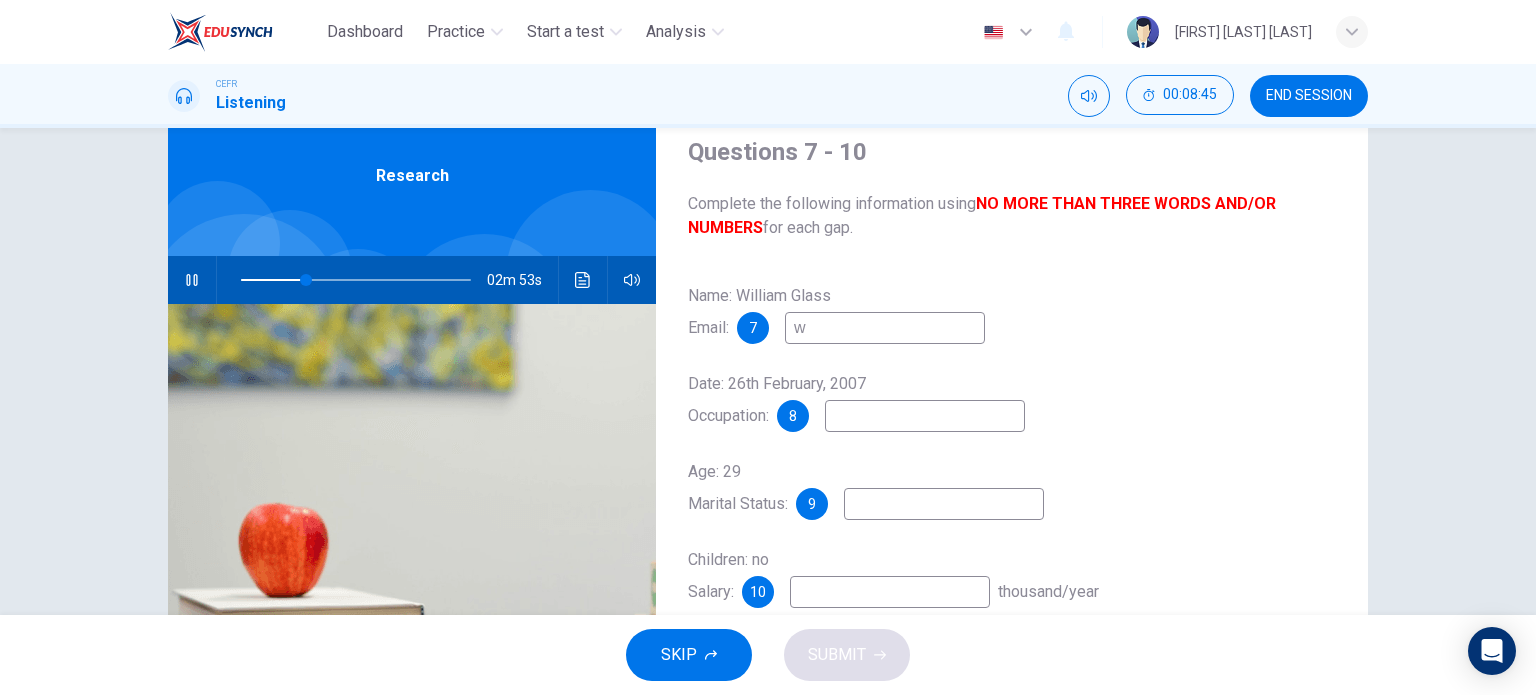 type on "w" 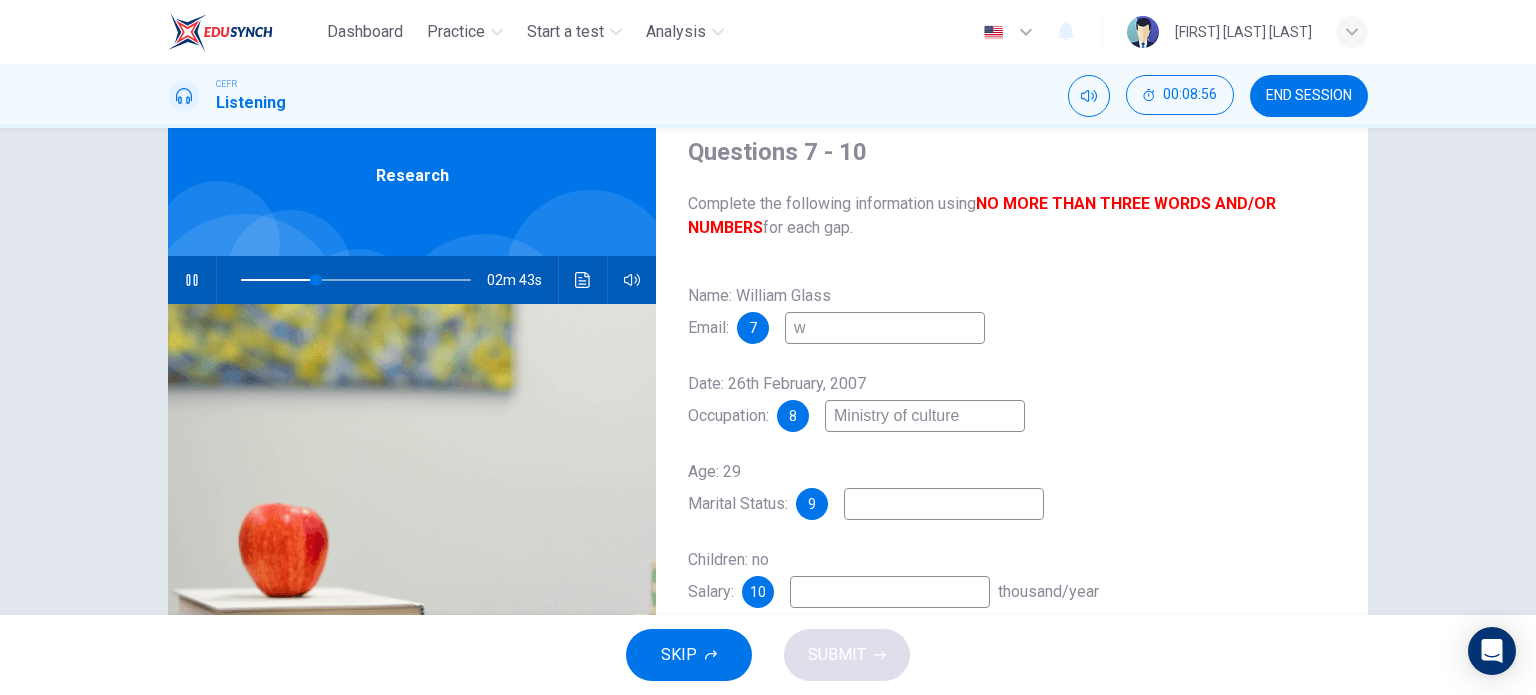 type on "Ministry of culture" 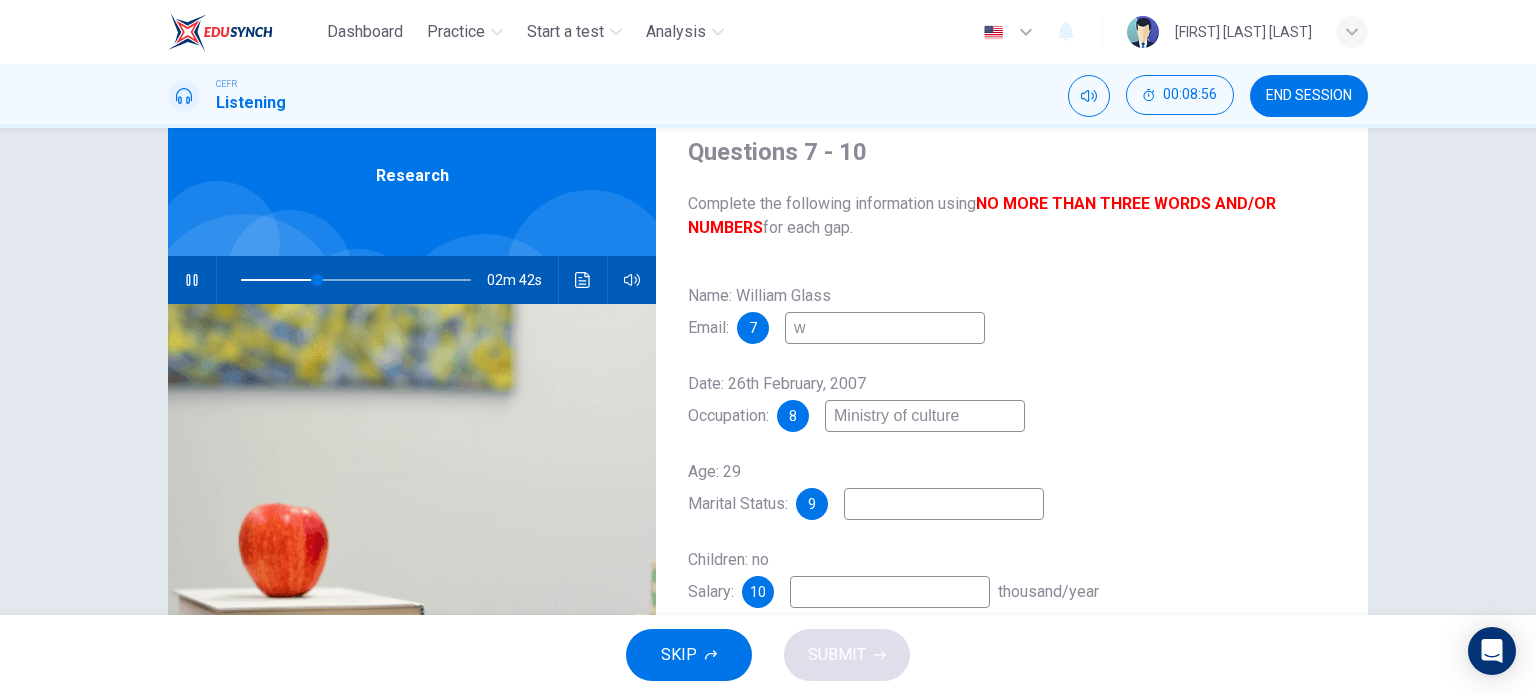 click on "Age: [AGE]
Marital Status: [MARITAL_STATUS]" at bounding box center [1012, 488] 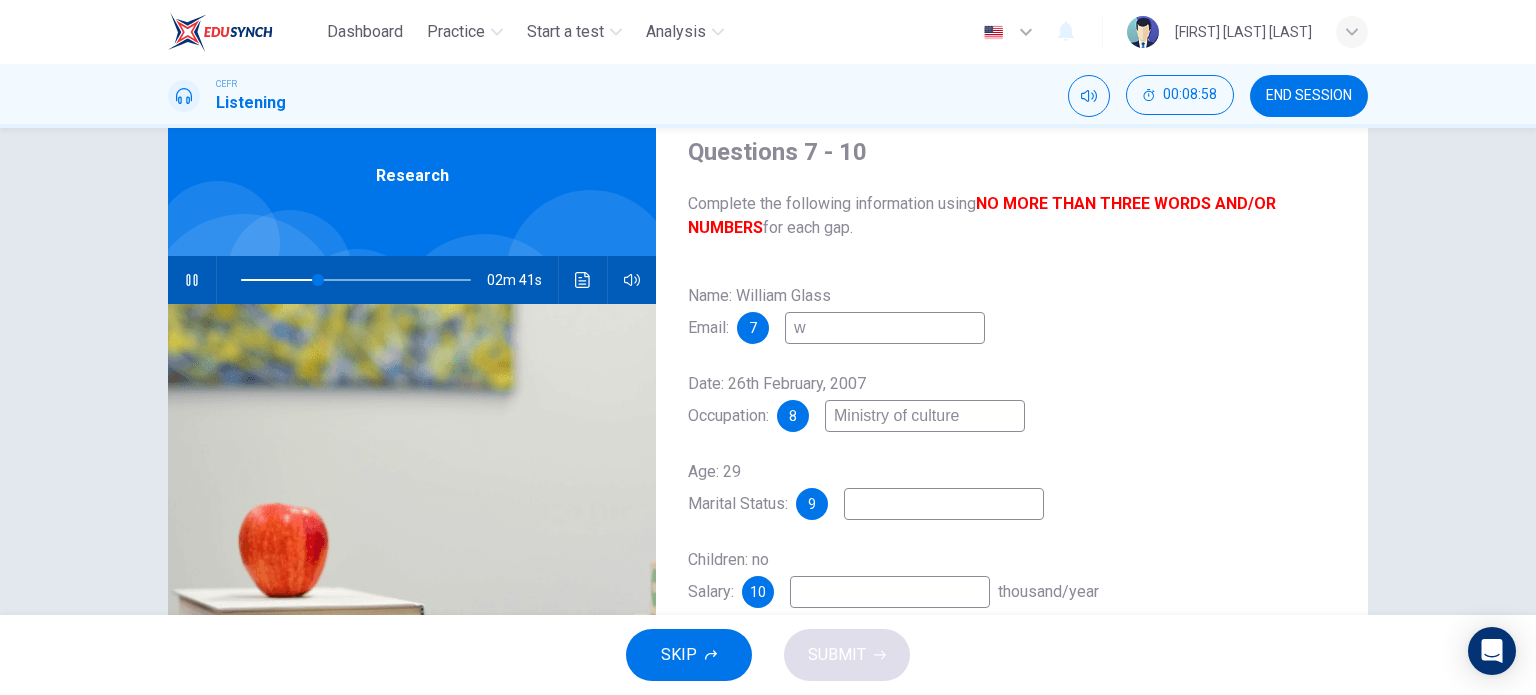 click at bounding box center [885, 328] 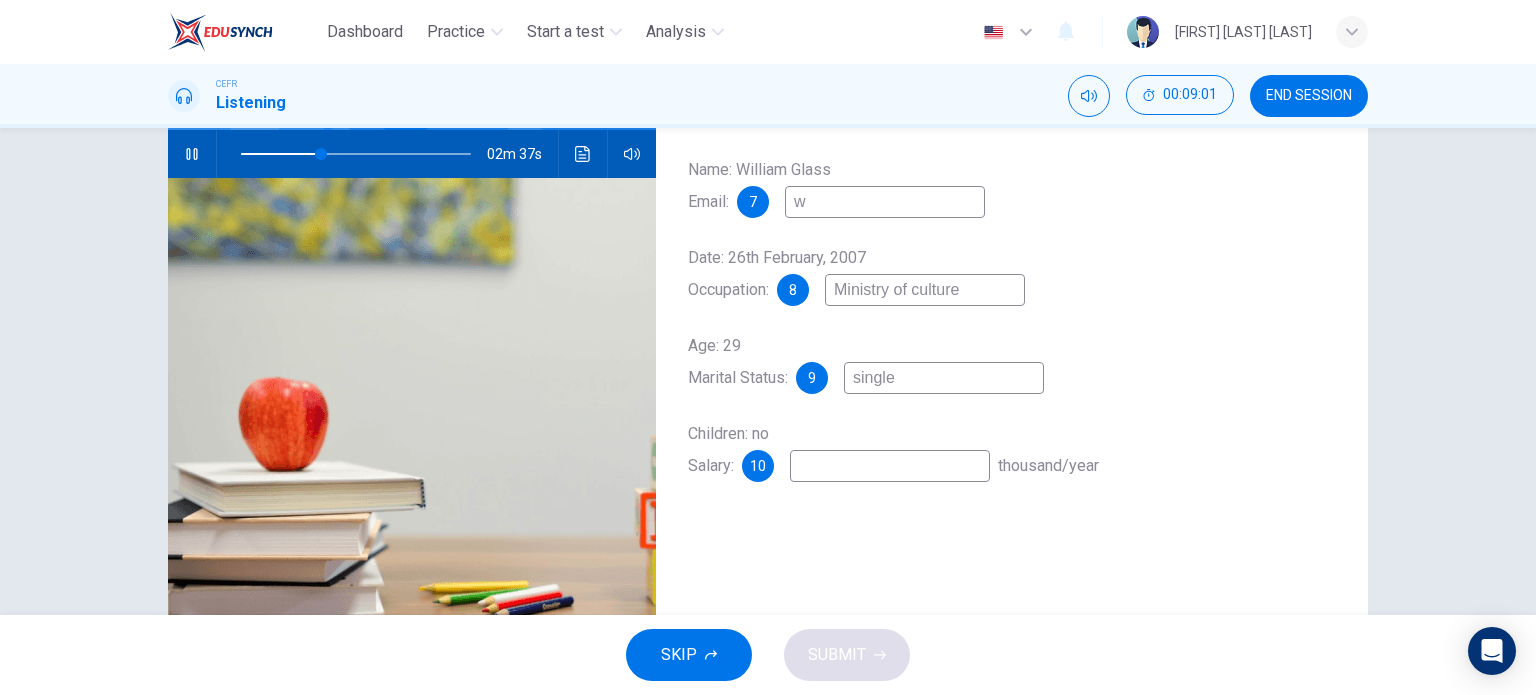 scroll, scrollTop: 200, scrollLeft: 0, axis: vertical 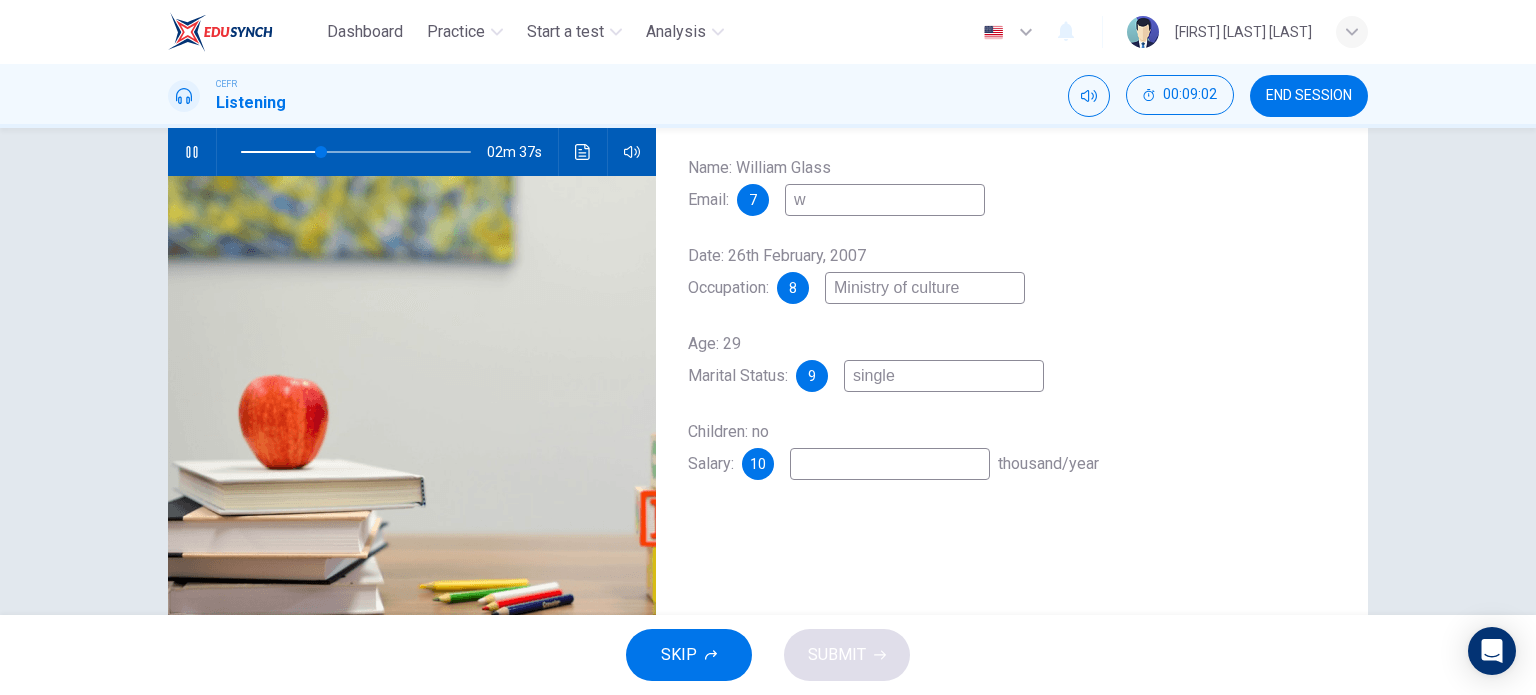 type on "single" 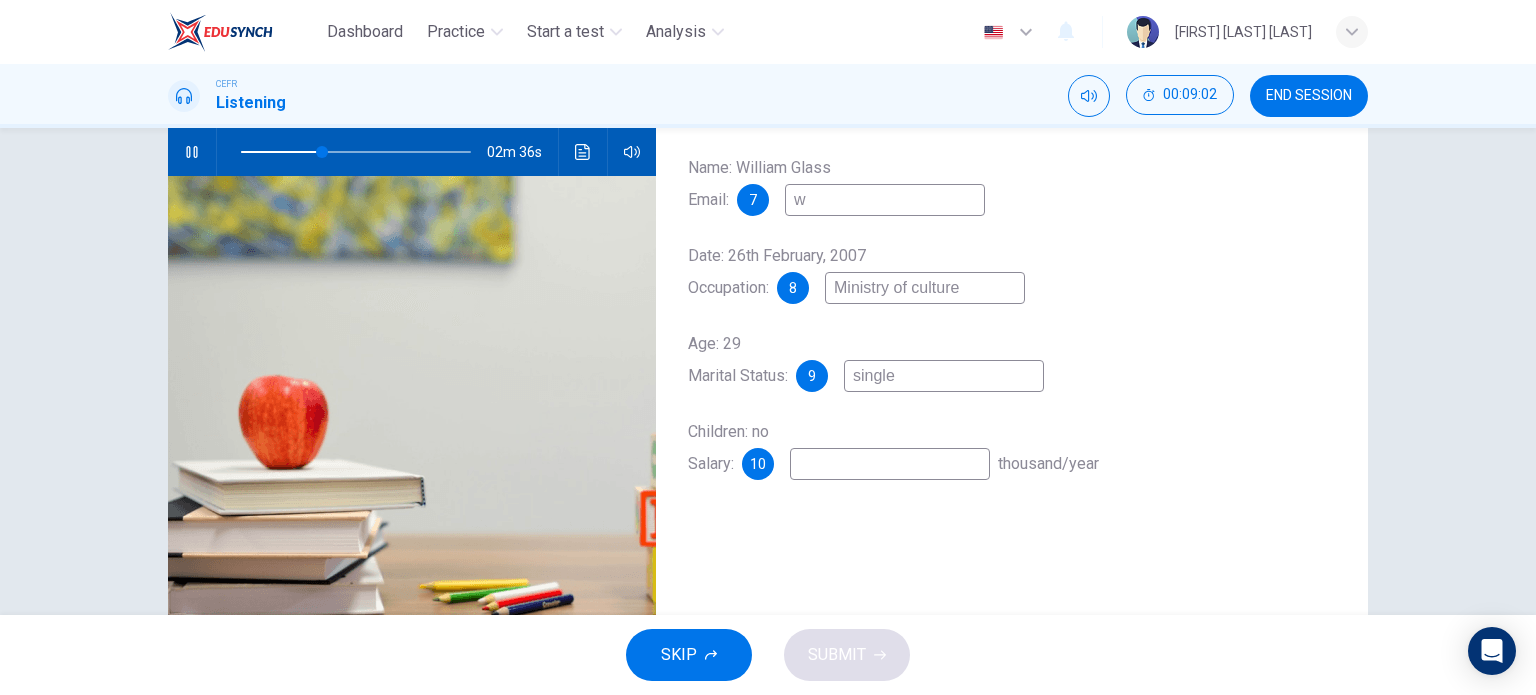 click at bounding box center [885, 200] 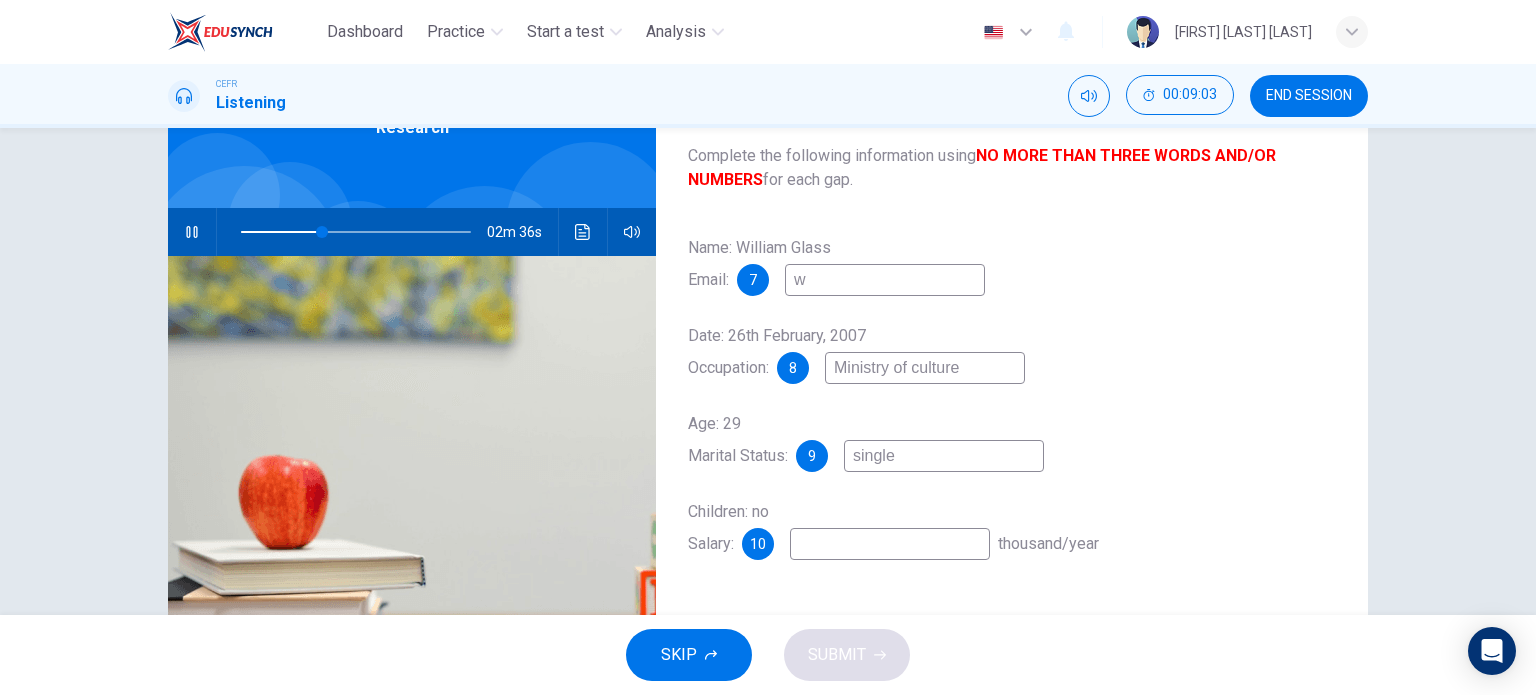 scroll, scrollTop: 120, scrollLeft: 0, axis: vertical 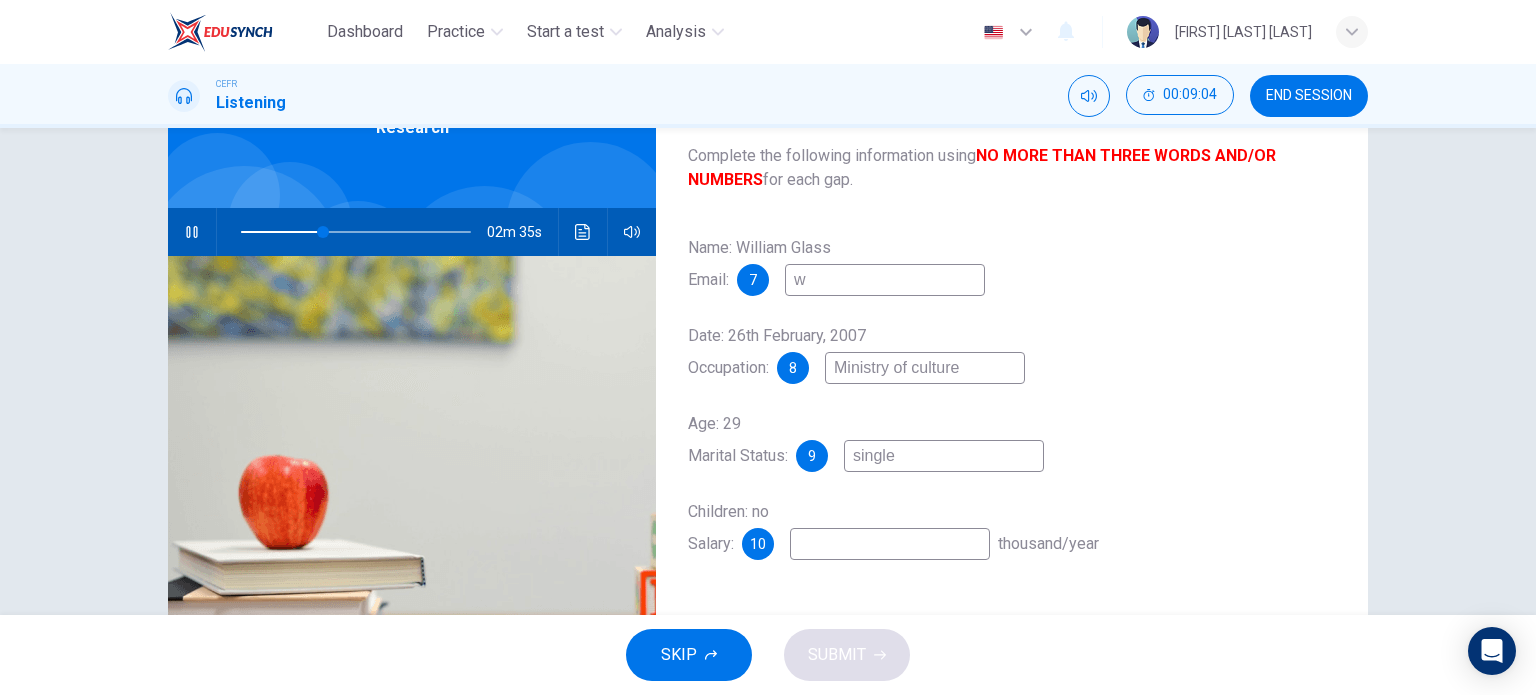 click on "w" at bounding box center (885, 280) 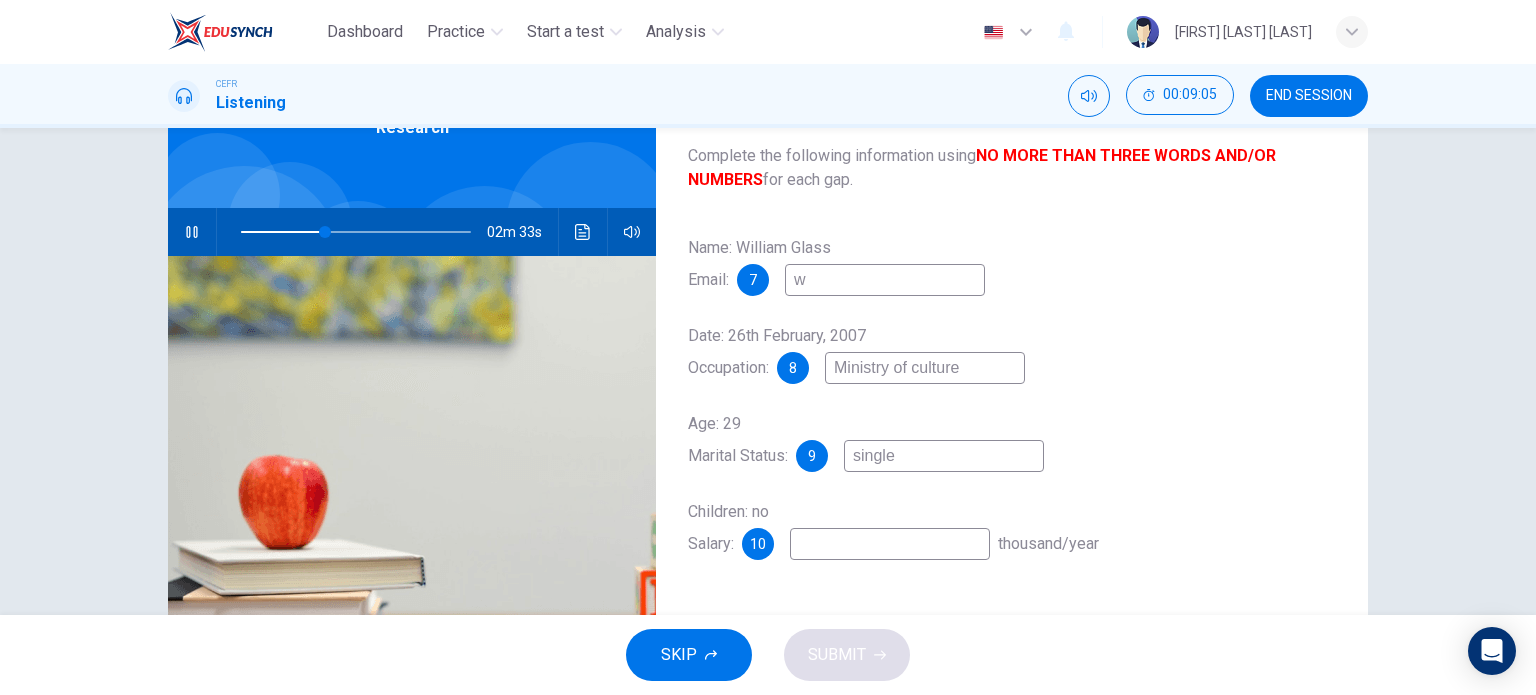 click at bounding box center (885, 280) 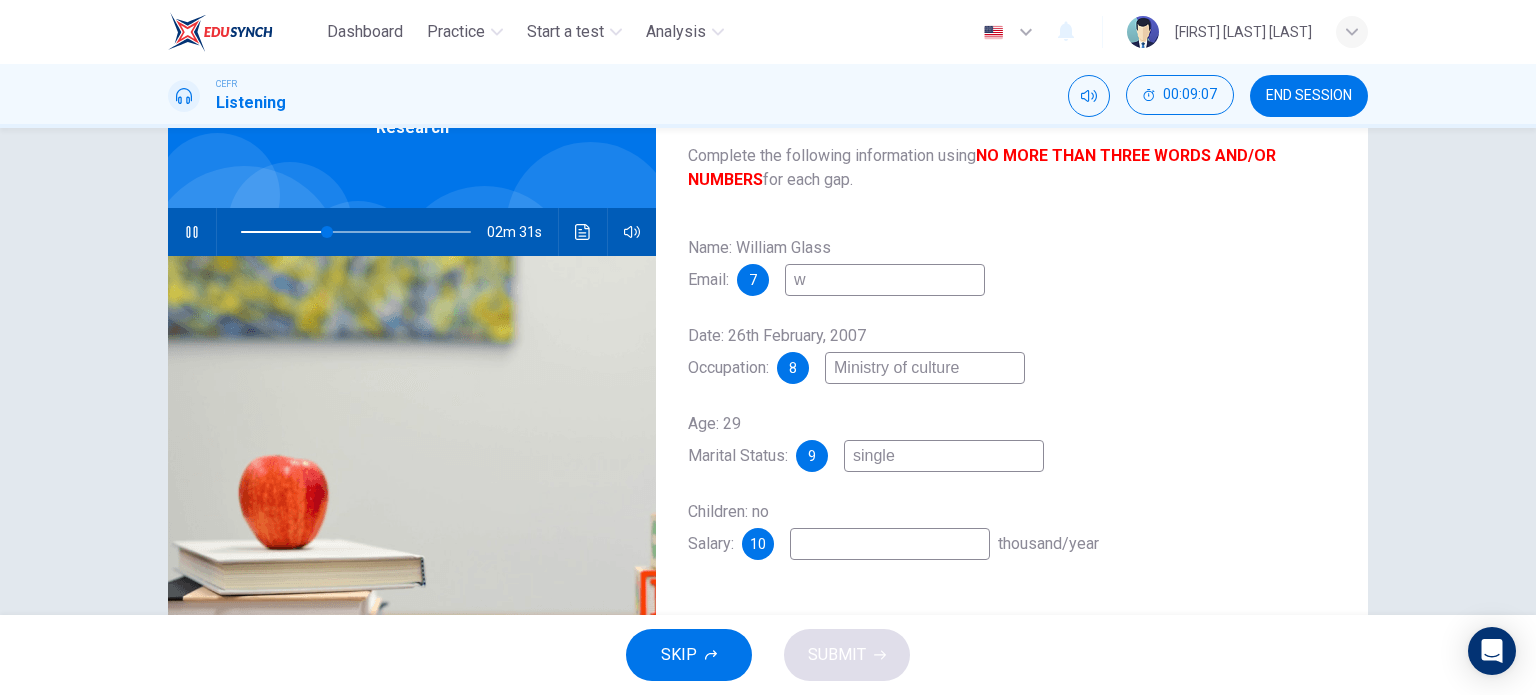click on "w" at bounding box center [885, 280] 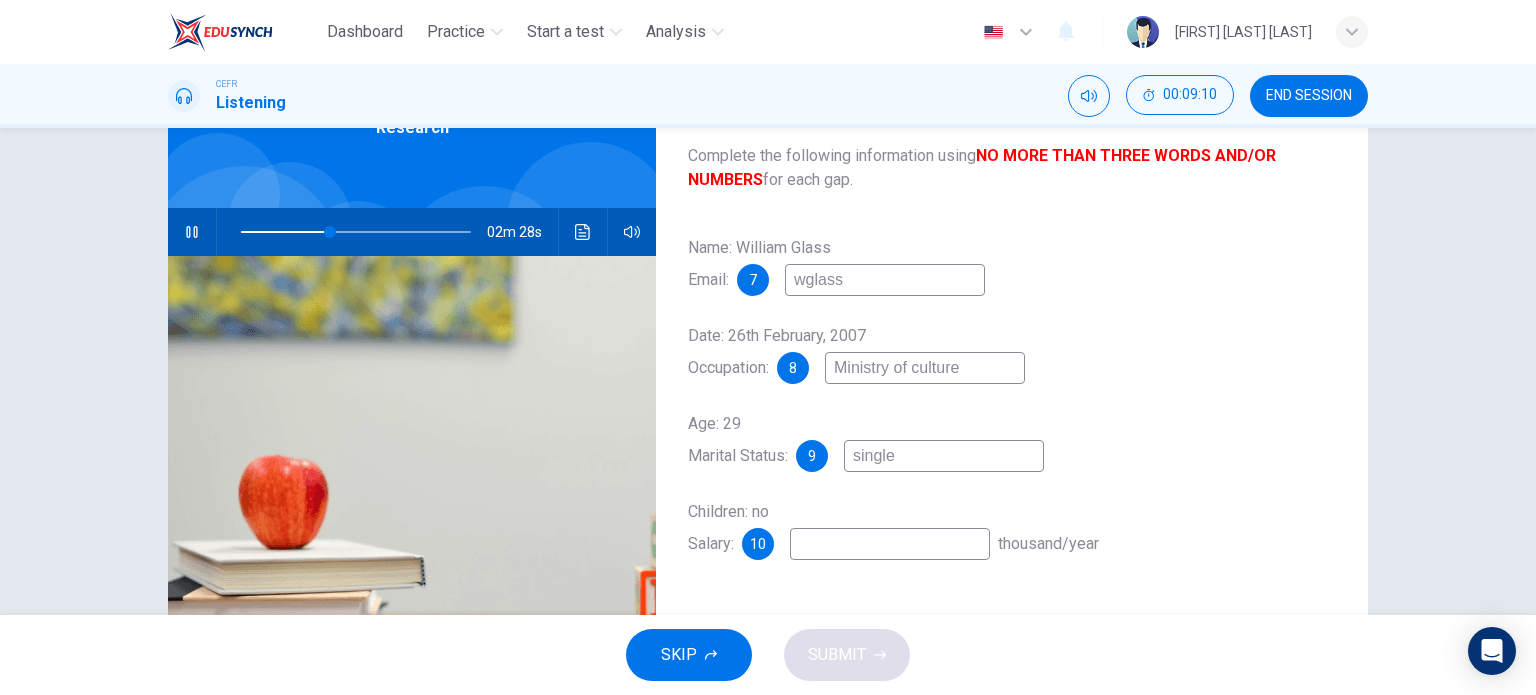 type on "wglass" 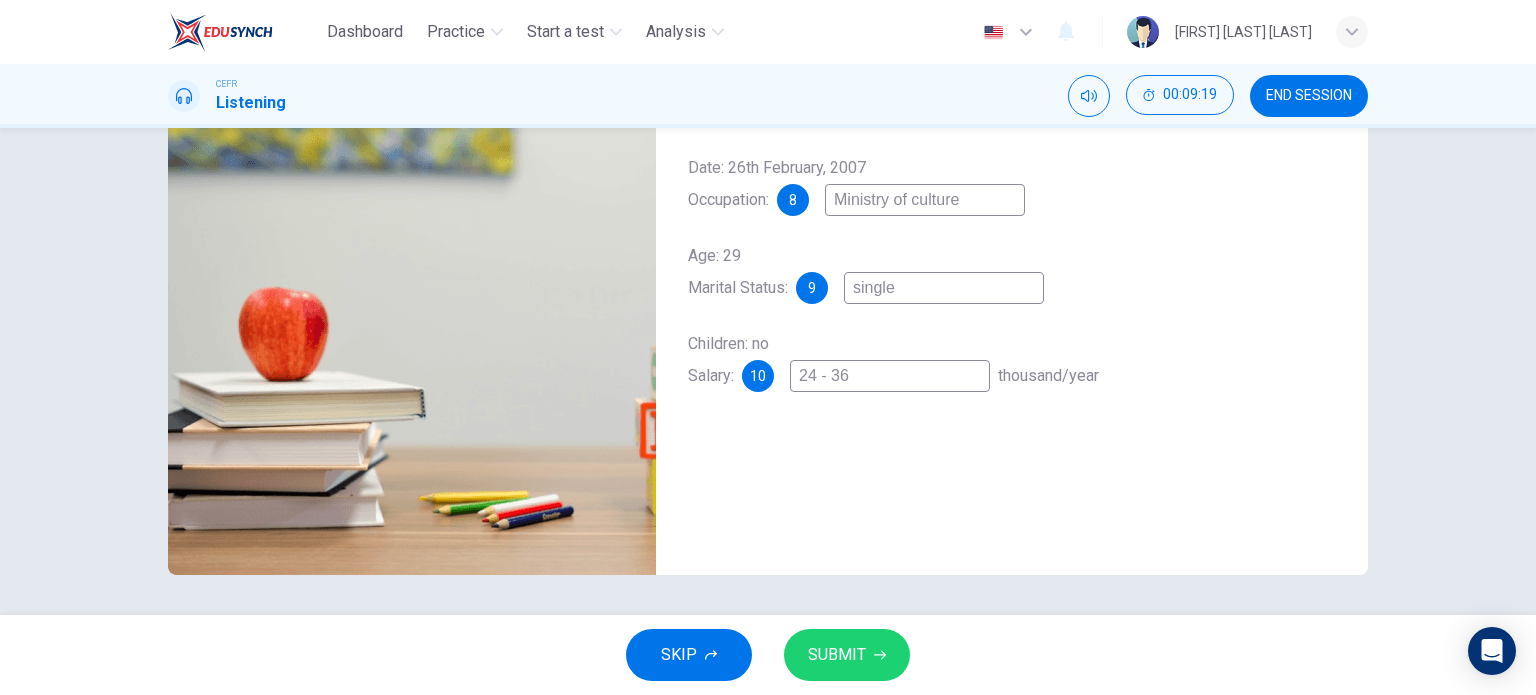 scroll, scrollTop: 94, scrollLeft: 0, axis: vertical 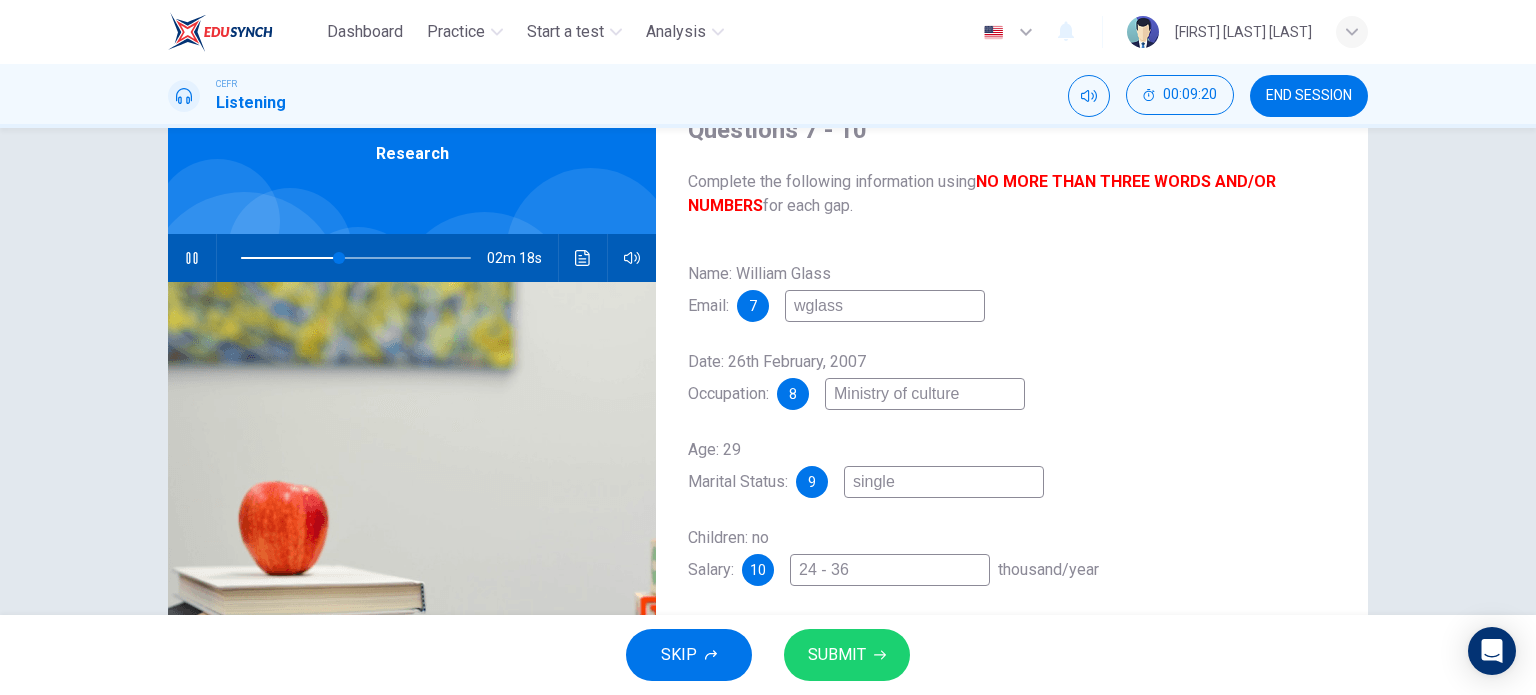 type on "24 - 36" 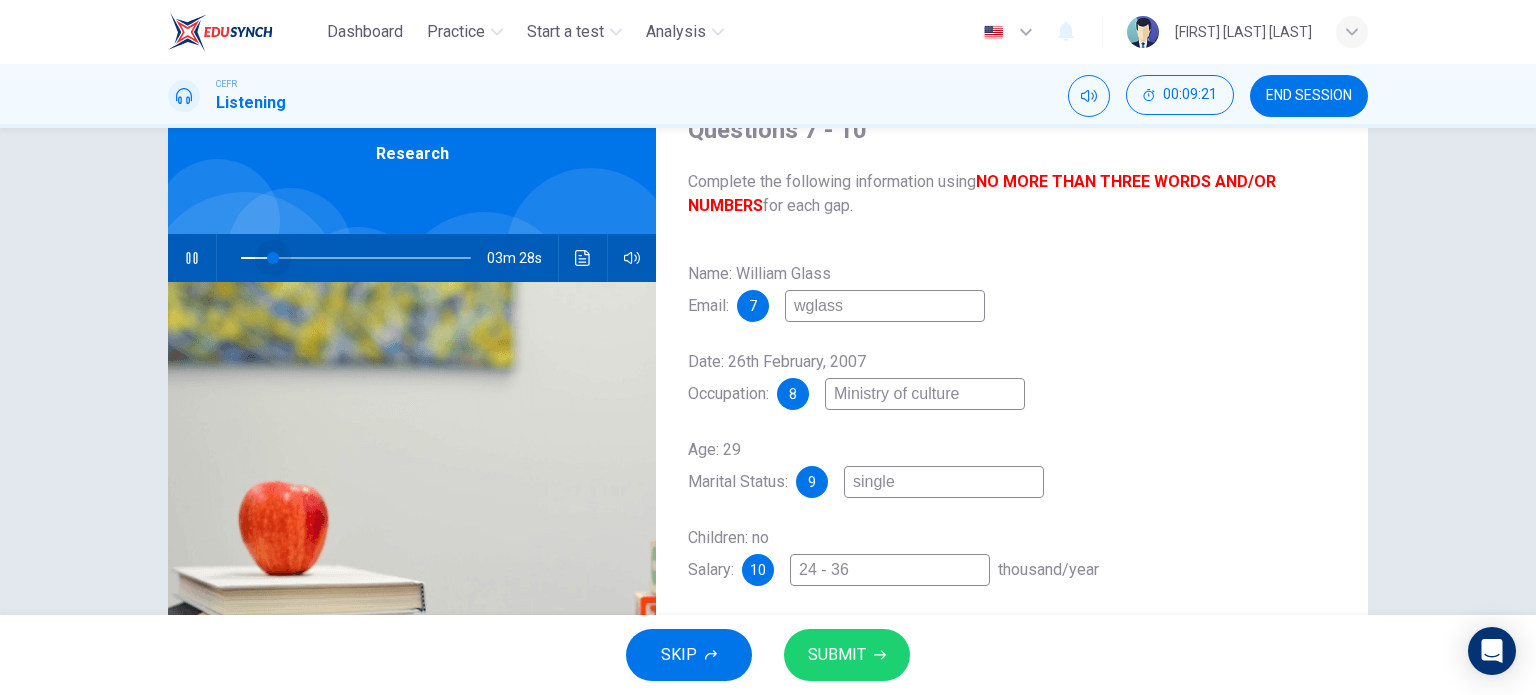 click at bounding box center [356, 258] 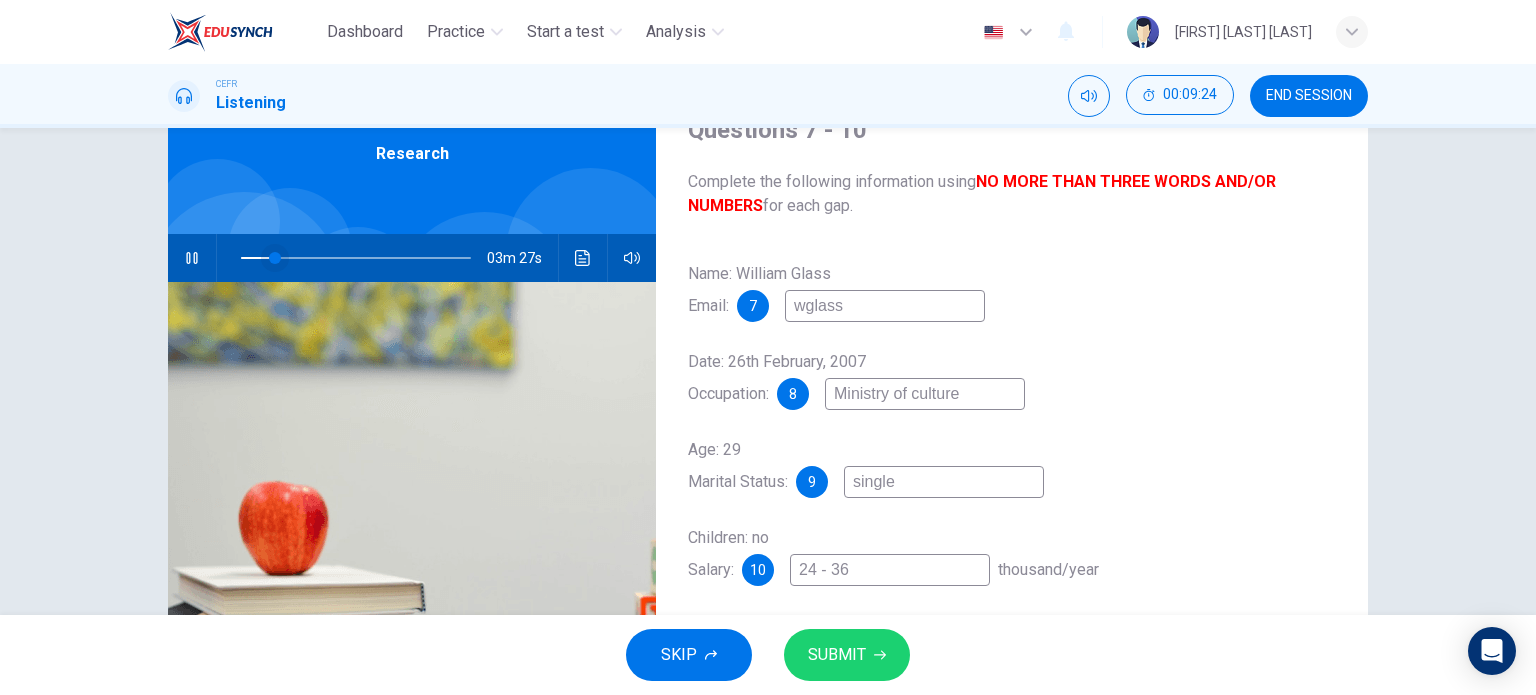 click at bounding box center (275, 258) 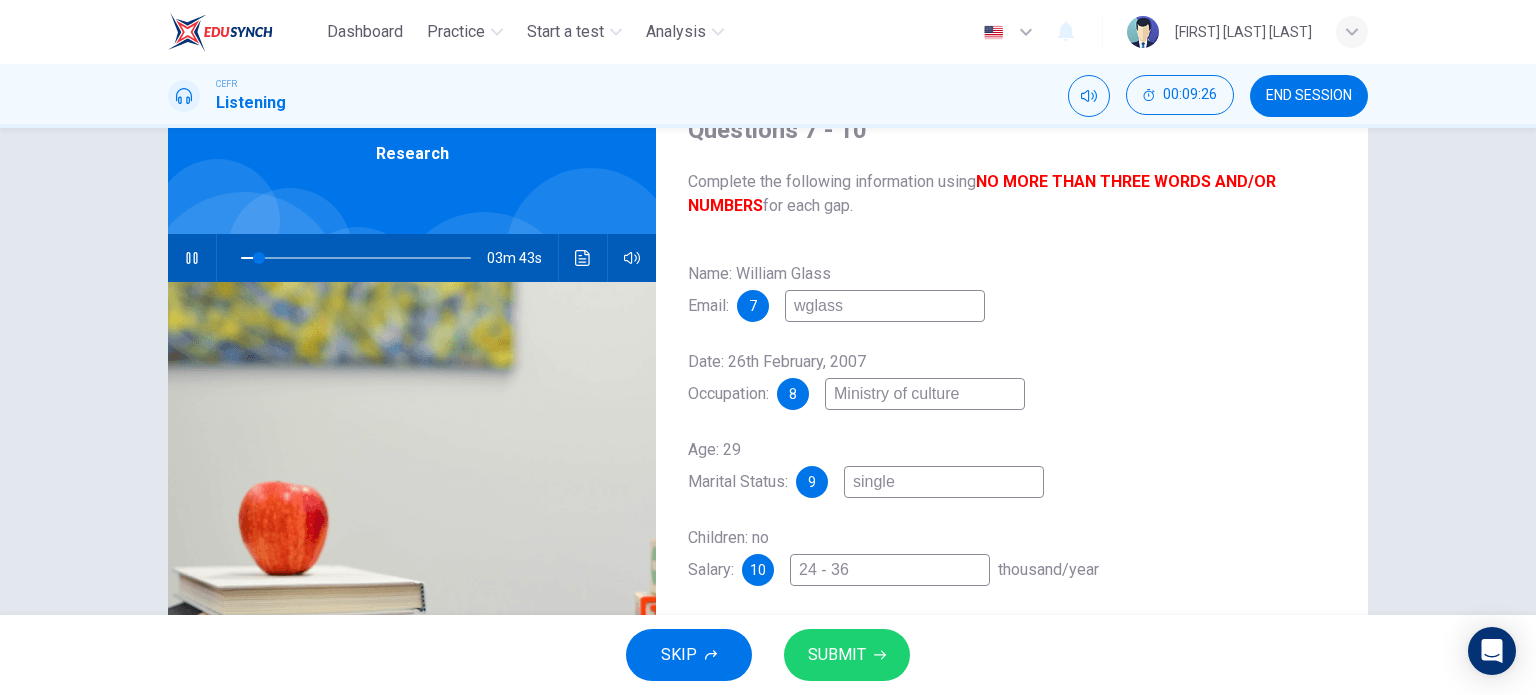 click on "wglass" at bounding box center (885, 306) 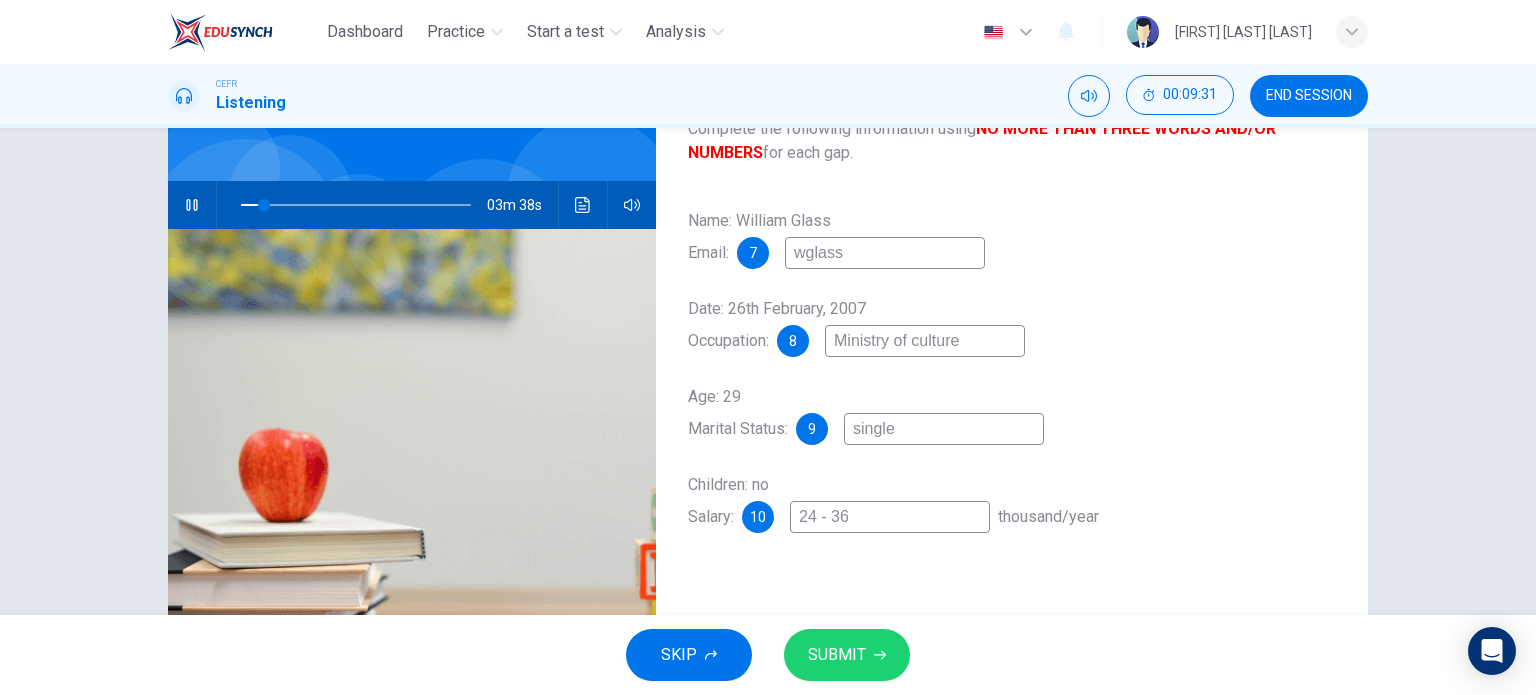 scroll, scrollTop: 84, scrollLeft: 0, axis: vertical 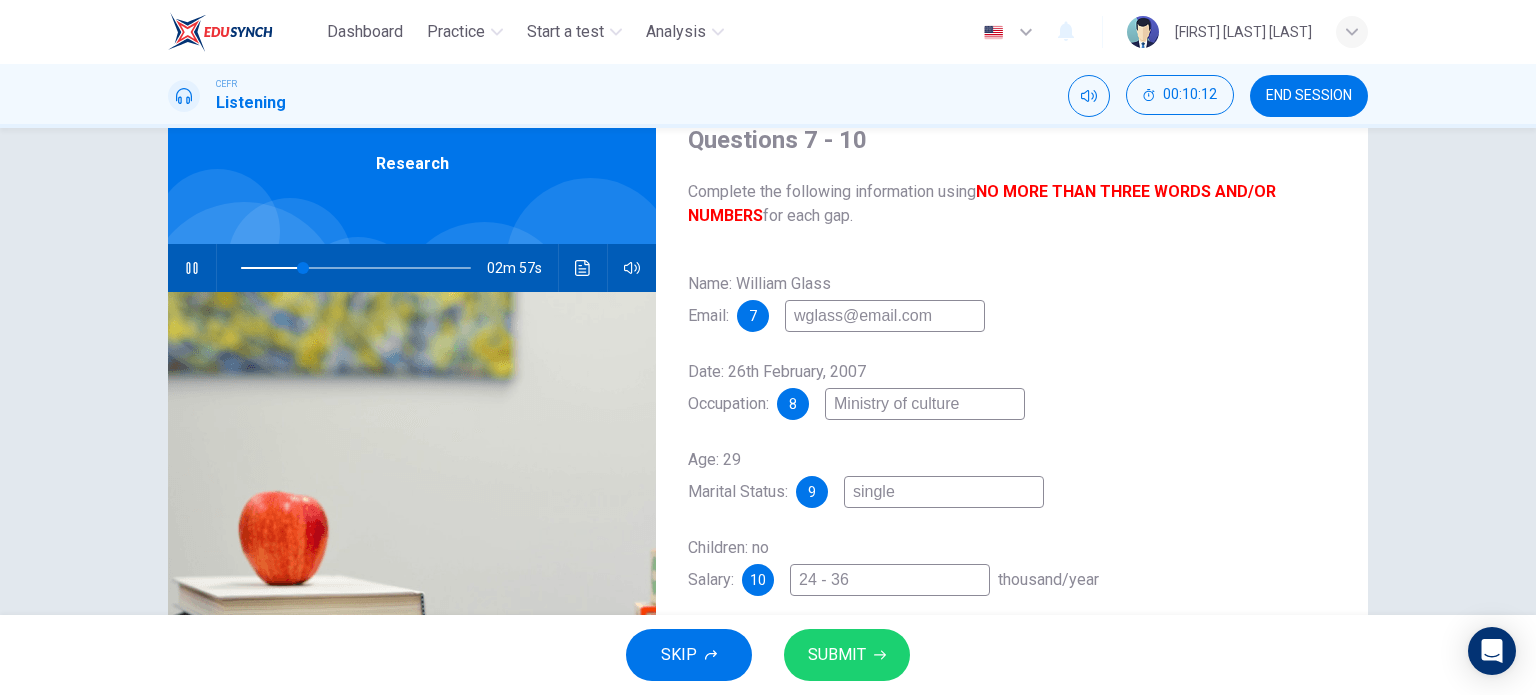 type on "wglass@email.com" 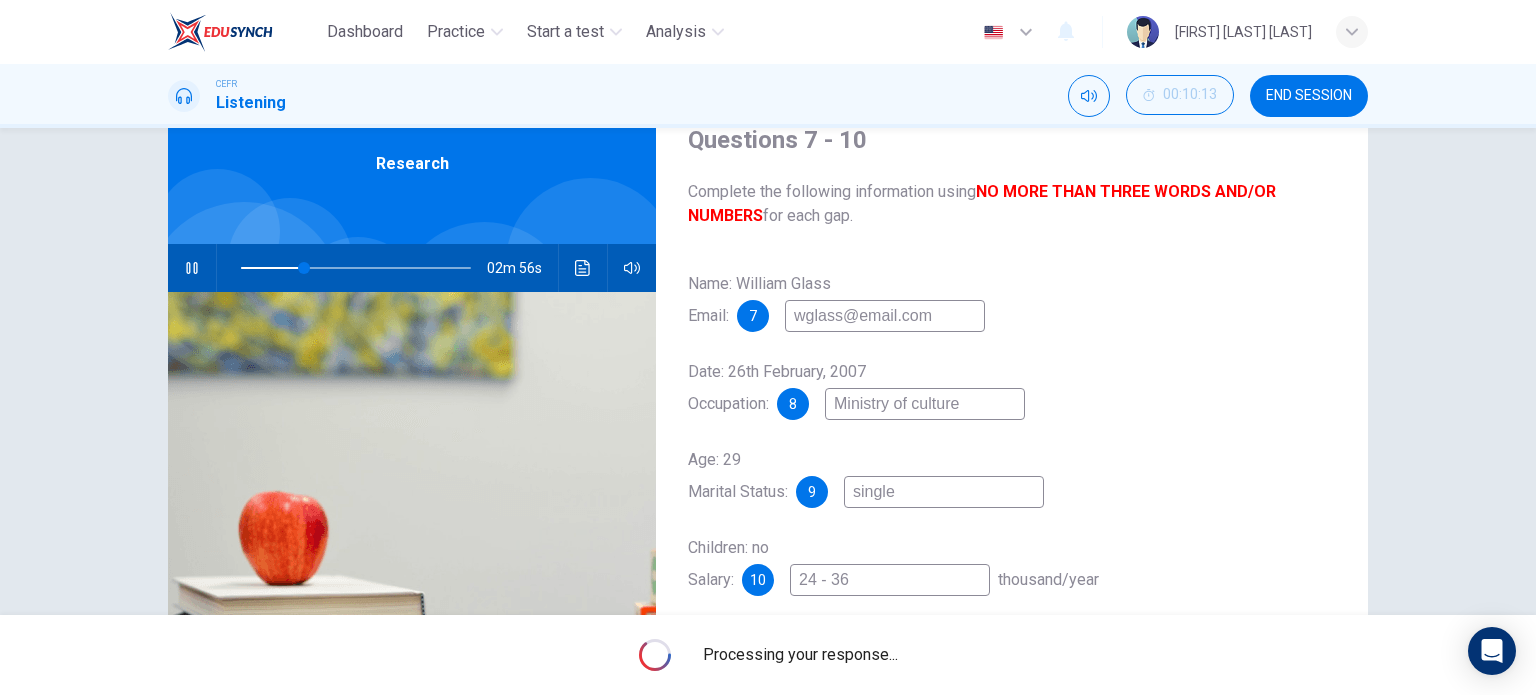 scroll, scrollTop: 116, scrollLeft: 0, axis: vertical 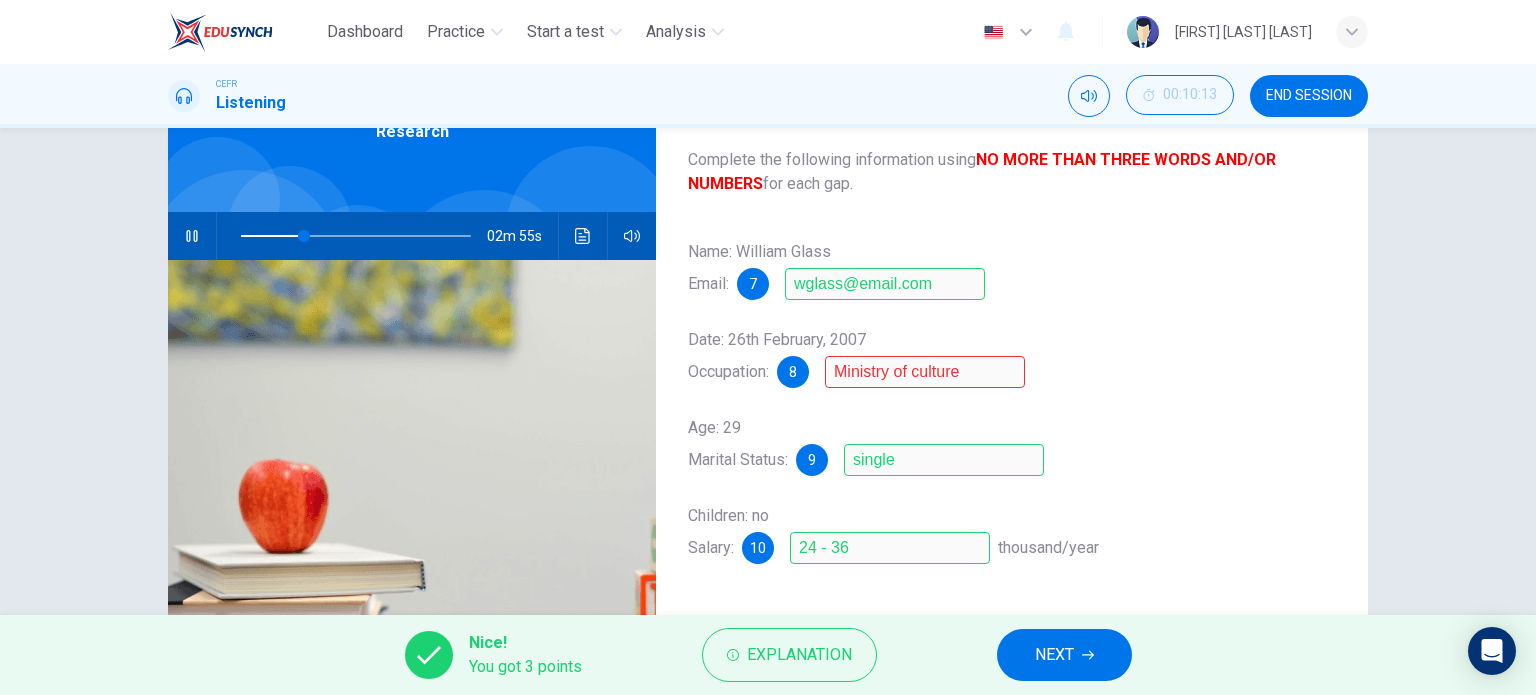 click at bounding box center (192, 236) 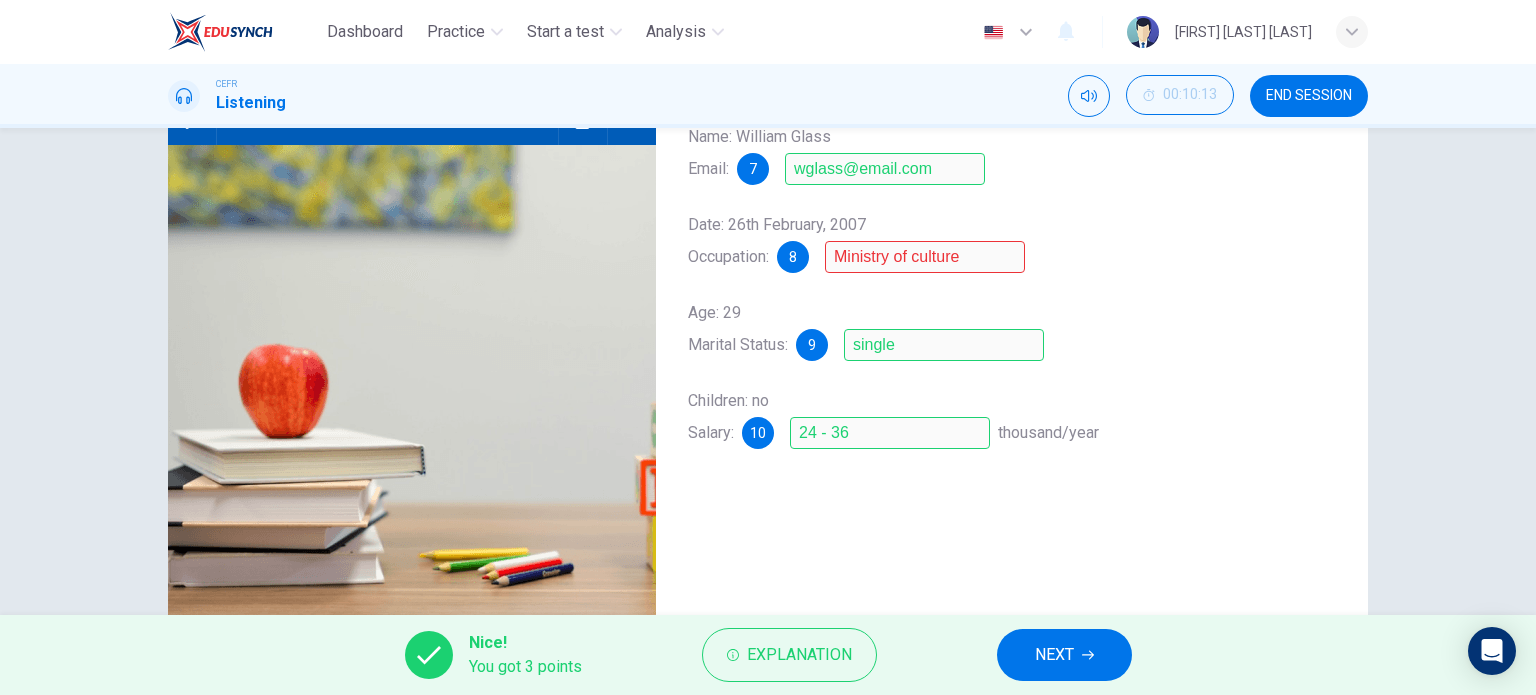 scroll, scrollTop: 230, scrollLeft: 0, axis: vertical 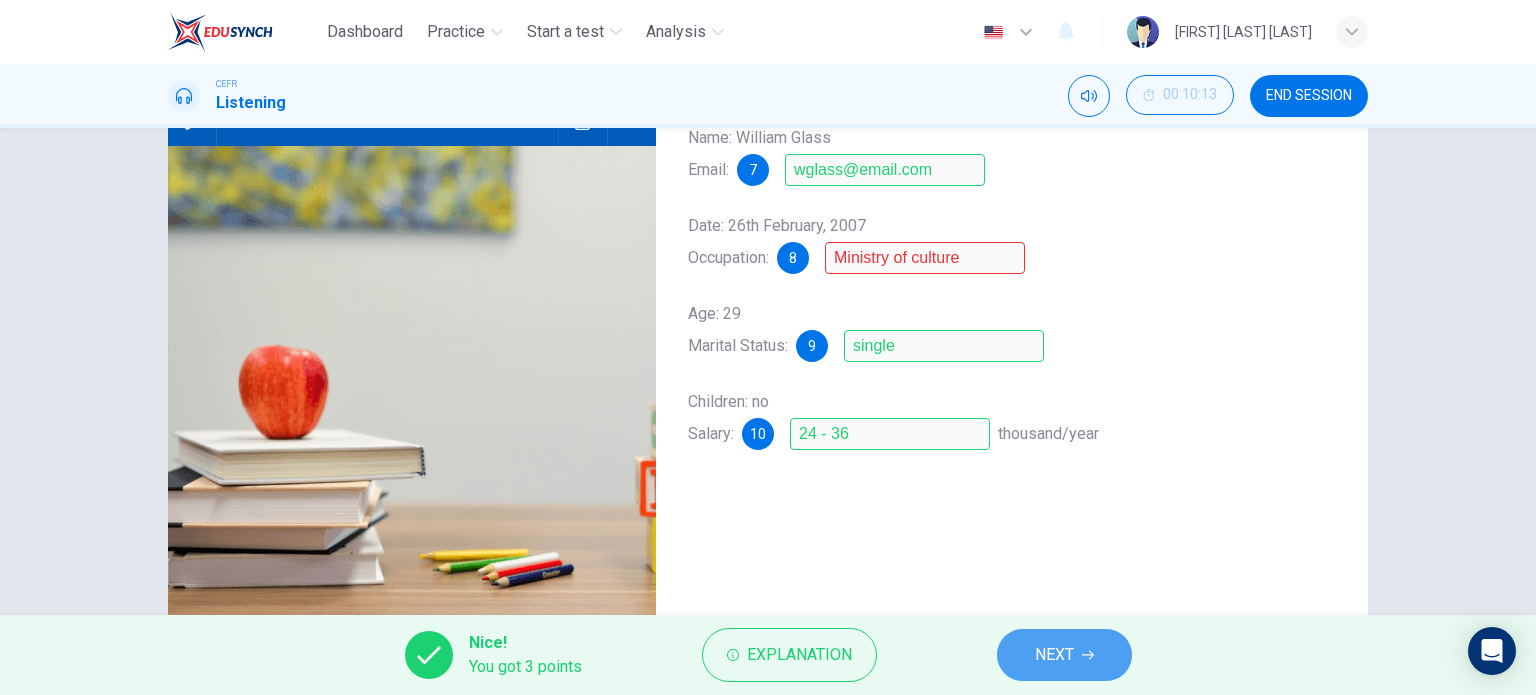 click on "NEXT" at bounding box center [1054, 655] 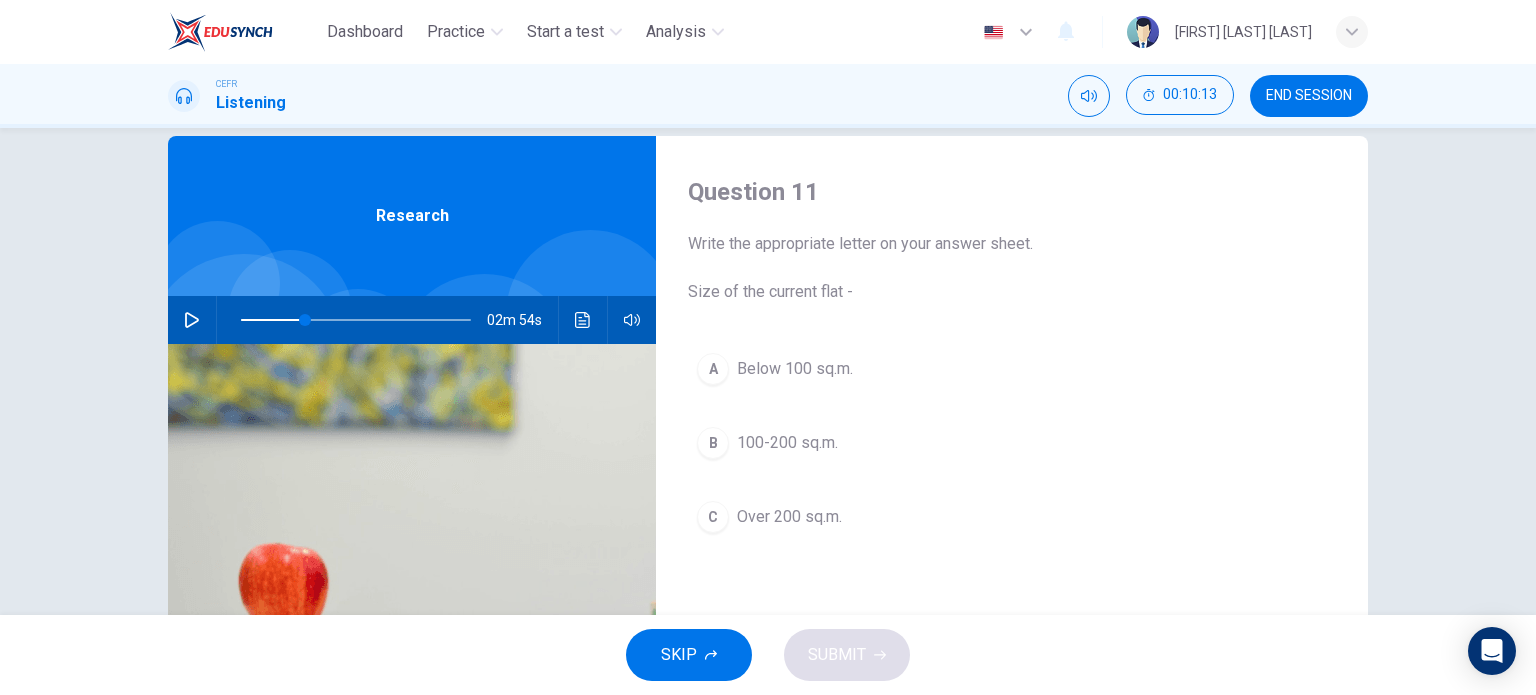 scroll, scrollTop: 32, scrollLeft: 0, axis: vertical 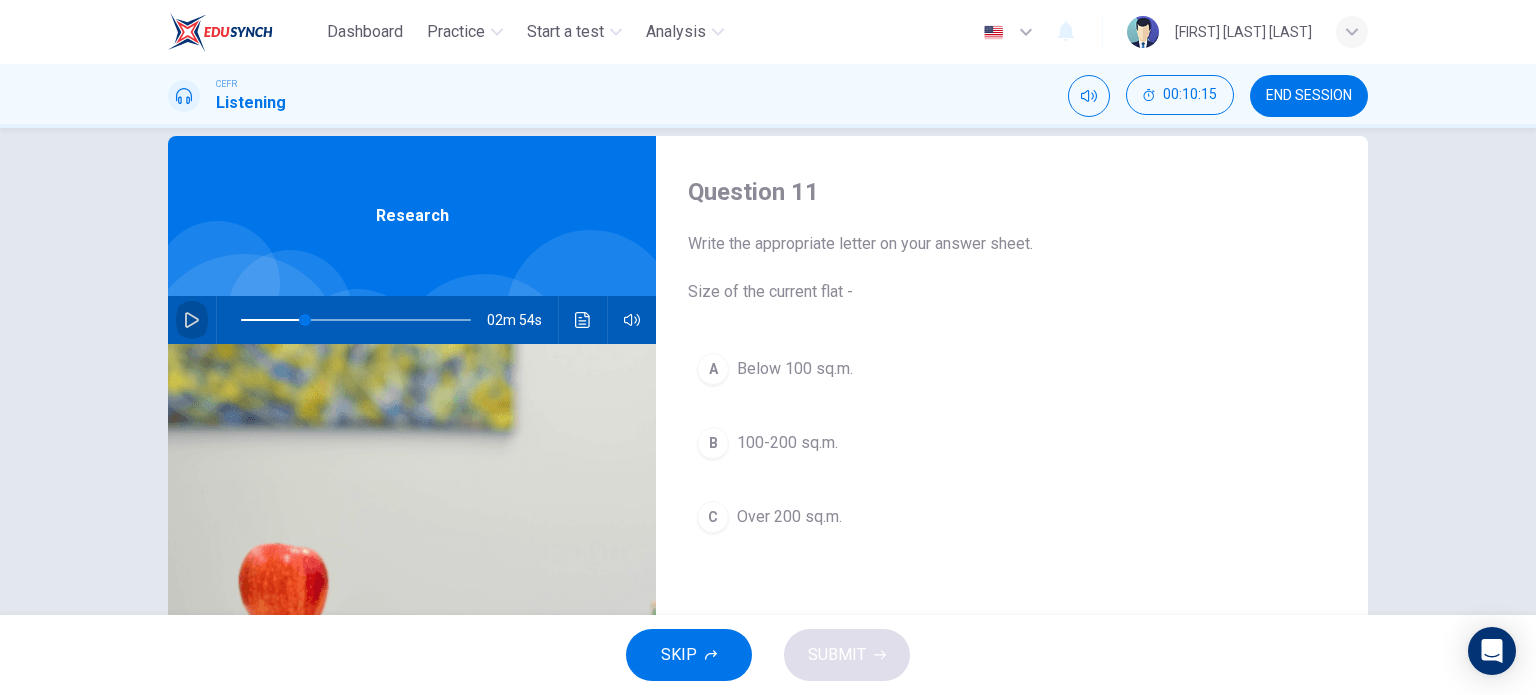 click at bounding box center (192, 320) 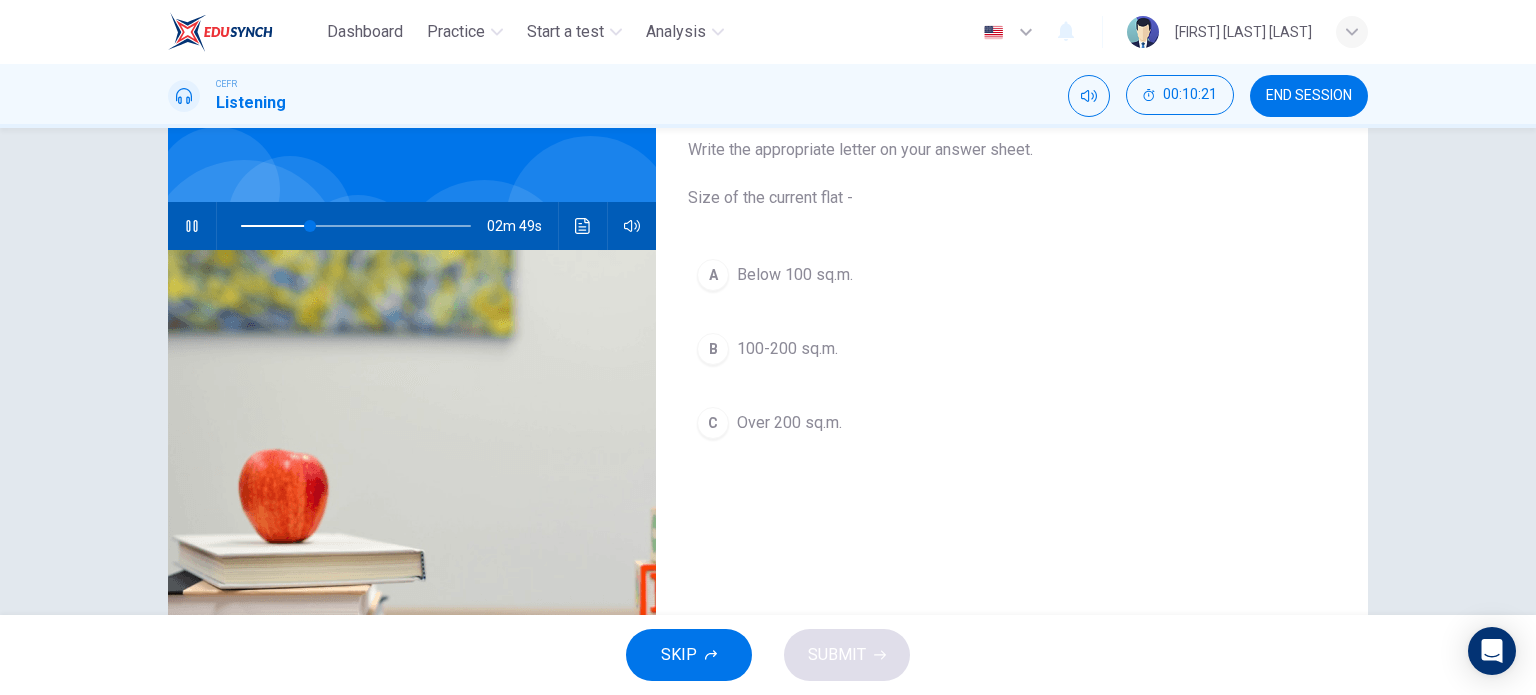 scroll, scrollTop: 124, scrollLeft: 0, axis: vertical 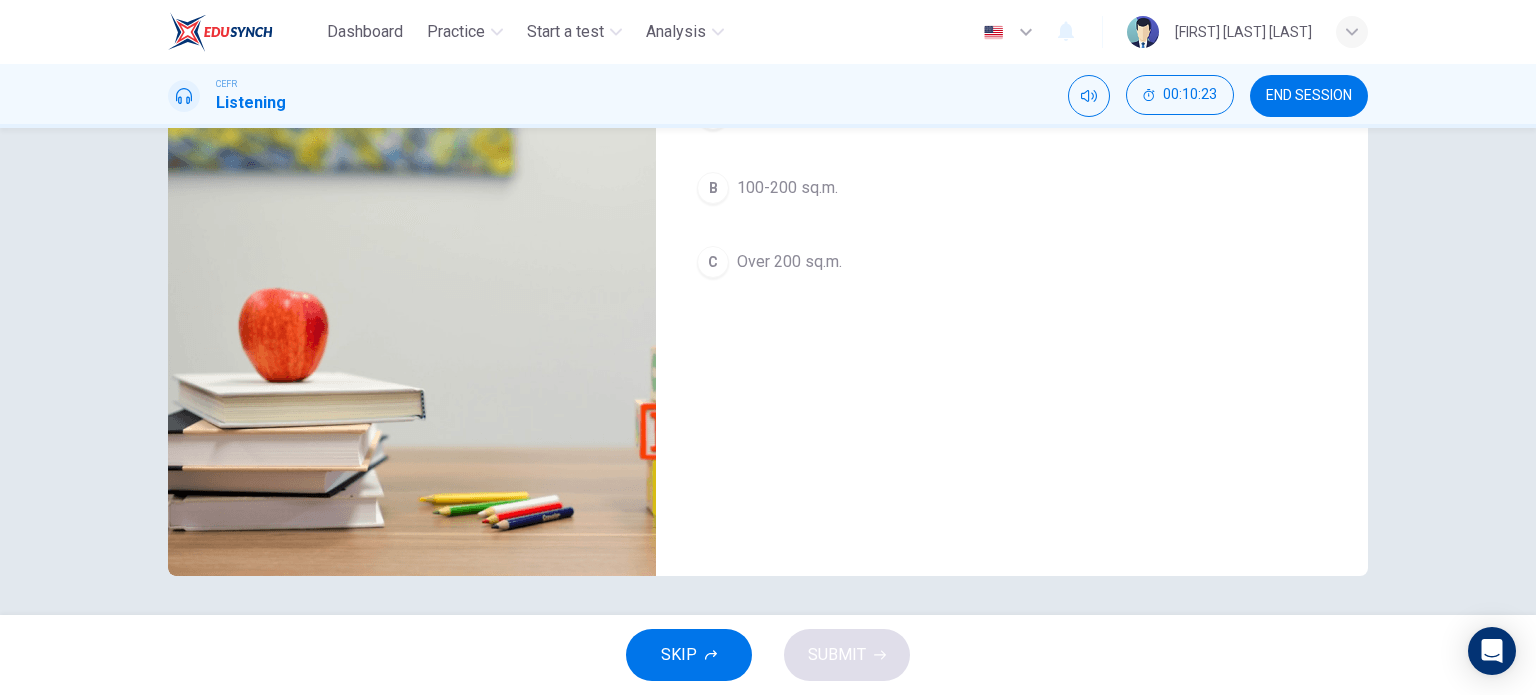click on "Question 11 Write the appropriate letter on your answer sheet. Size of the current flat -  A Below 100 sq.m. B 100-200 sq.m. C Over 200 sq.m." at bounding box center (1012, 228) 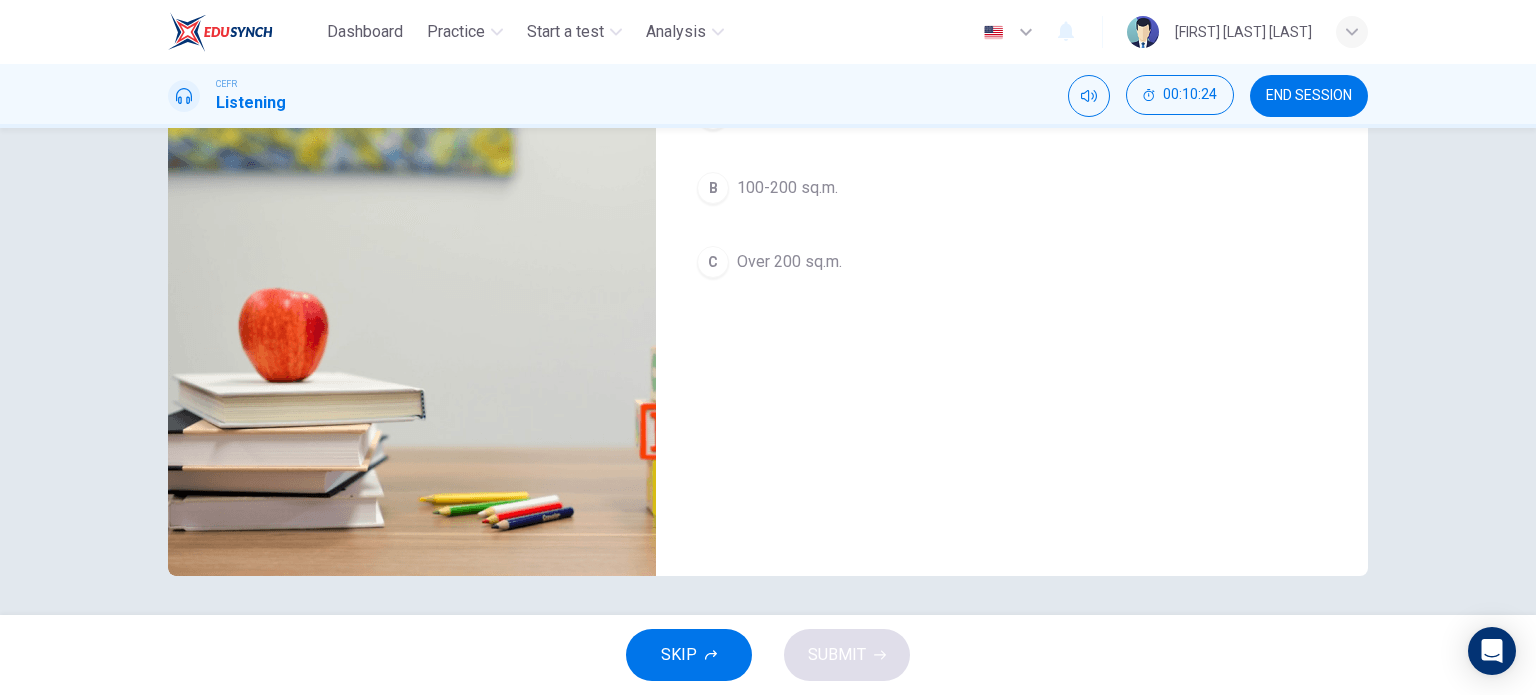scroll, scrollTop: 95, scrollLeft: 0, axis: vertical 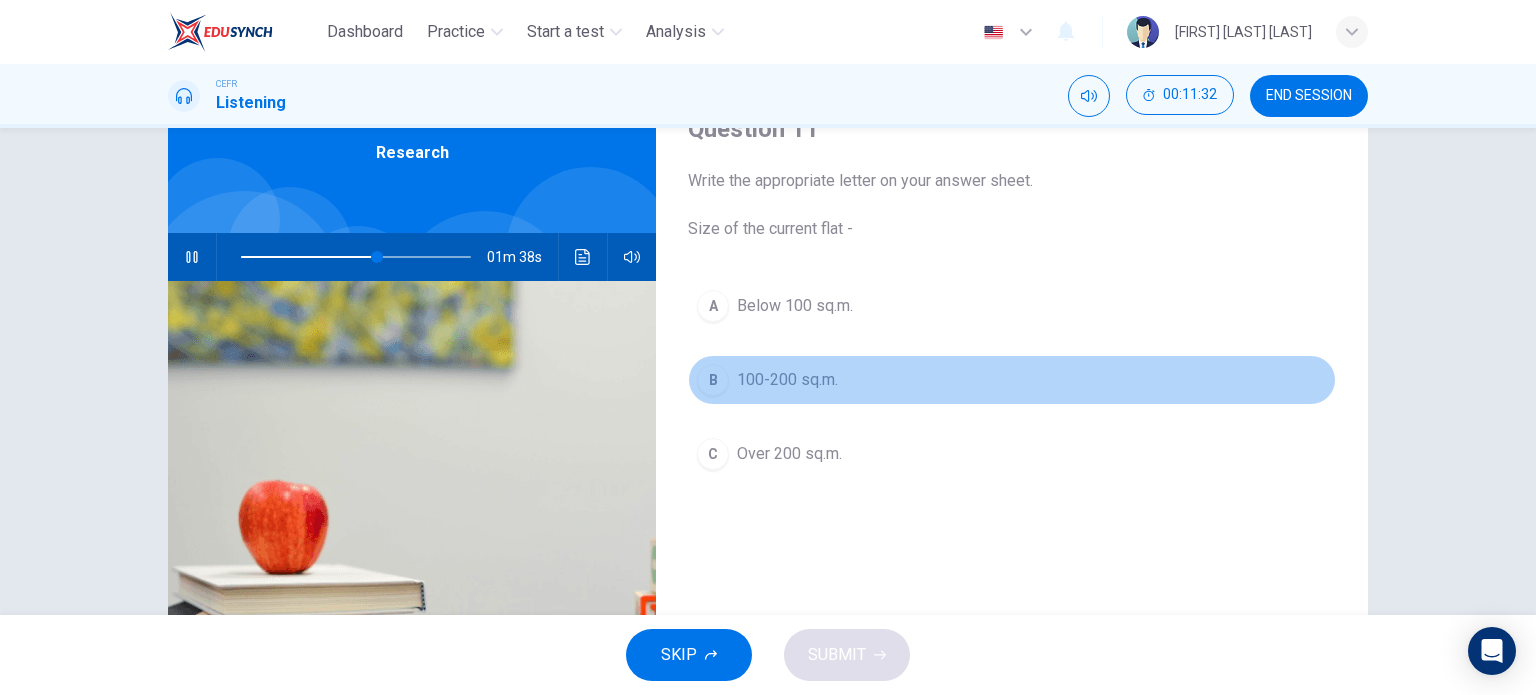 click on "100-200 sq.m." at bounding box center (795, 306) 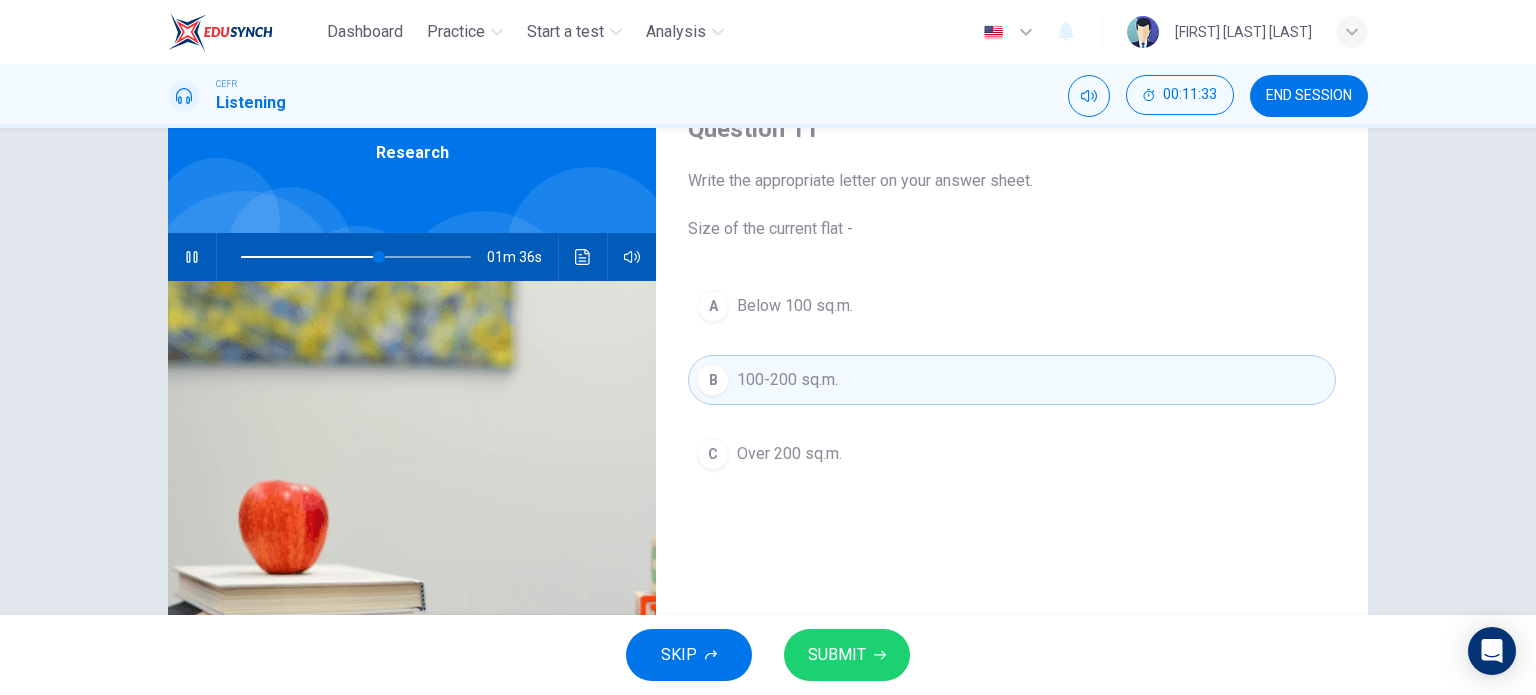 click on "SUBMIT" at bounding box center [837, 655] 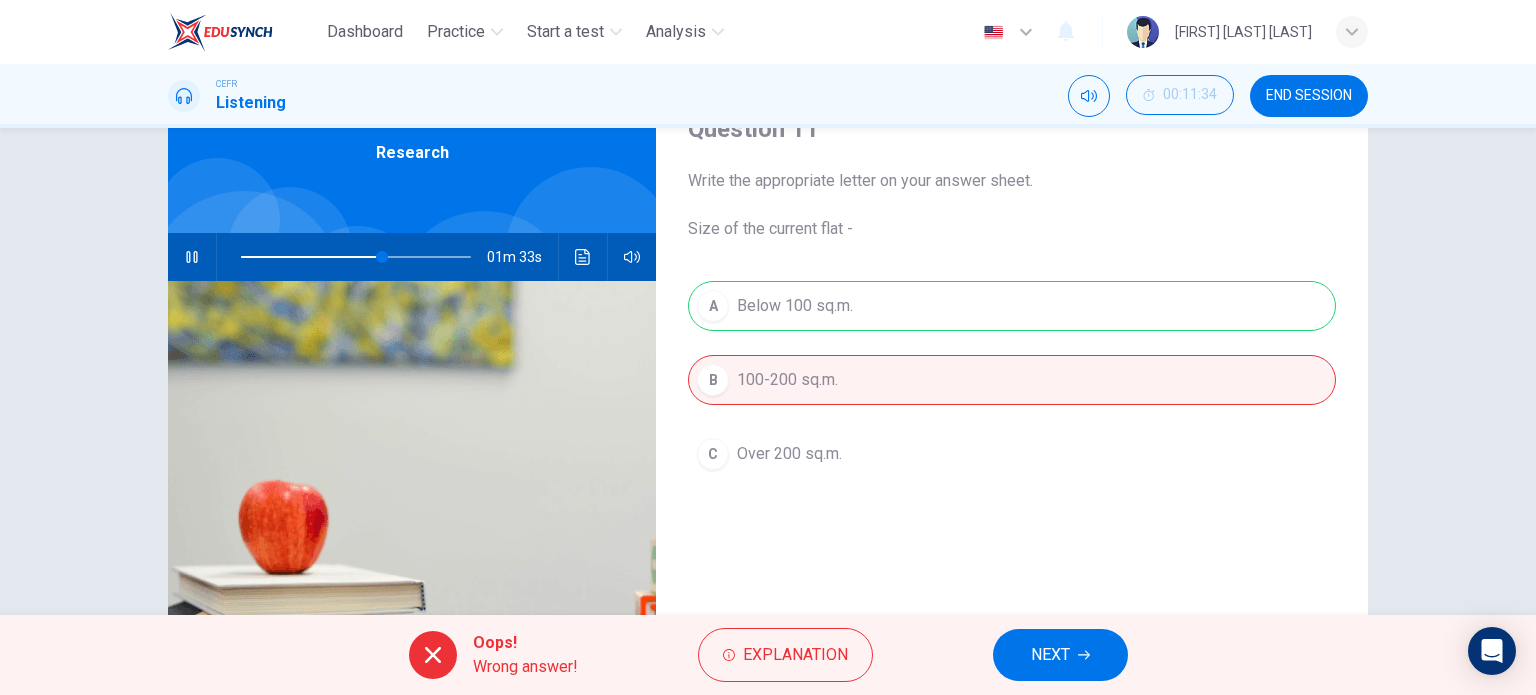 click on "NEXT" at bounding box center [1050, 655] 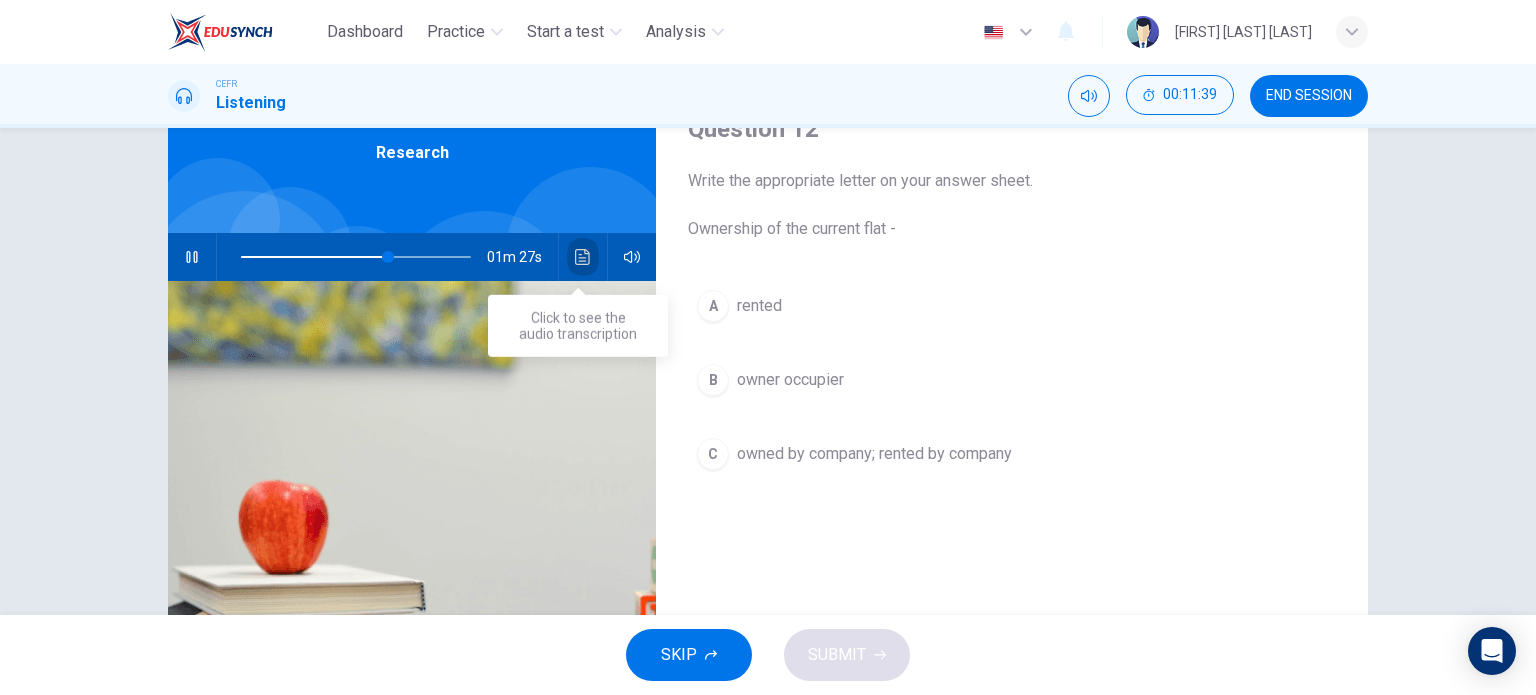click at bounding box center (583, 257) 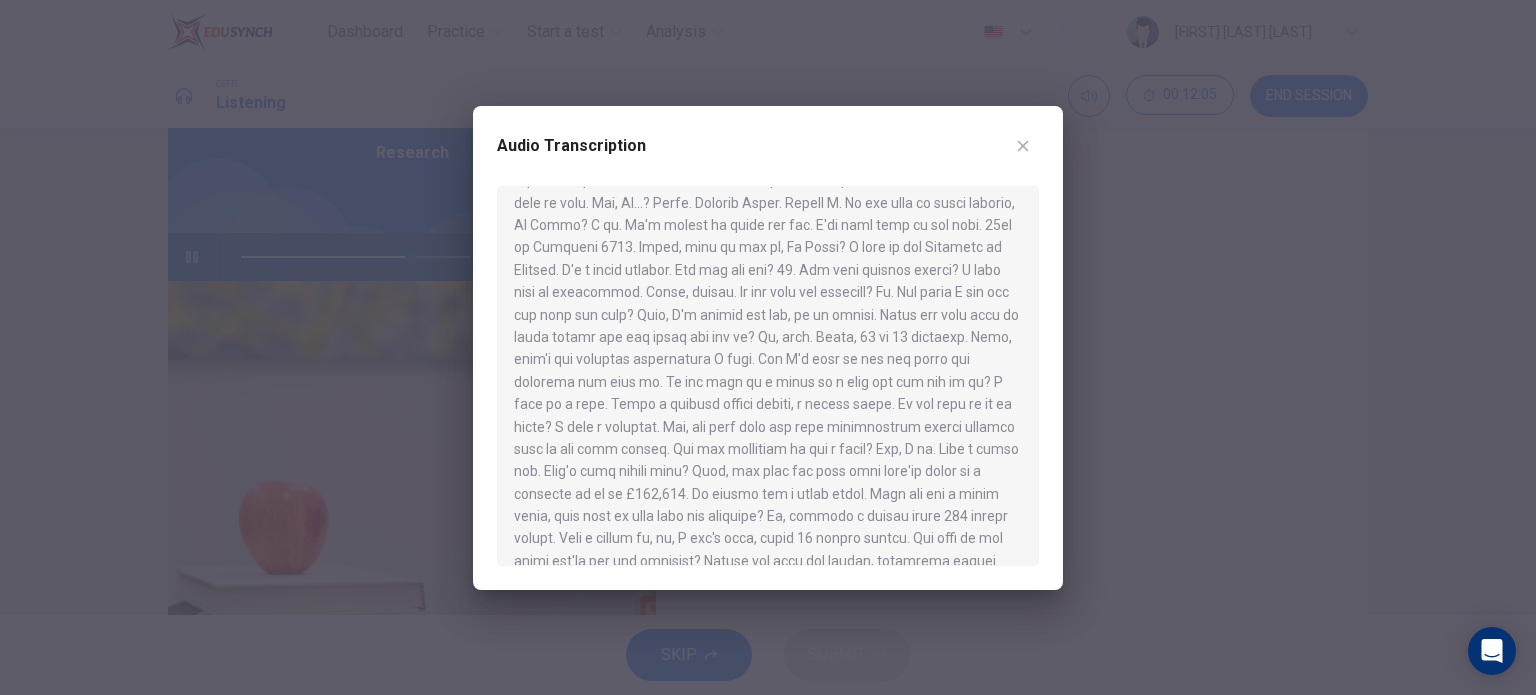 scroll, scrollTop: 196, scrollLeft: 0, axis: vertical 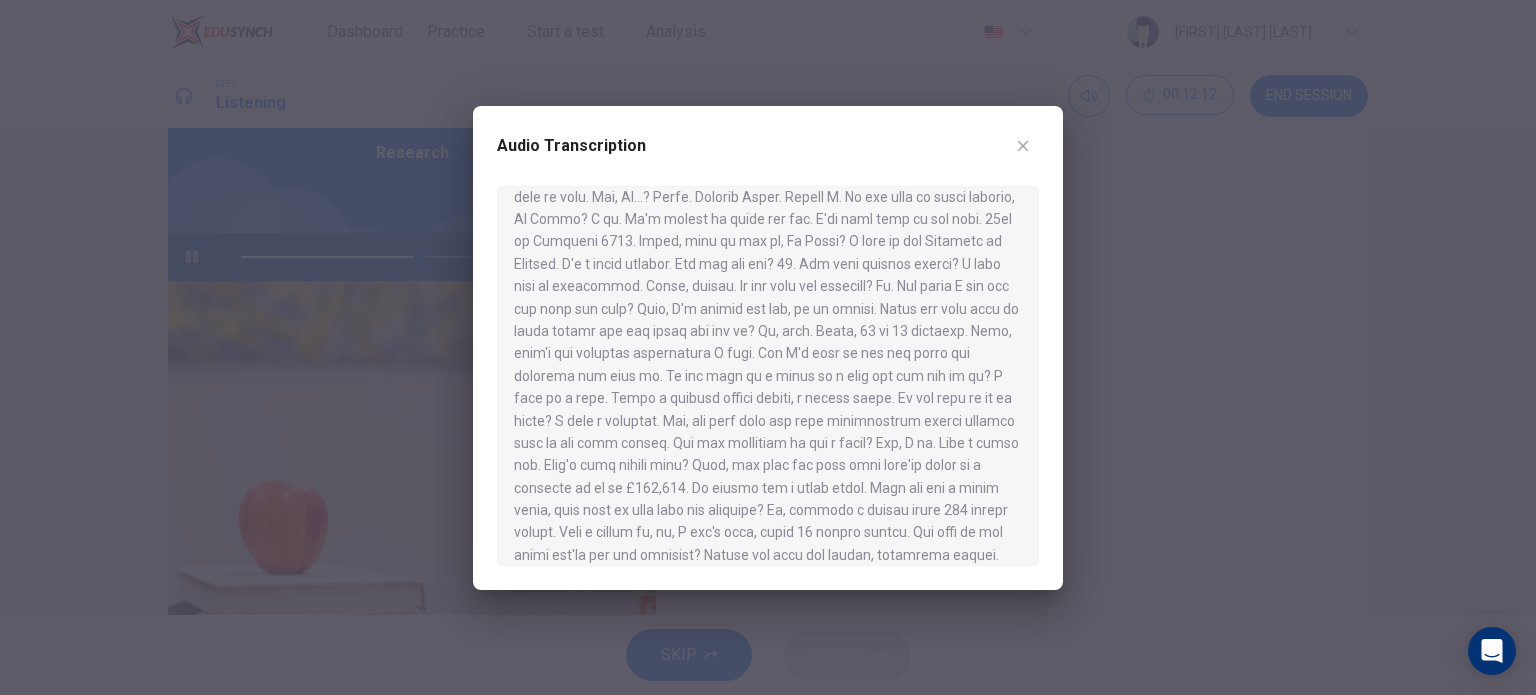 click at bounding box center [1023, 146] 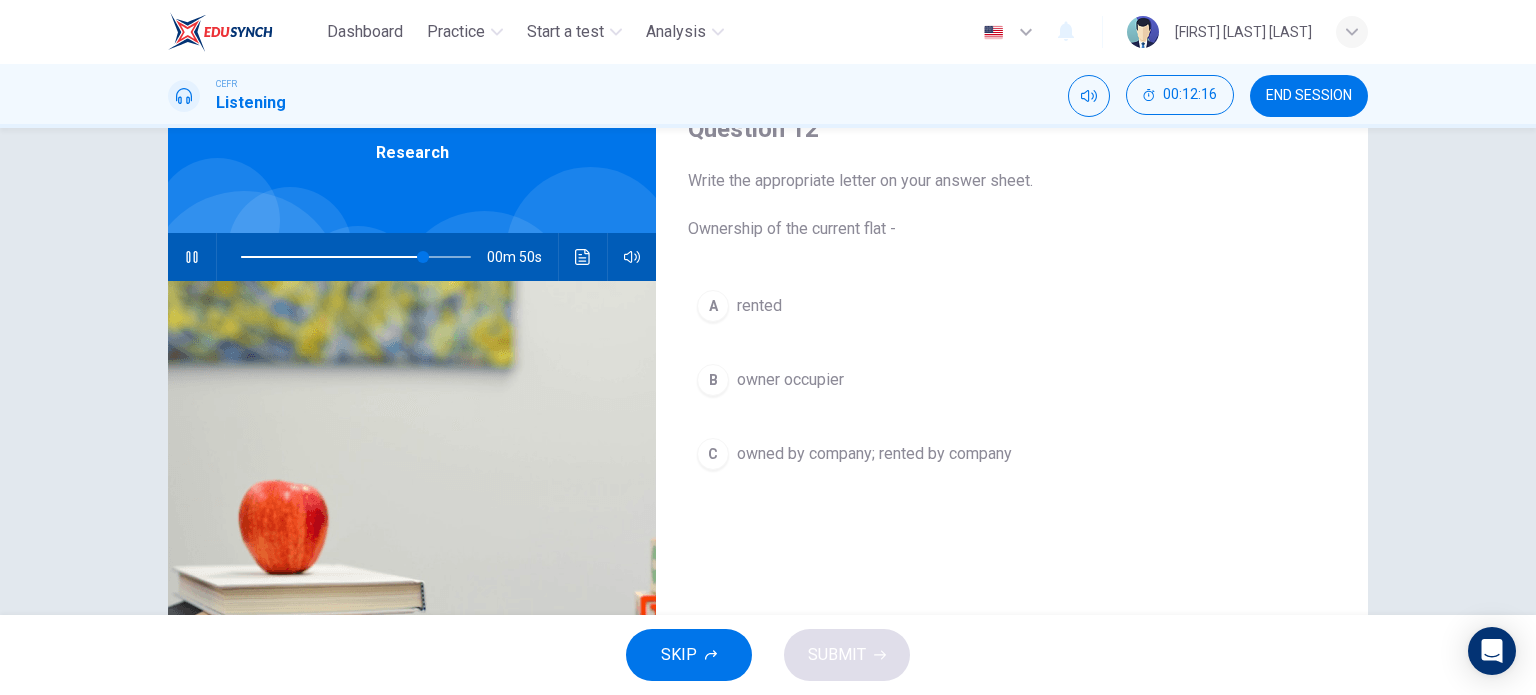 click on "B" at bounding box center (713, 306) 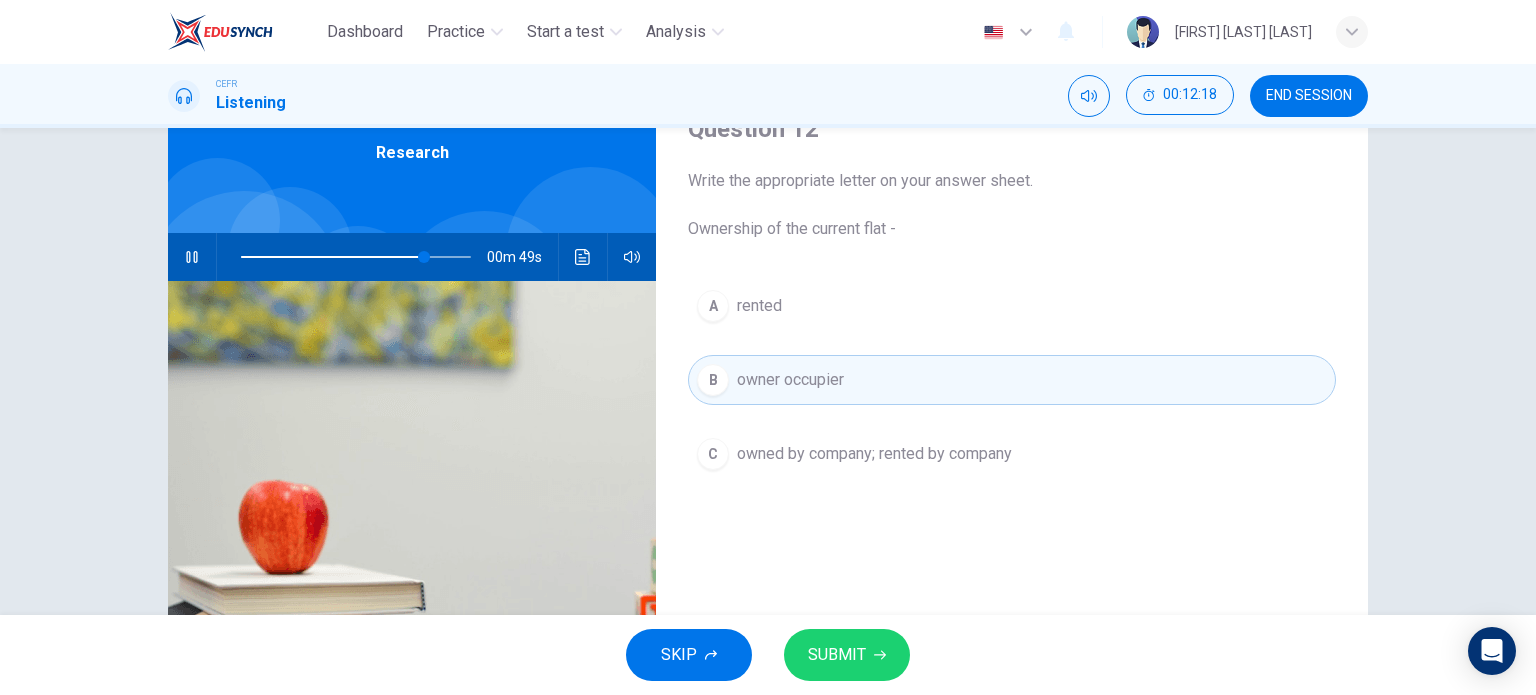 click on "SUBMIT" at bounding box center (847, 655) 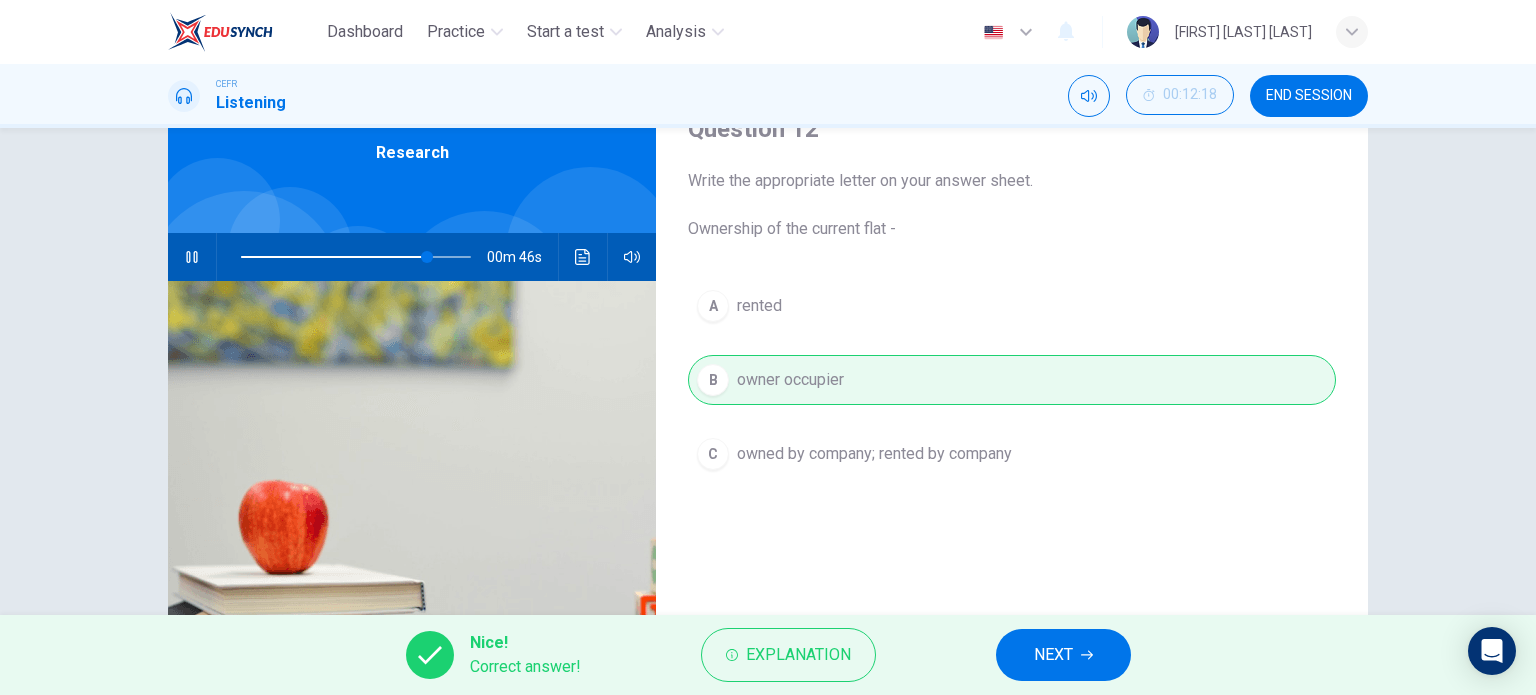click on "NEXT" at bounding box center (1053, 655) 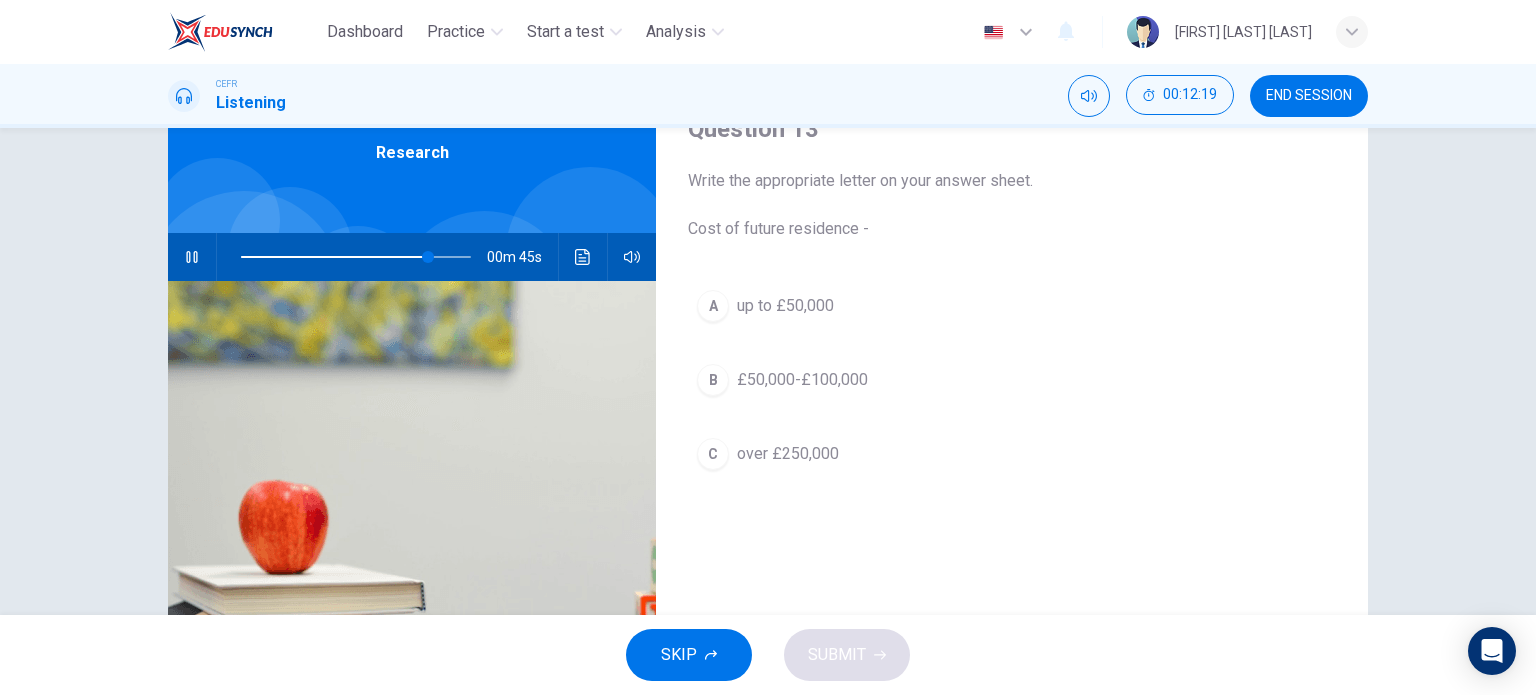 click at bounding box center [356, 257] 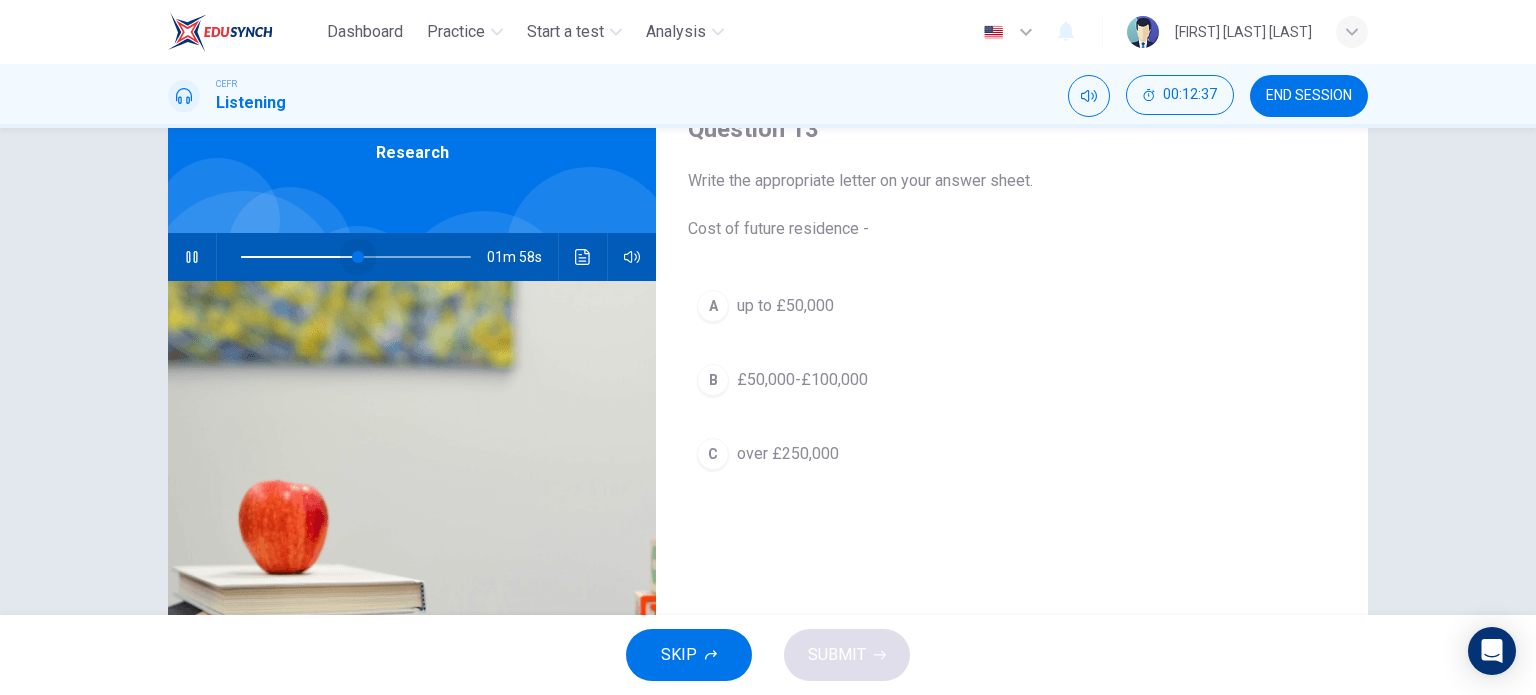 click at bounding box center [358, 257] 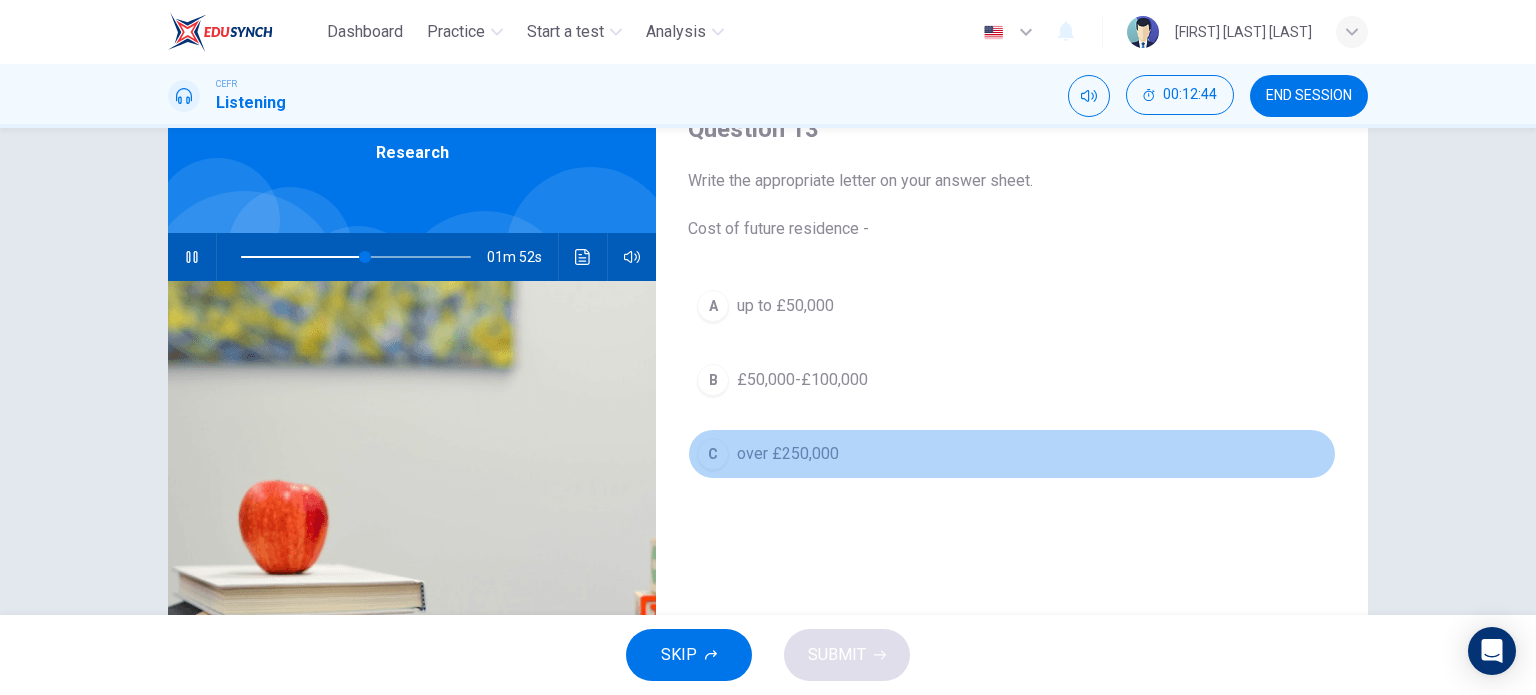 click on "C over £250,000" at bounding box center (1012, 454) 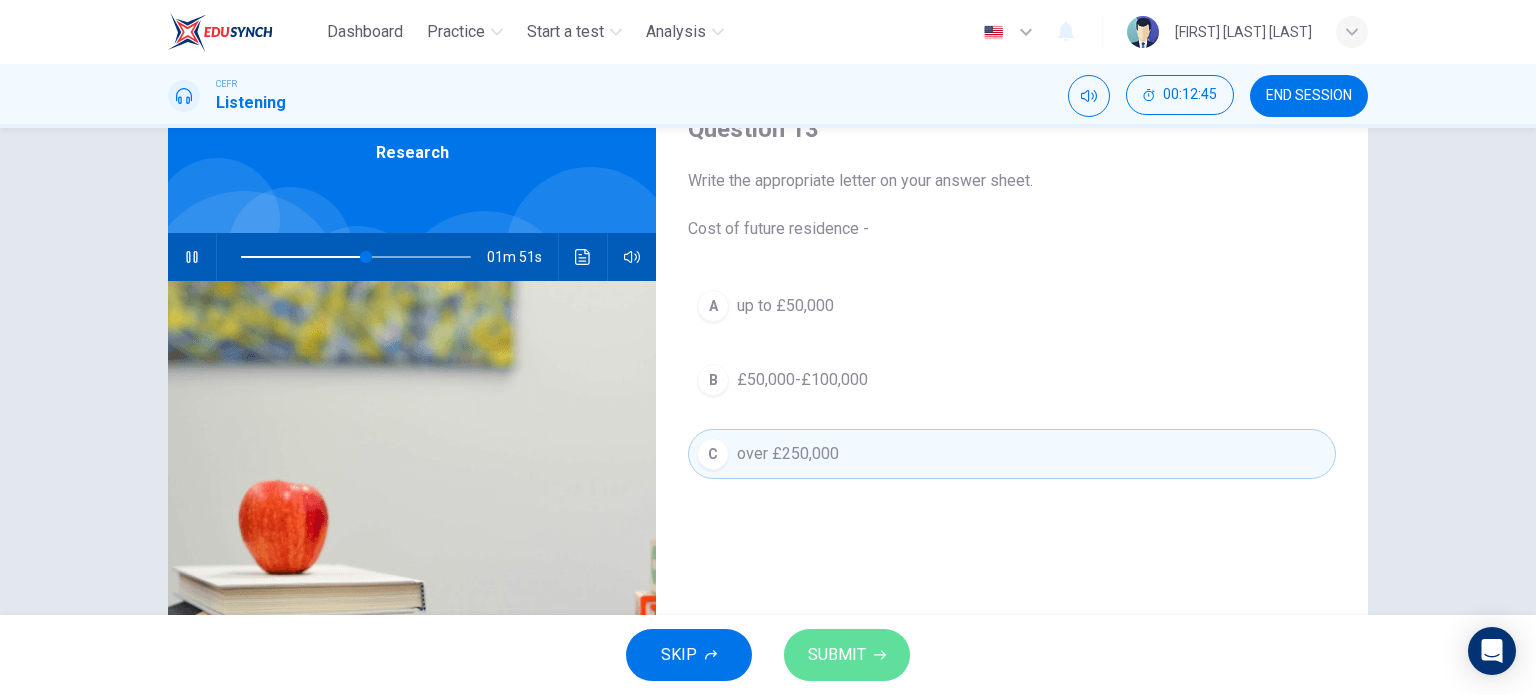 click on "SUBMIT" at bounding box center (837, 655) 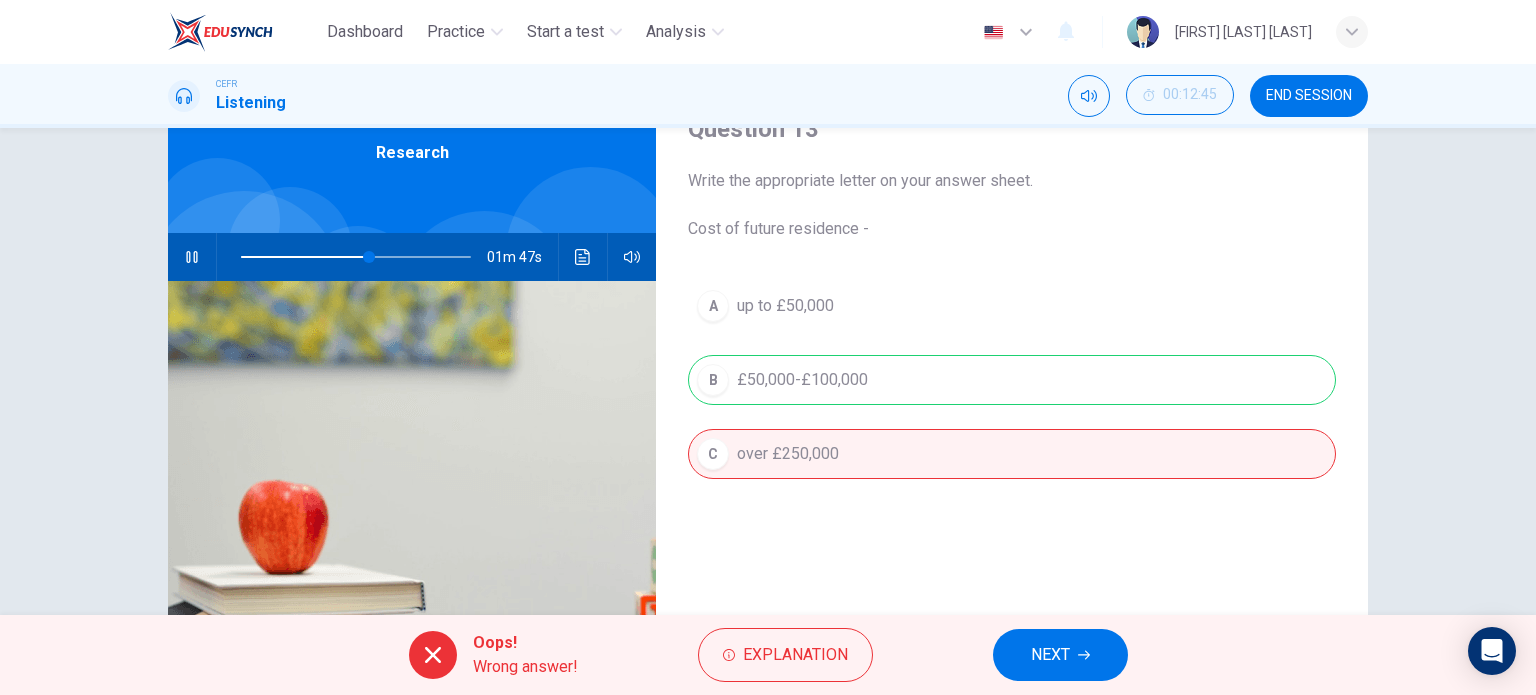 click on "NEXT" at bounding box center [1050, 655] 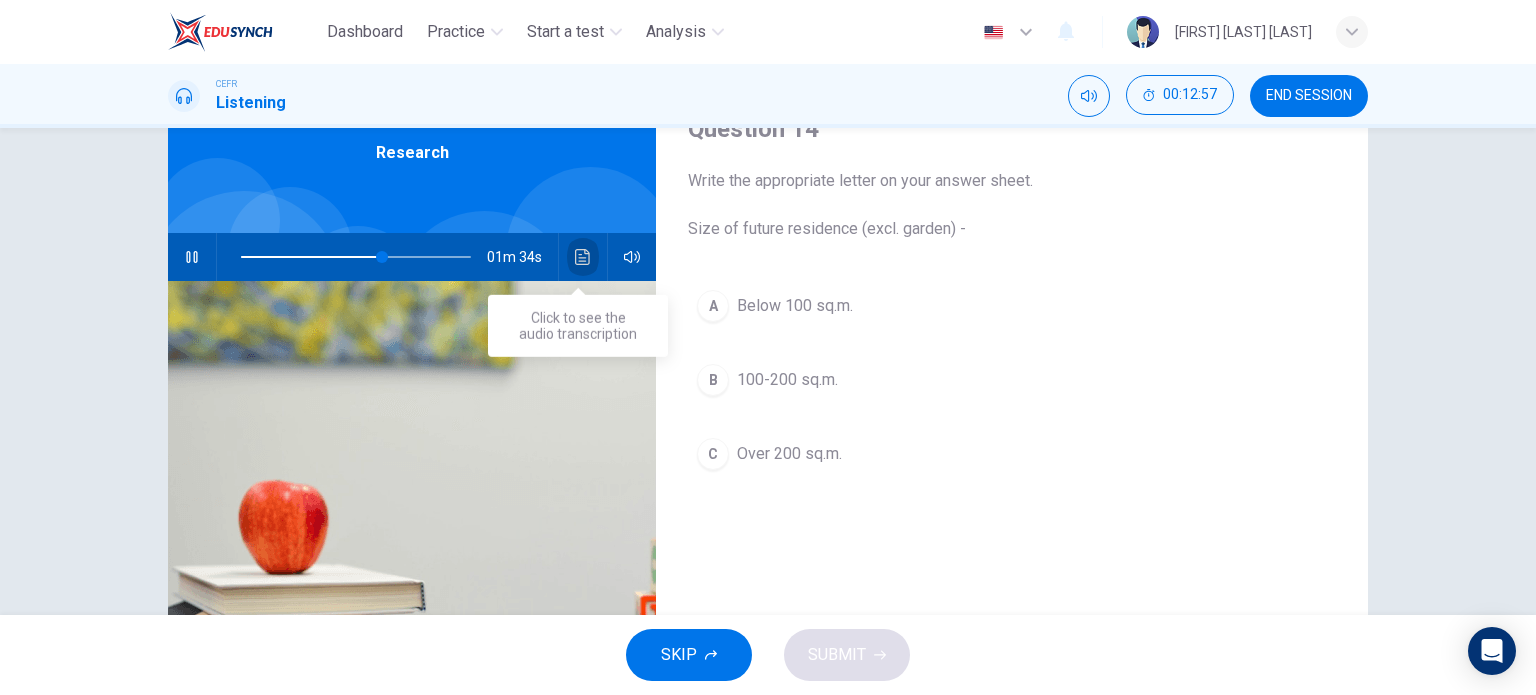 click at bounding box center [583, 257] 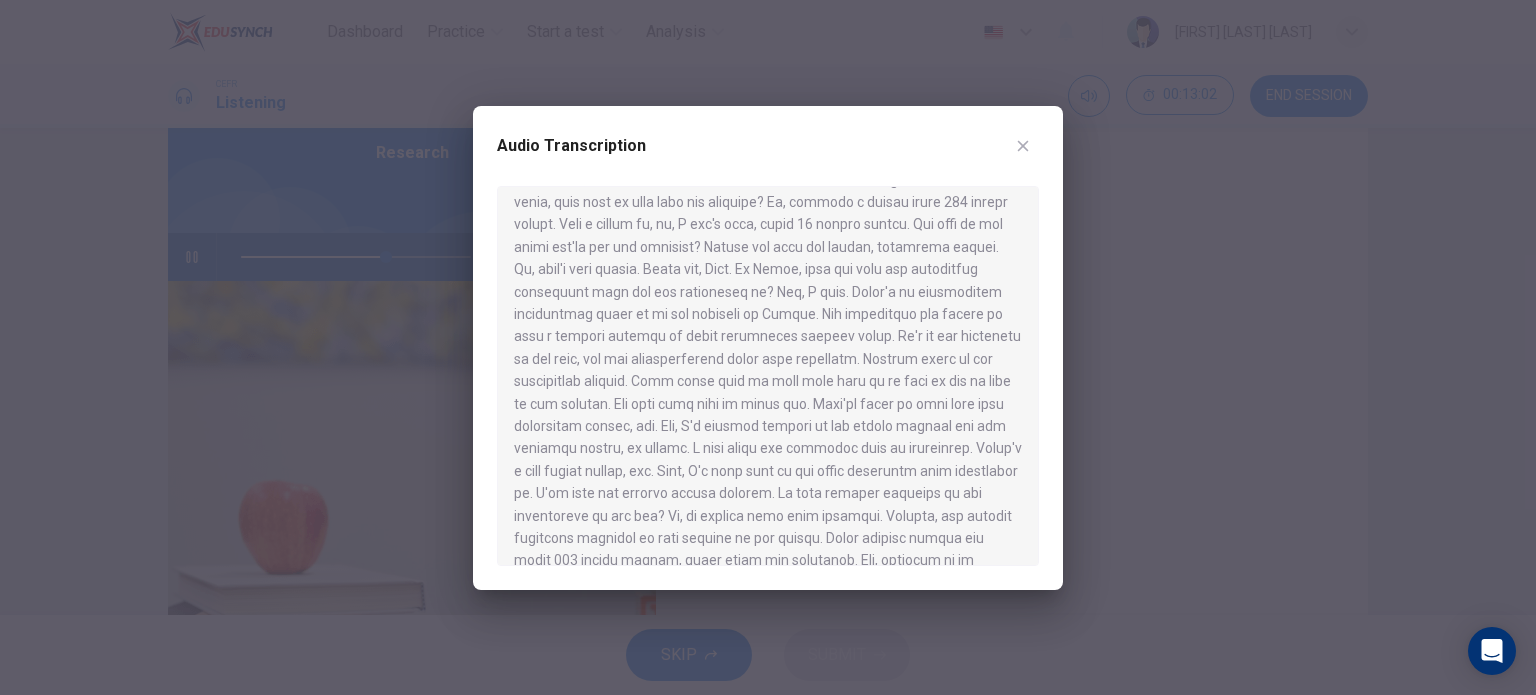 scroll, scrollTop: 504, scrollLeft: 0, axis: vertical 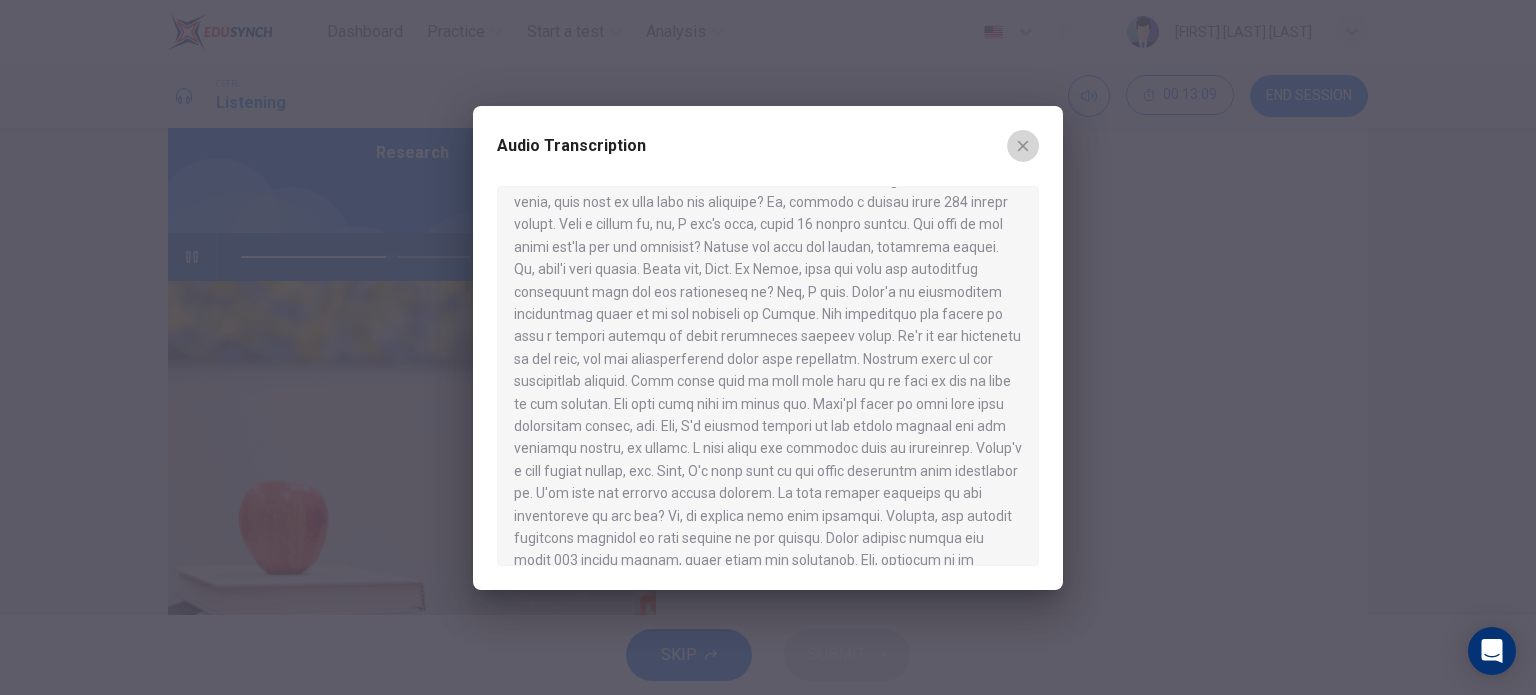 click at bounding box center [1023, 146] 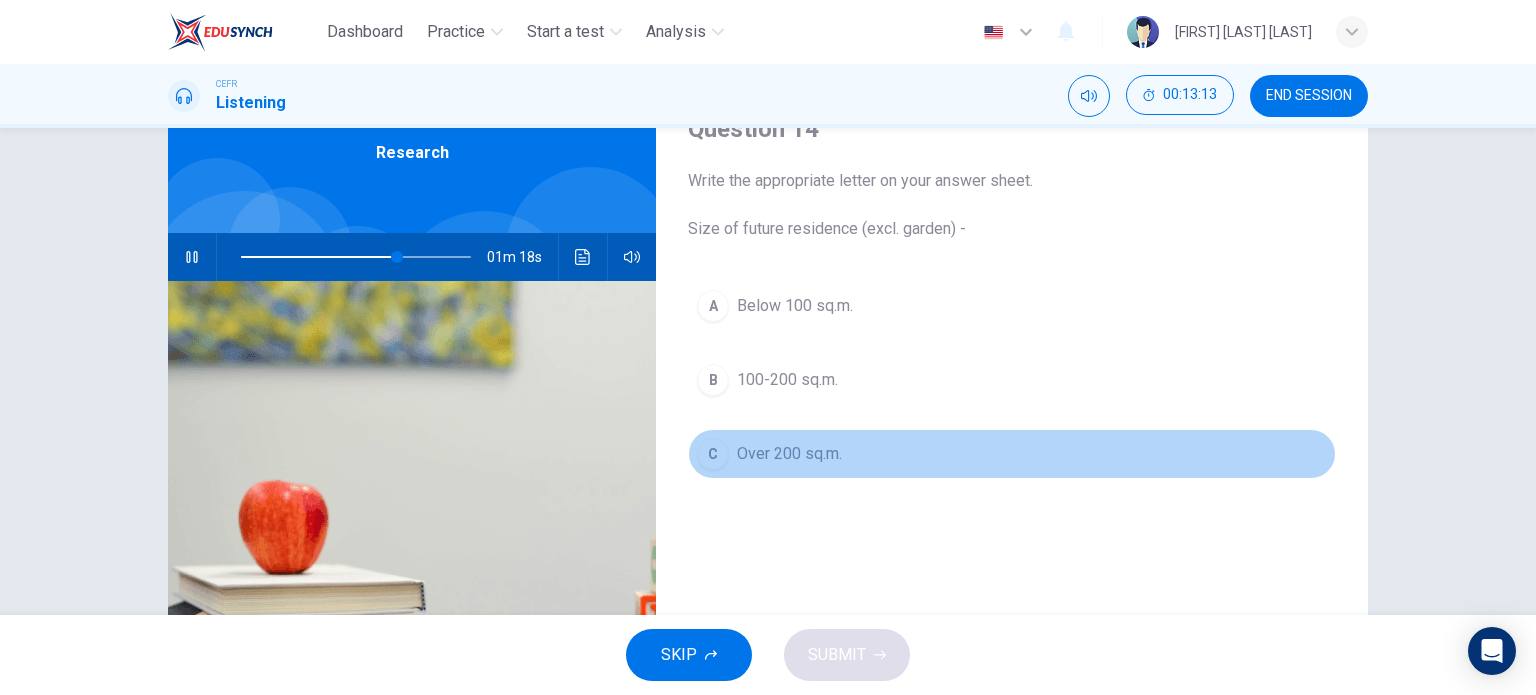 click on "C Over 200 sq.m." at bounding box center [1012, 454] 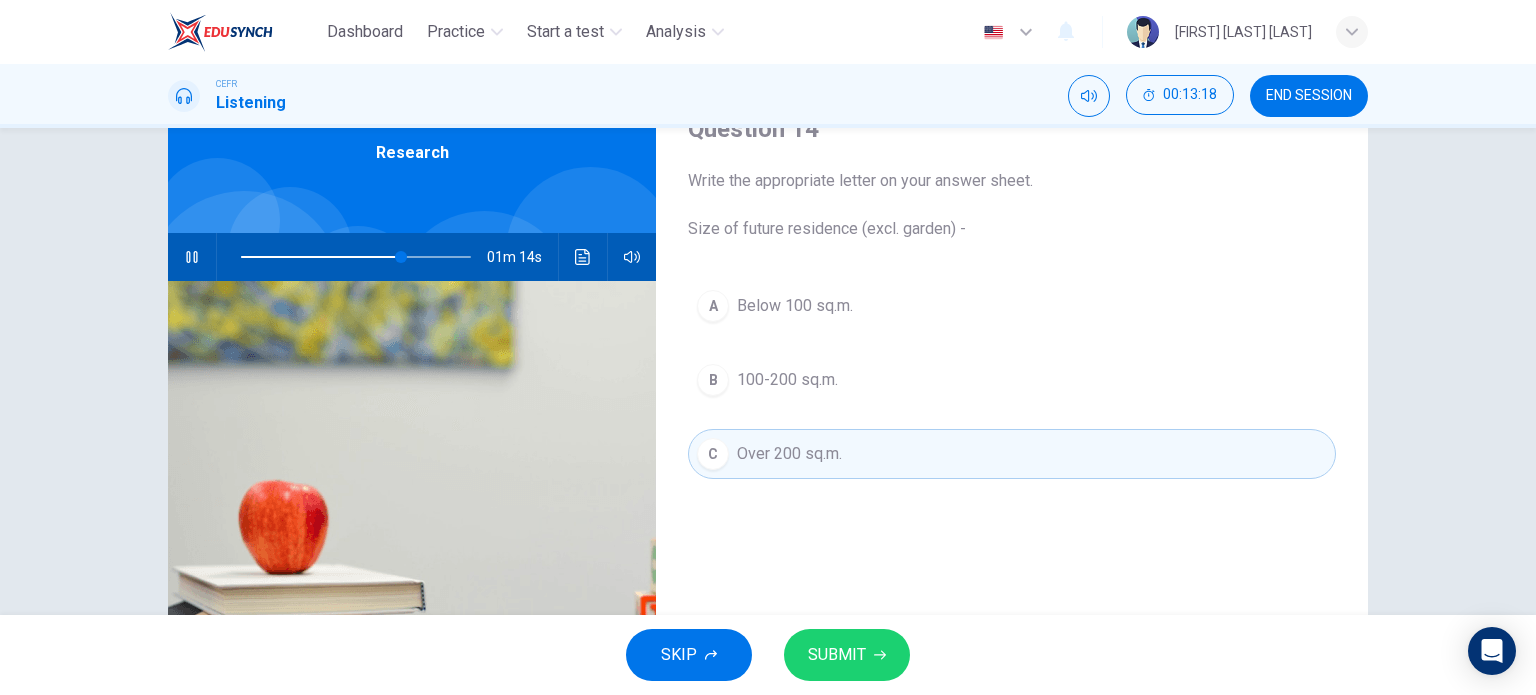click on "B 100-200 sq.m." at bounding box center [1012, 380] 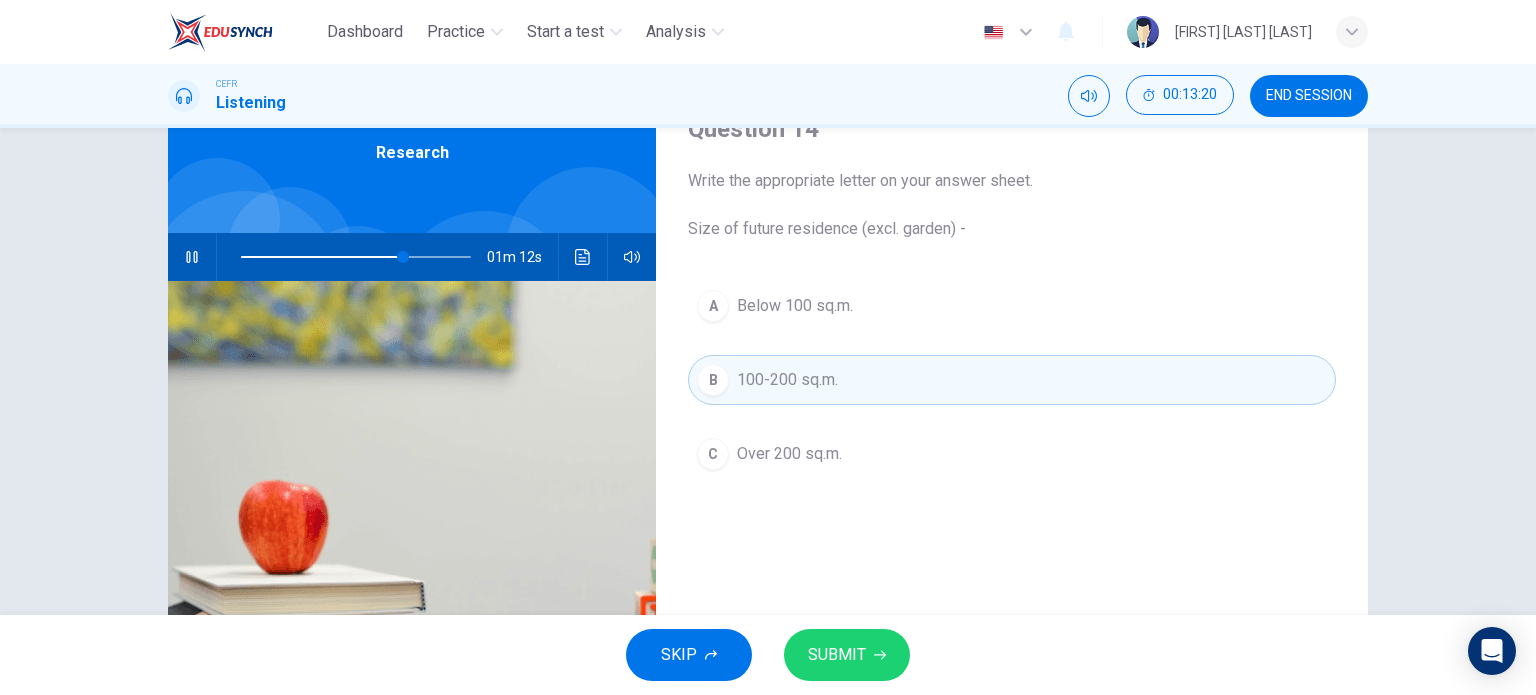 click on "SUBMIT" at bounding box center (837, 655) 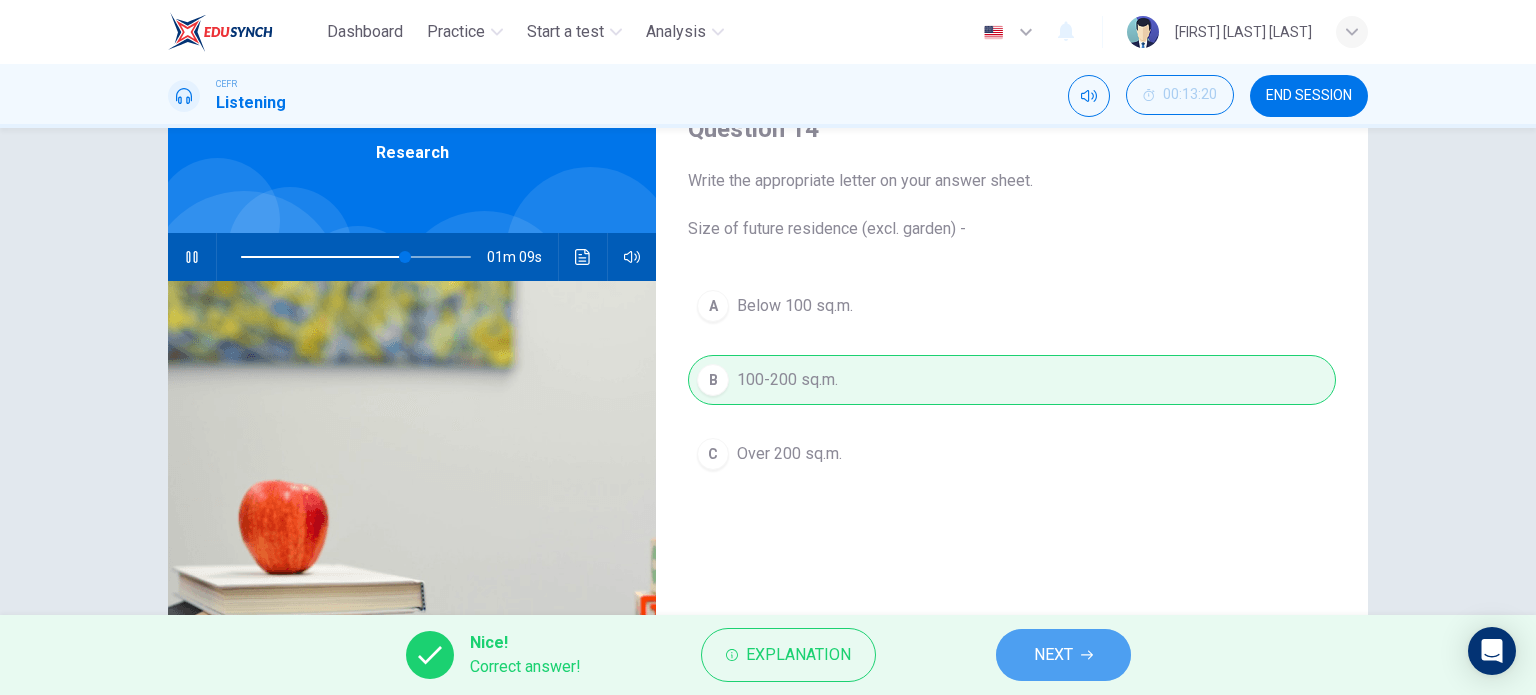 click on "NEXT" at bounding box center (1053, 655) 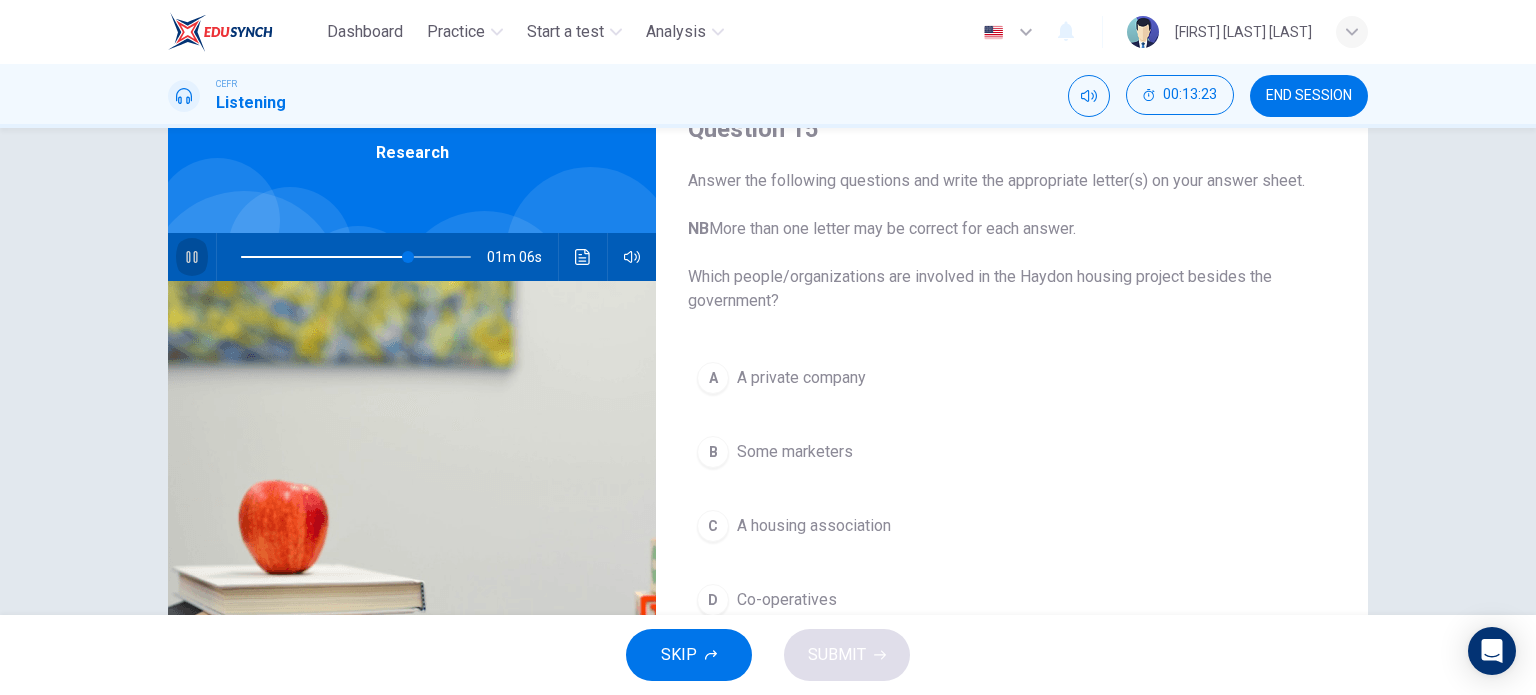 click at bounding box center [192, 257] 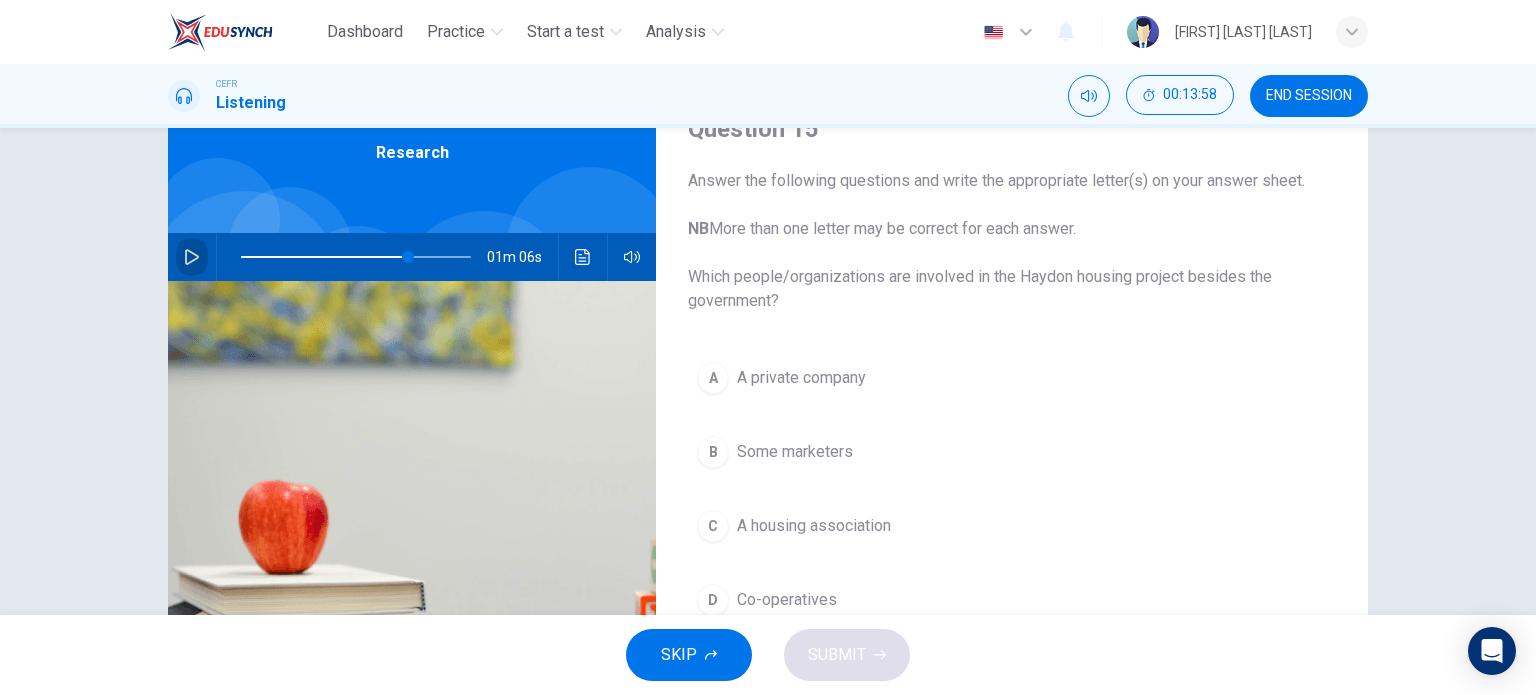 click at bounding box center (192, 257) 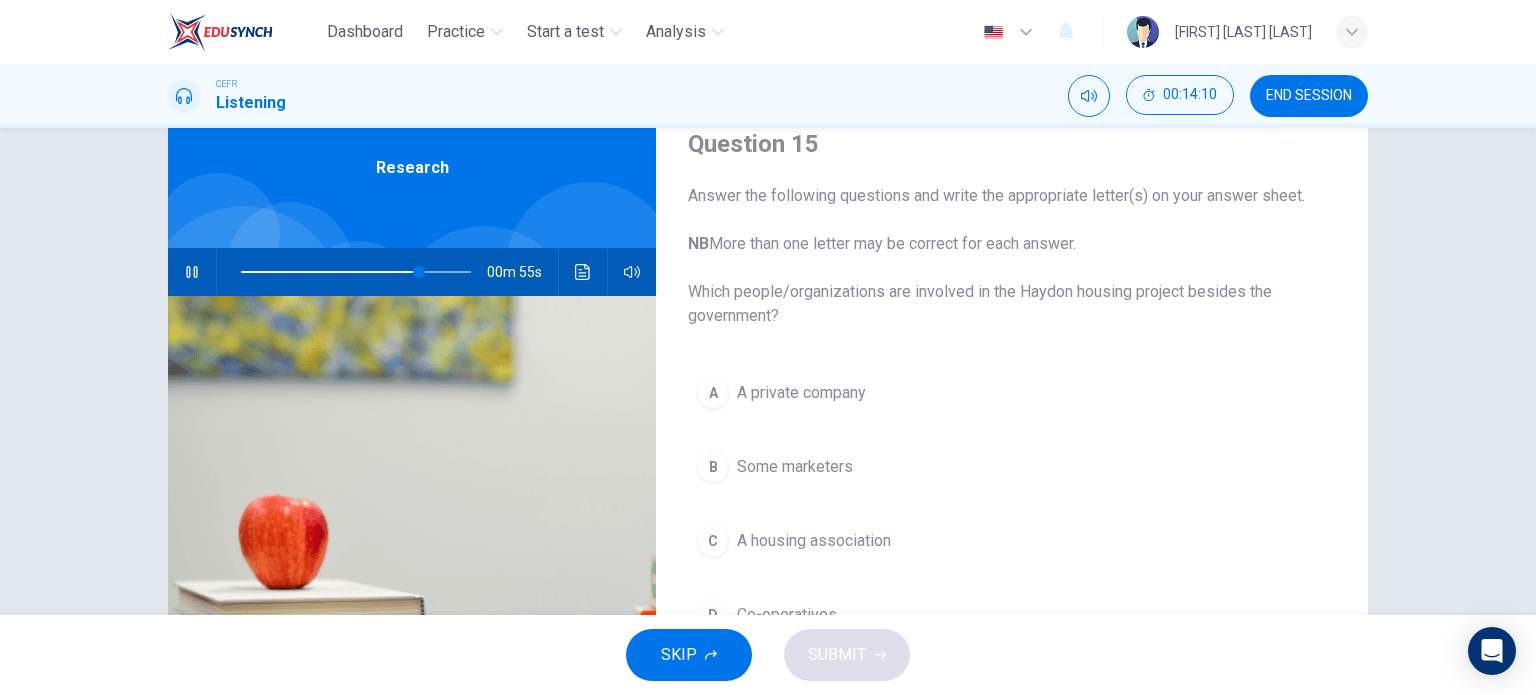 scroll, scrollTop: 116, scrollLeft: 0, axis: vertical 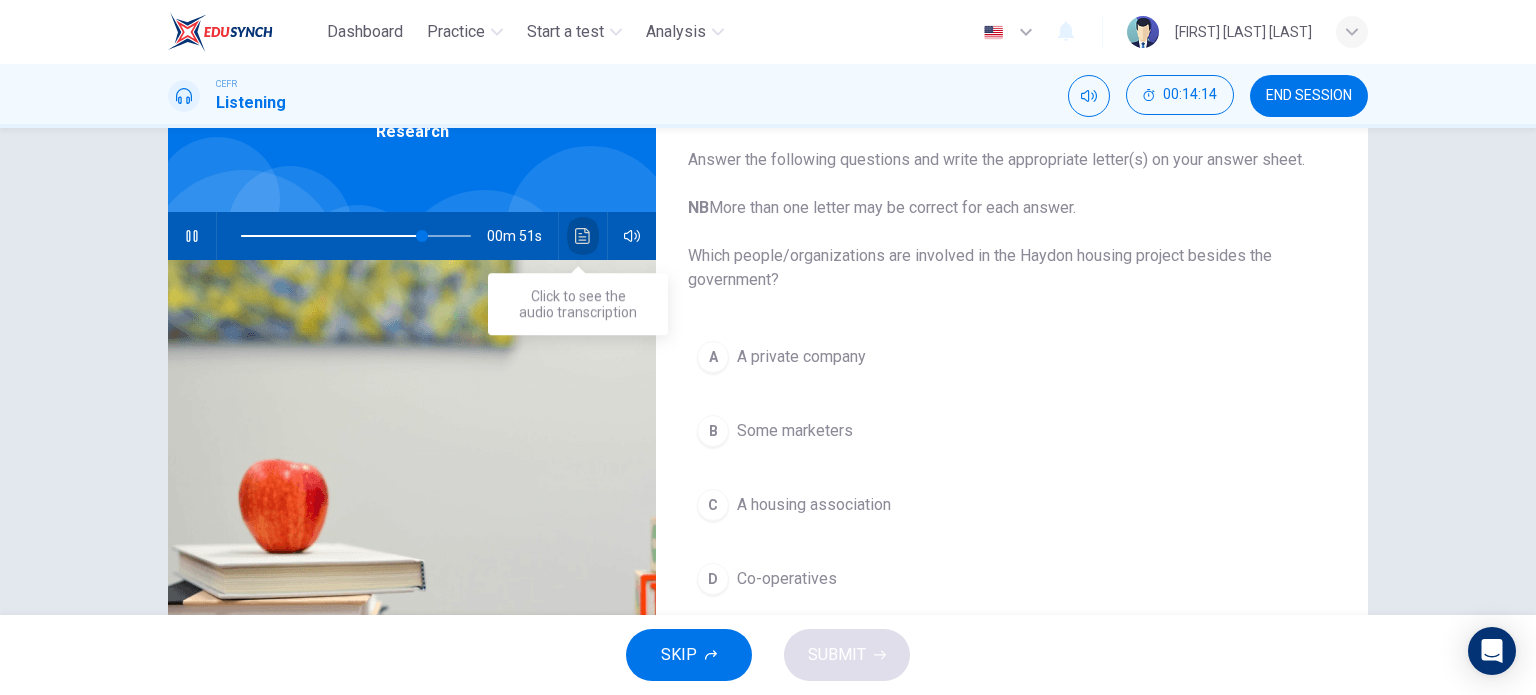click at bounding box center (583, 236) 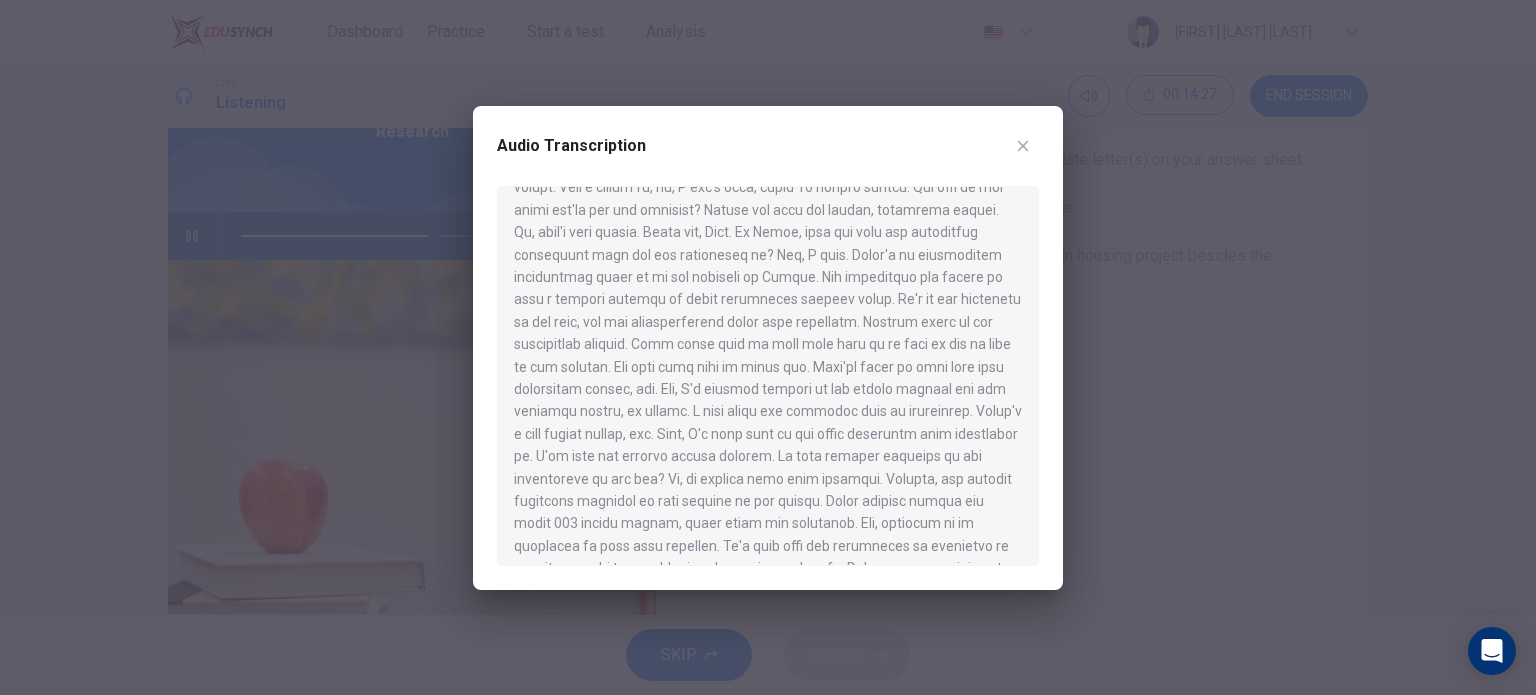 scroll, scrollTop: 540, scrollLeft: 0, axis: vertical 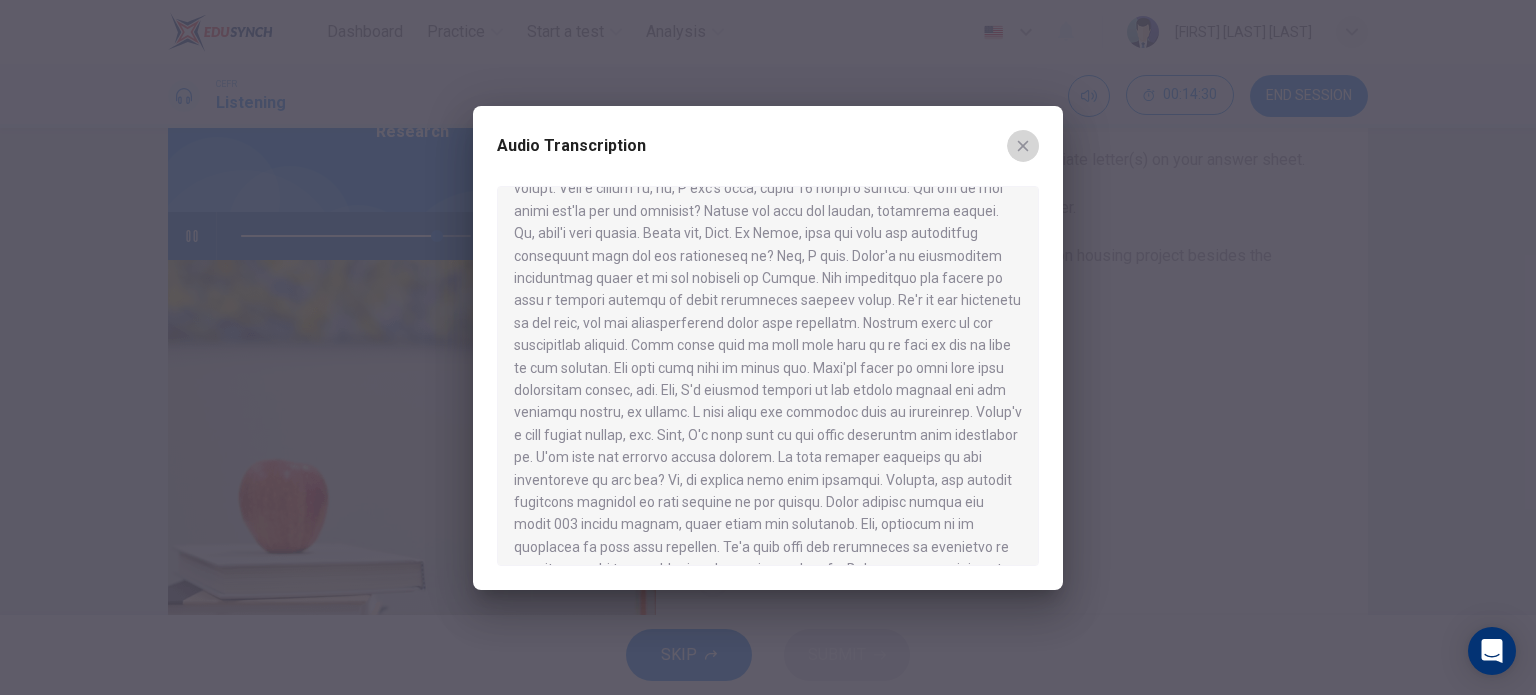 click at bounding box center (1023, 146) 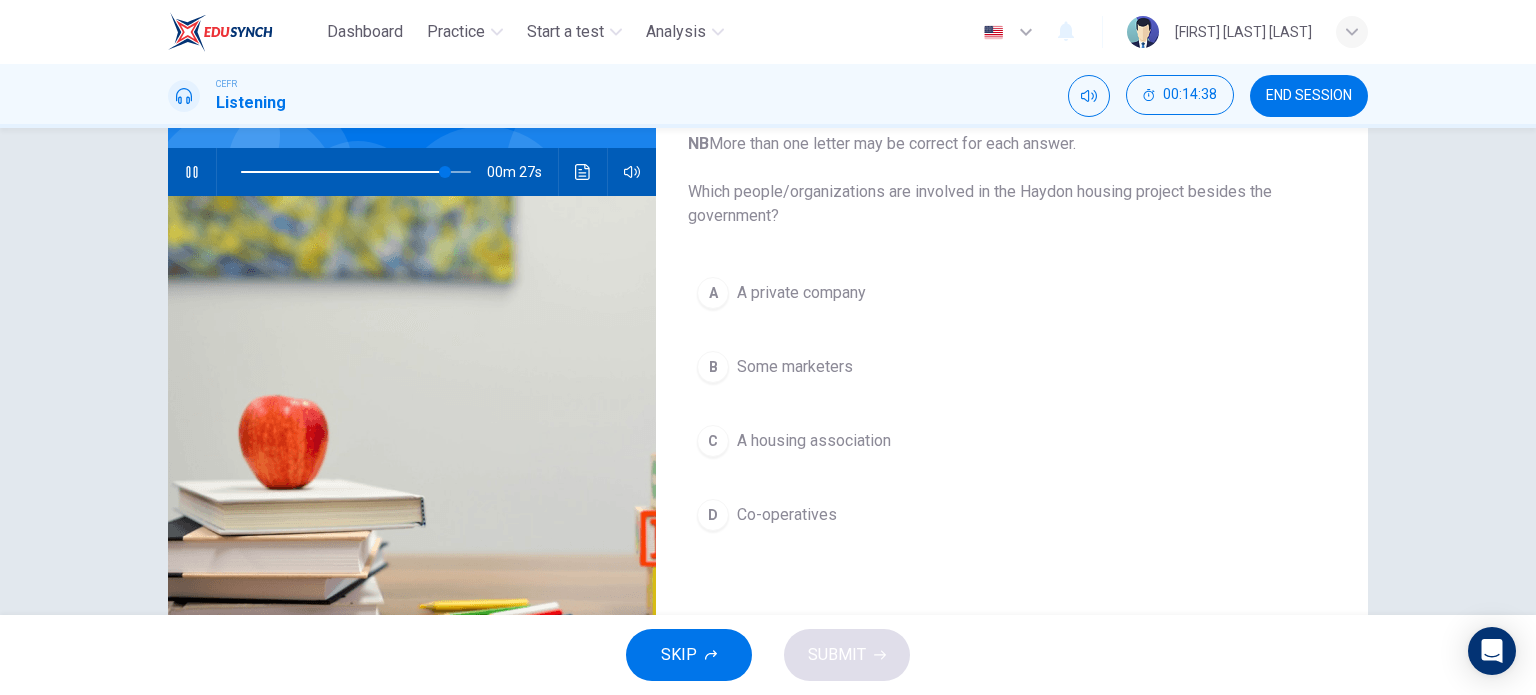 scroll, scrollTop: 180, scrollLeft: 0, axis: vertical 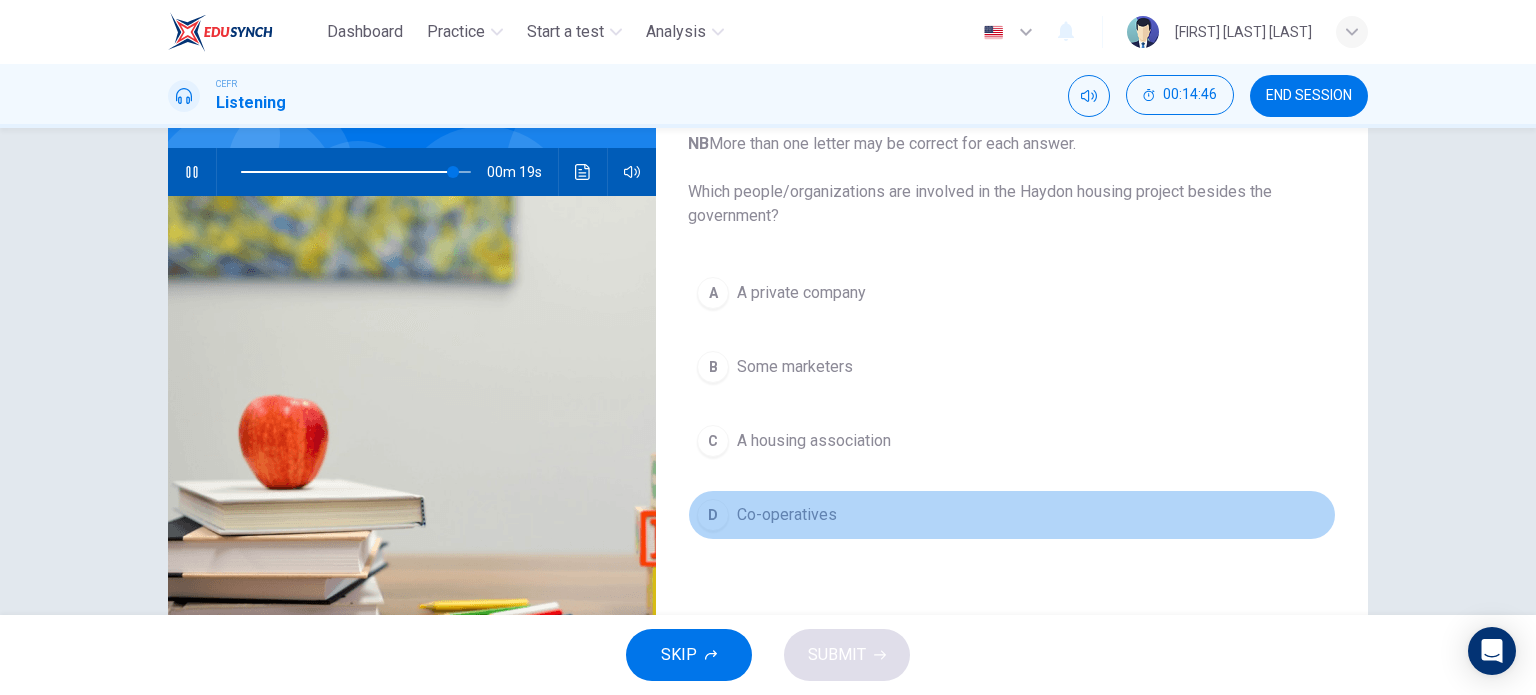 click on "D Co-operatives" at bounding box center [1012, 515] 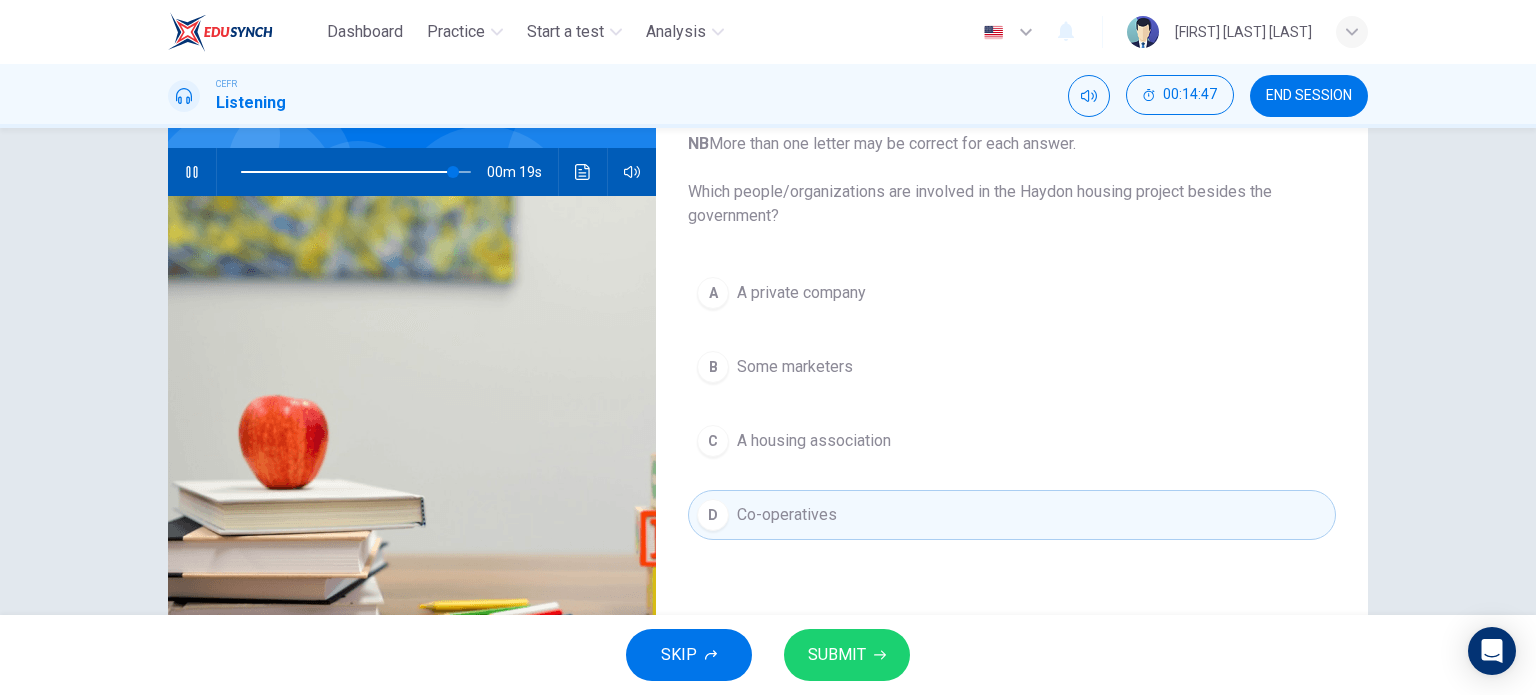click on "SKIP SUBMIT" at bounding box center [768, 655] 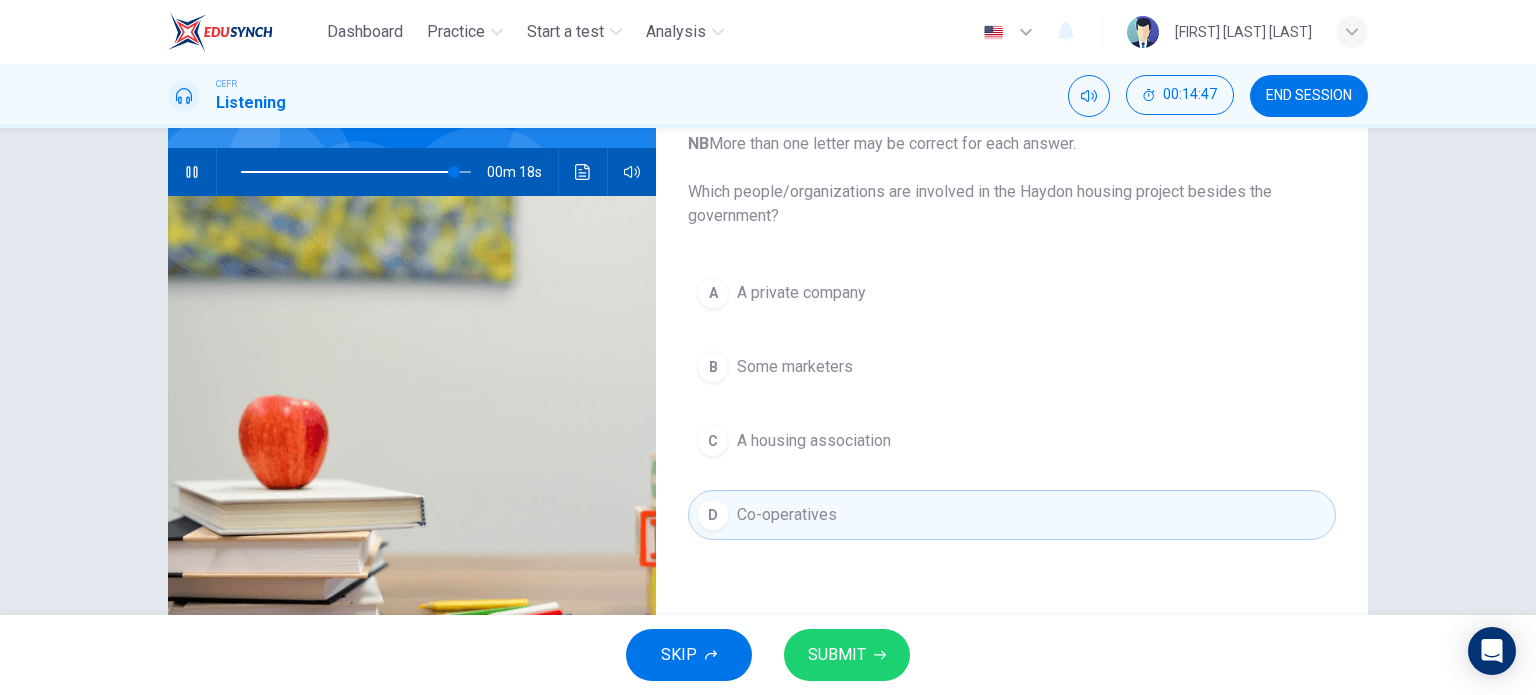 click on "SKIP SUBMIT" at bounding box center [768, 655] 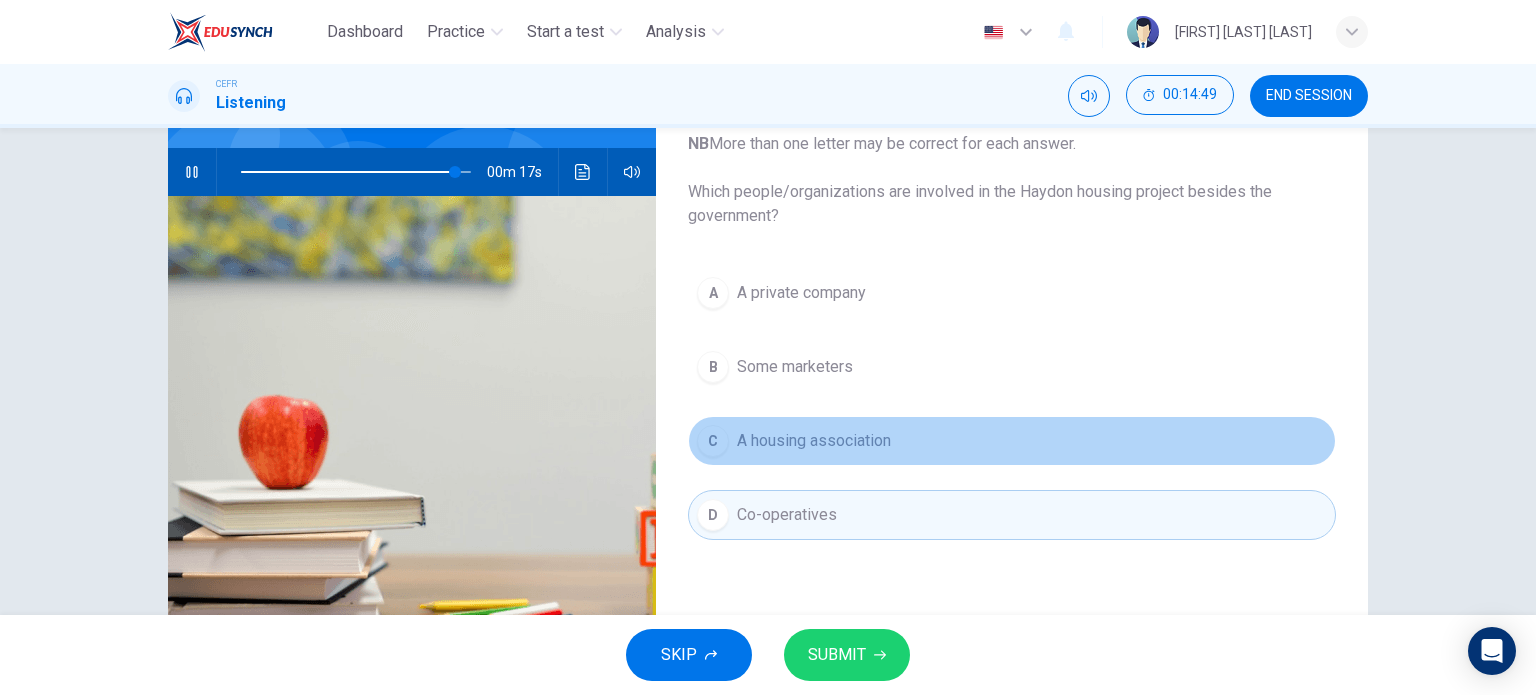 click on "C A housing association" at bounding box center [1012, 441] 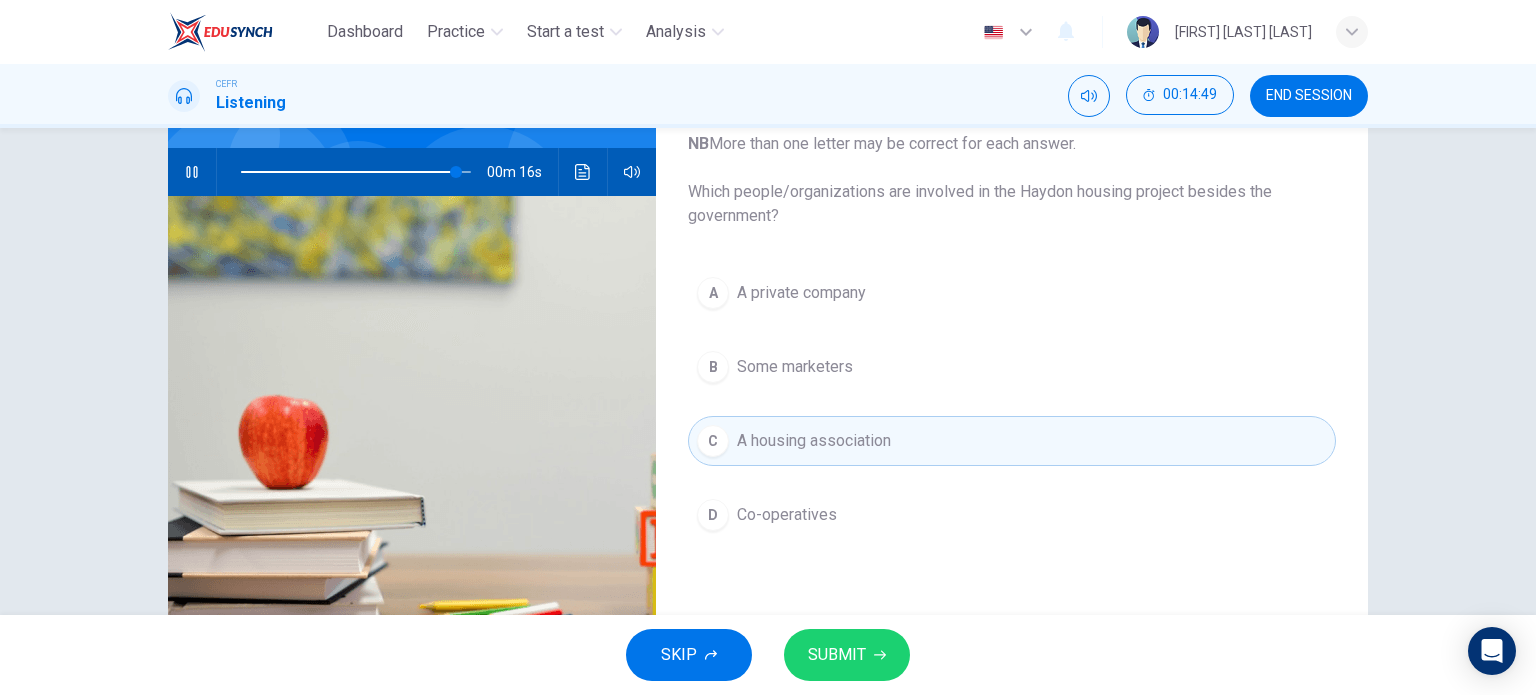 click on "SUBMIT" at bounding box center (837, 655) 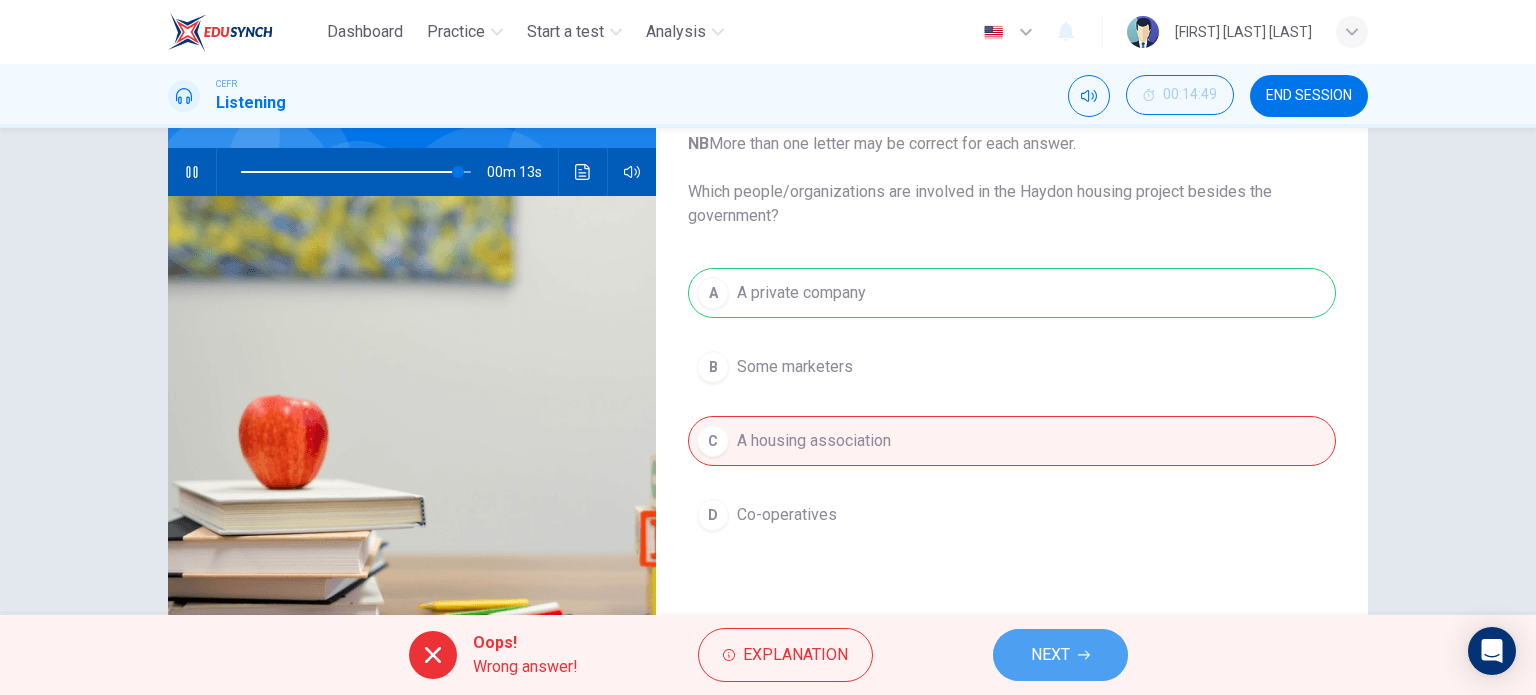 click on "NEXT" at bounding box center (1060, 655) 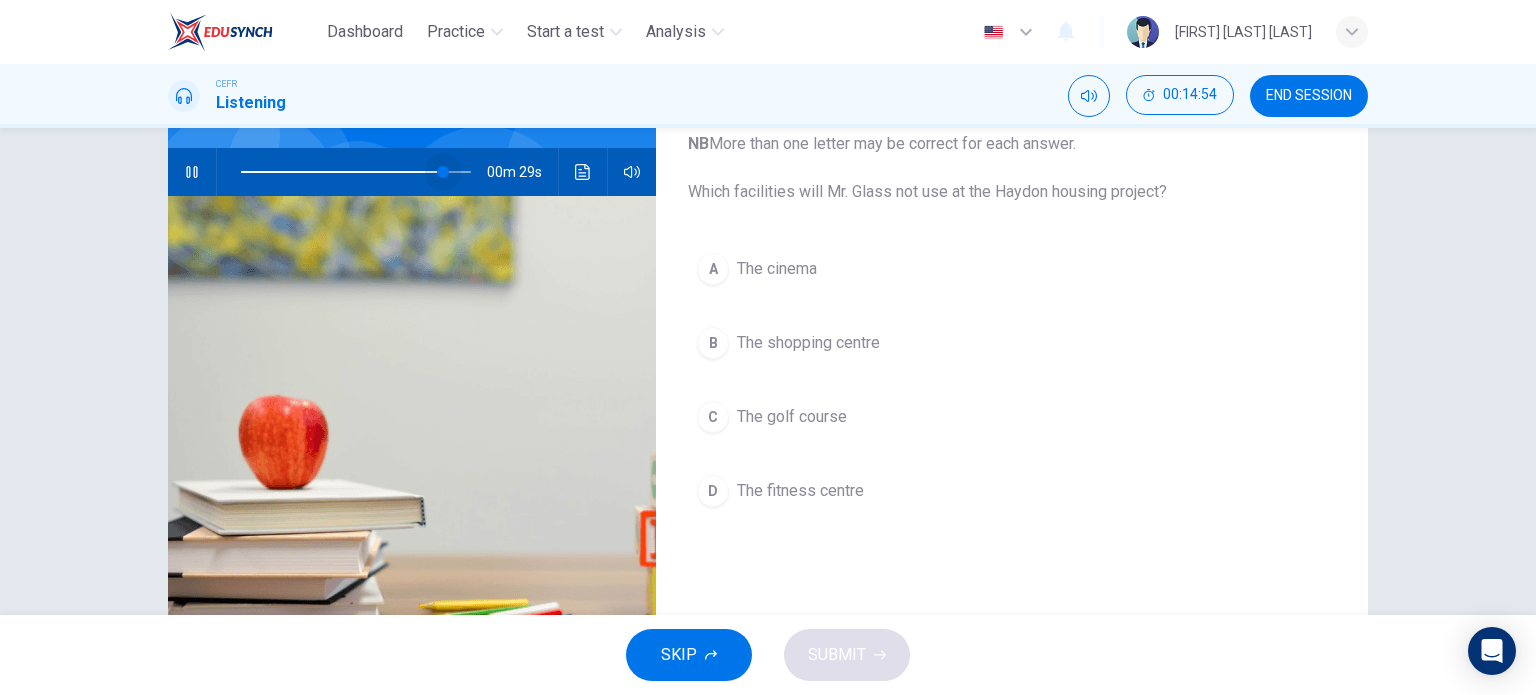 click at bounding box center [443, 172] 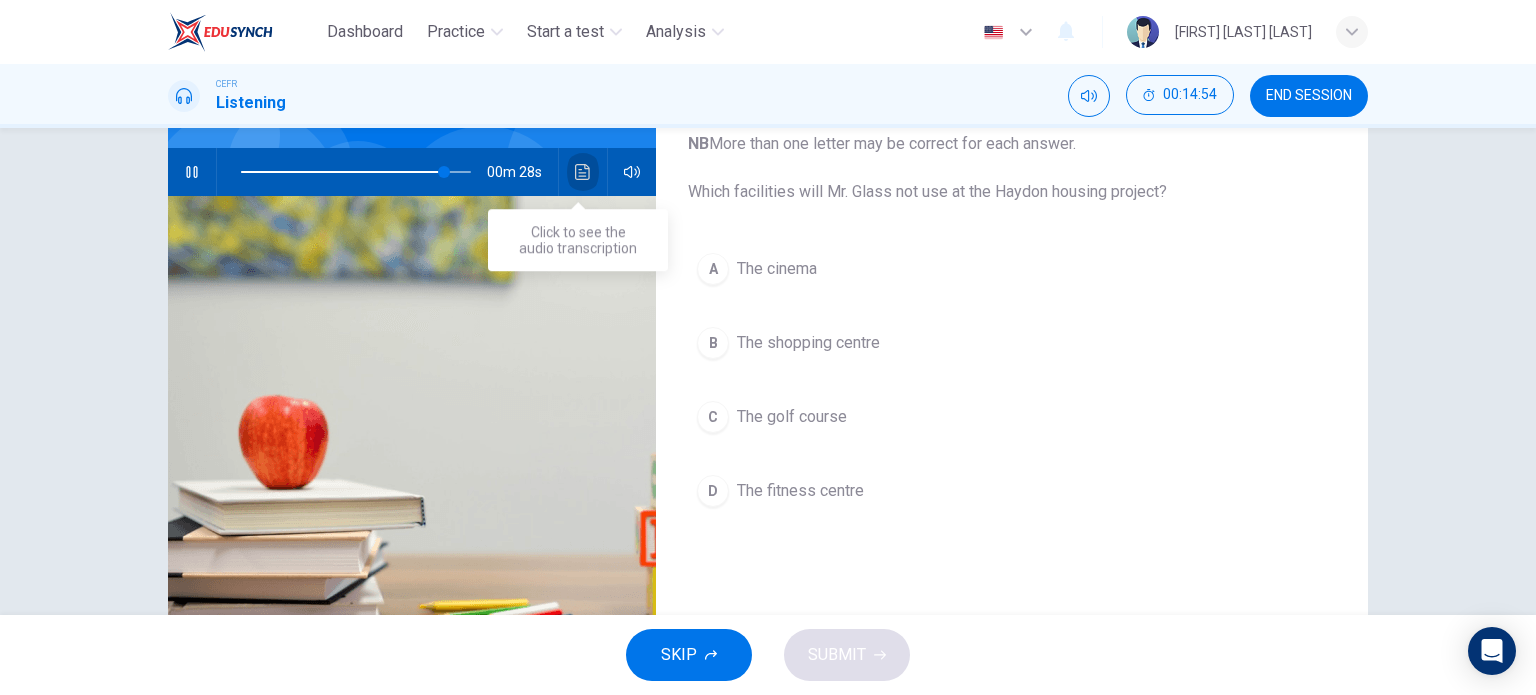 click at bounding box center [583, 172] 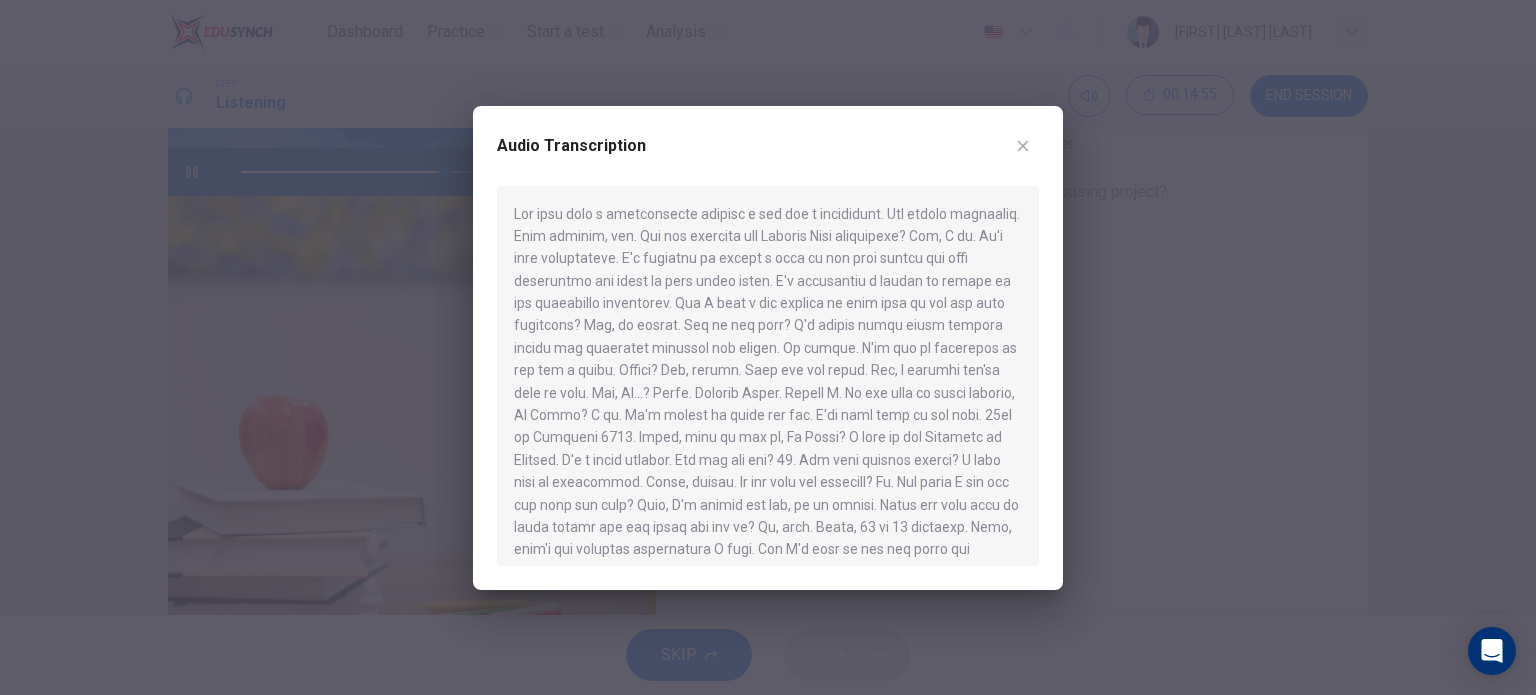 scroll, scrollTop: 639, scrollLeft: 0, axis: vertical 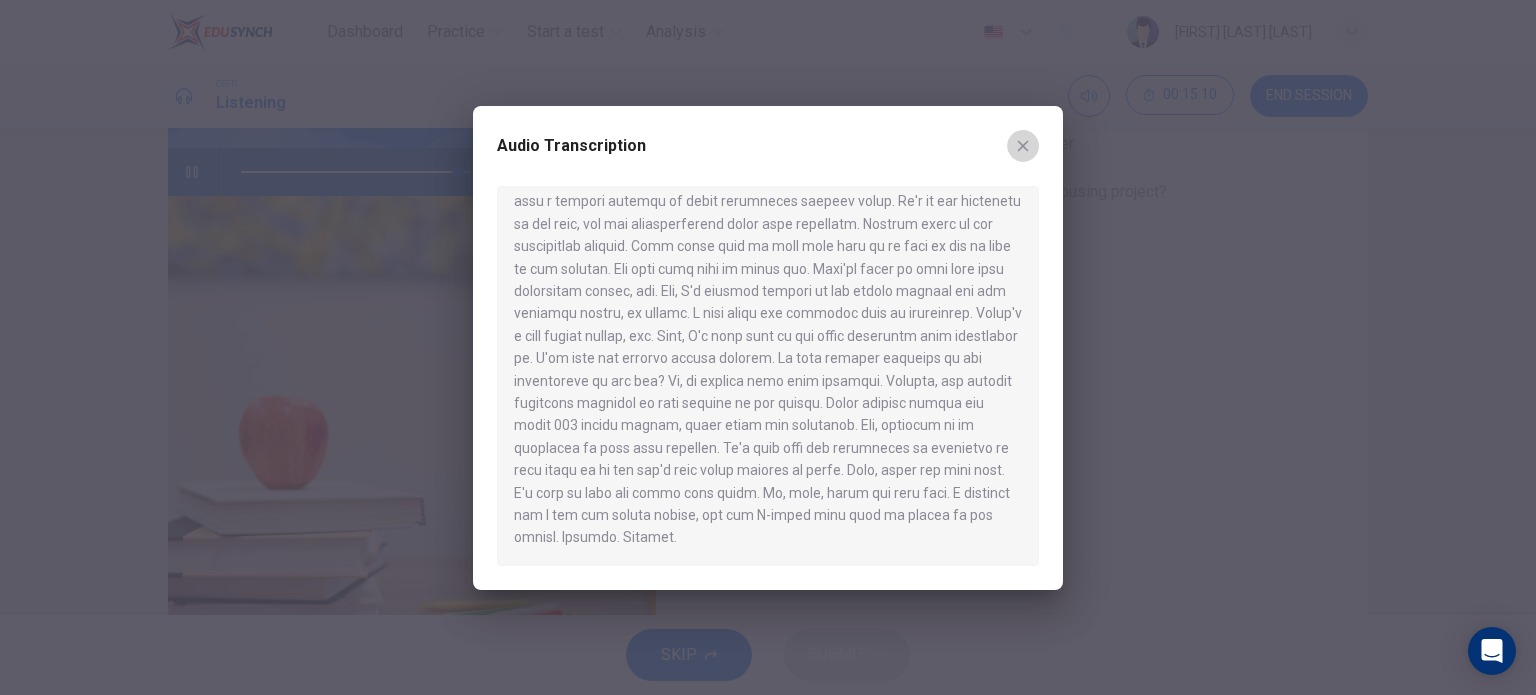 click at bounding box center (1023, 146) 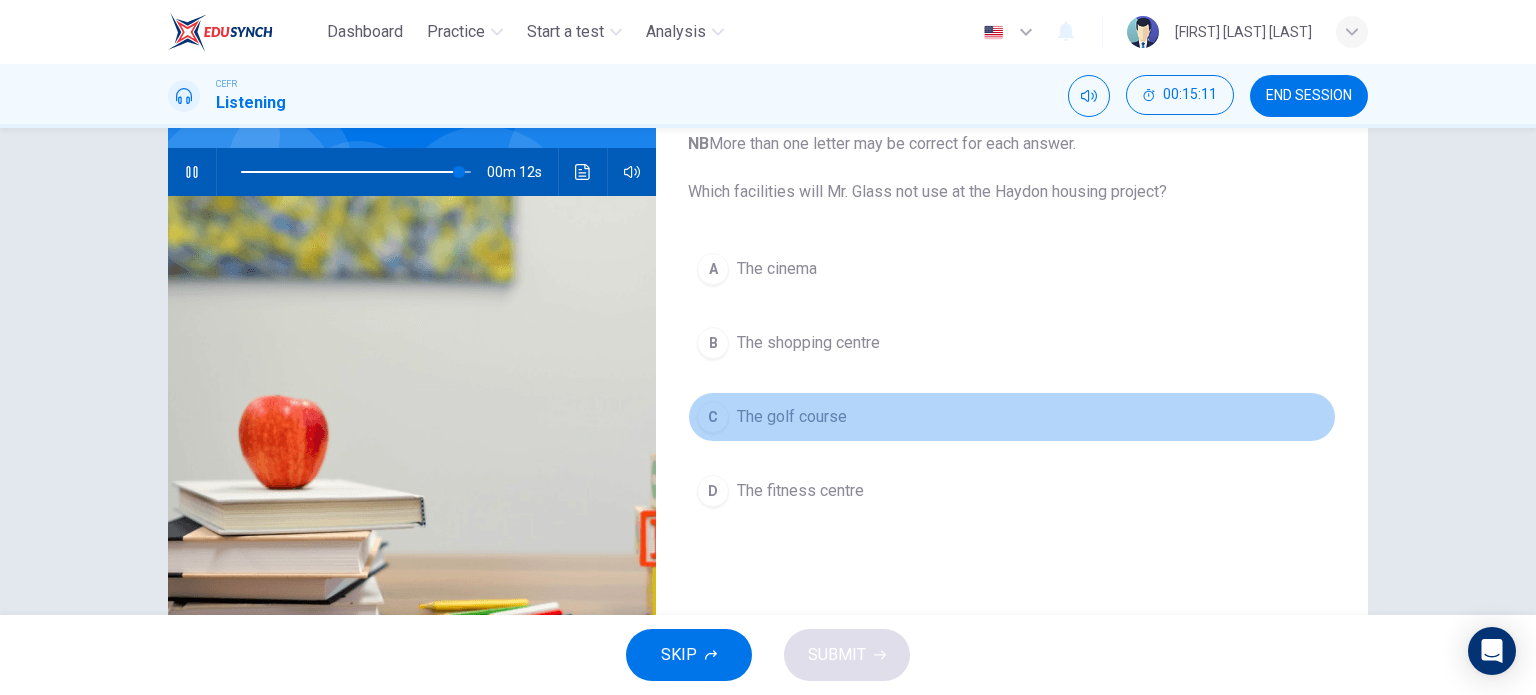 click on "C The golf course" at bounding box center [1012, 417] 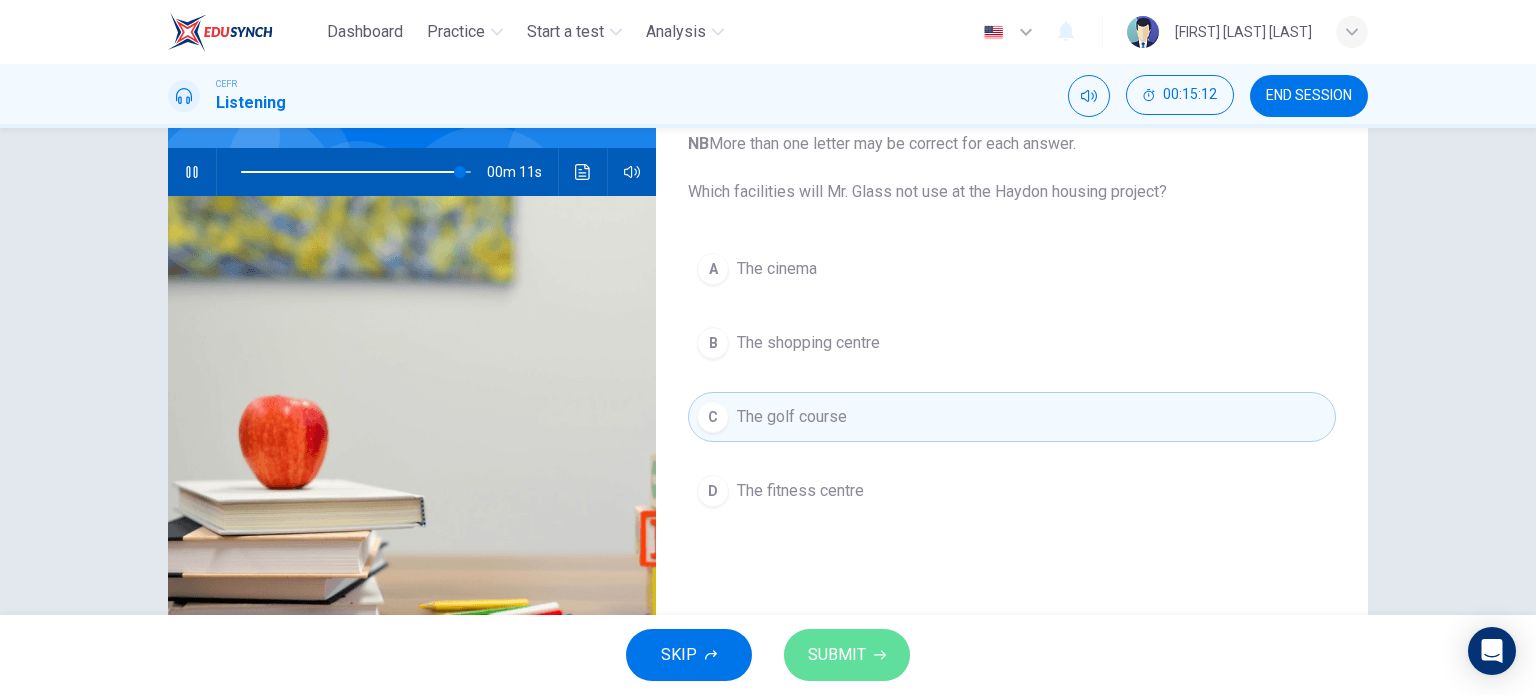 click on "SUBMIT" at bounding box center (837, 655) 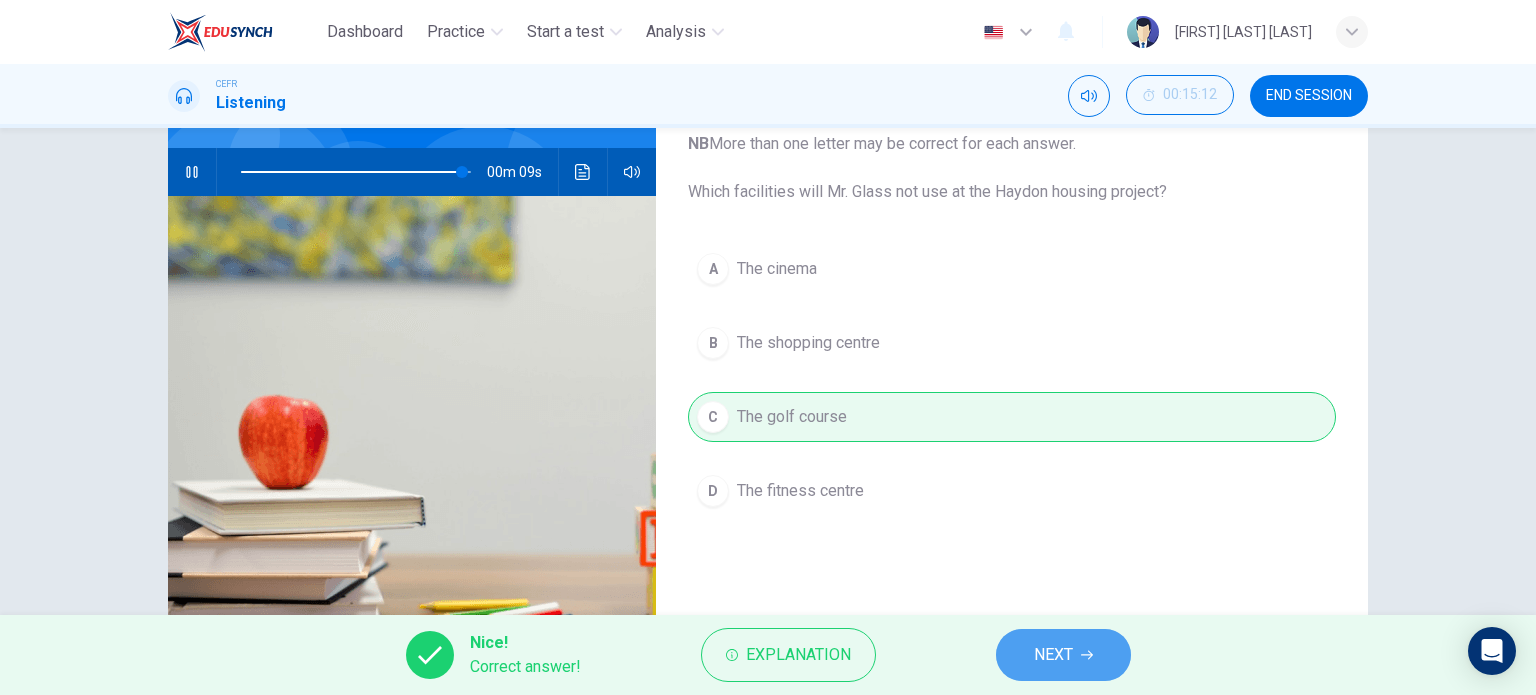 click on "NEXT" at bounding box center (1063, 655) 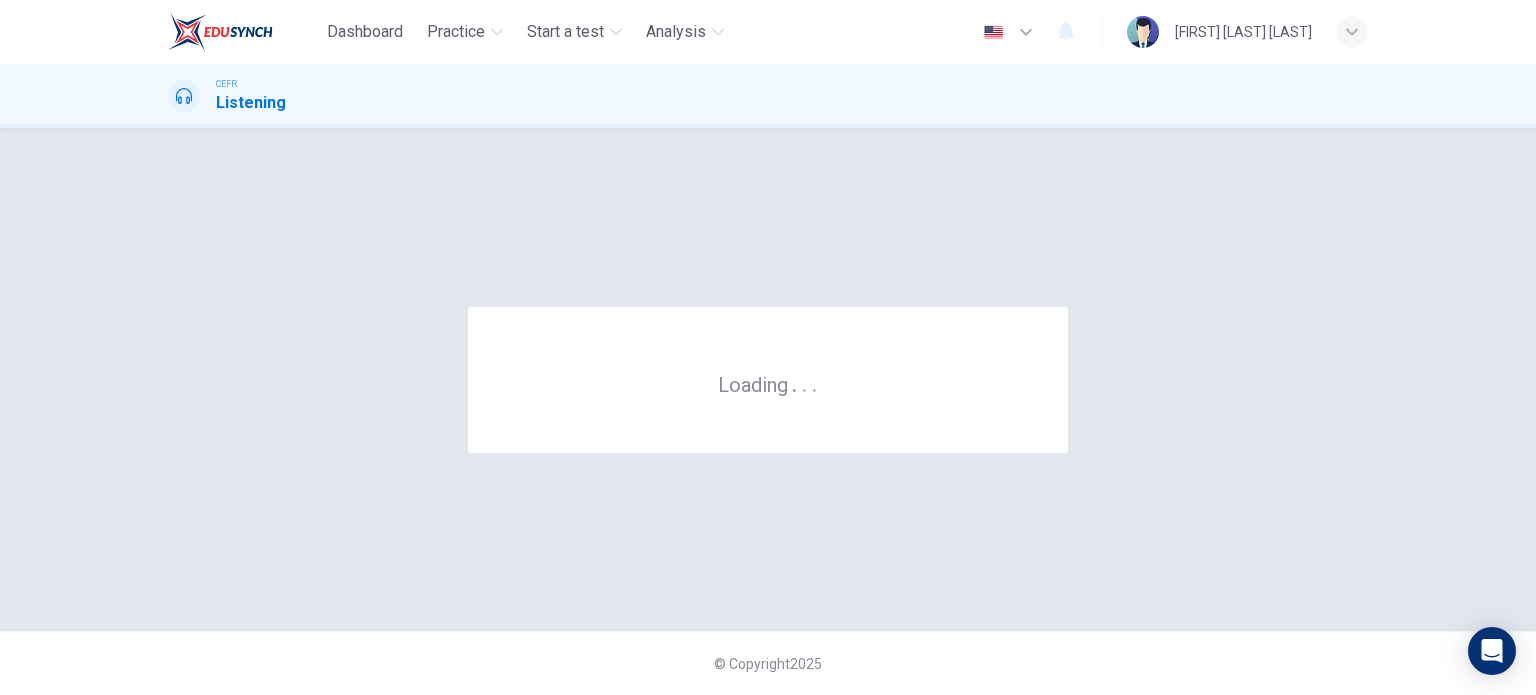 scroll, scrollTop: 0, scrollLeft: 0, axis: both 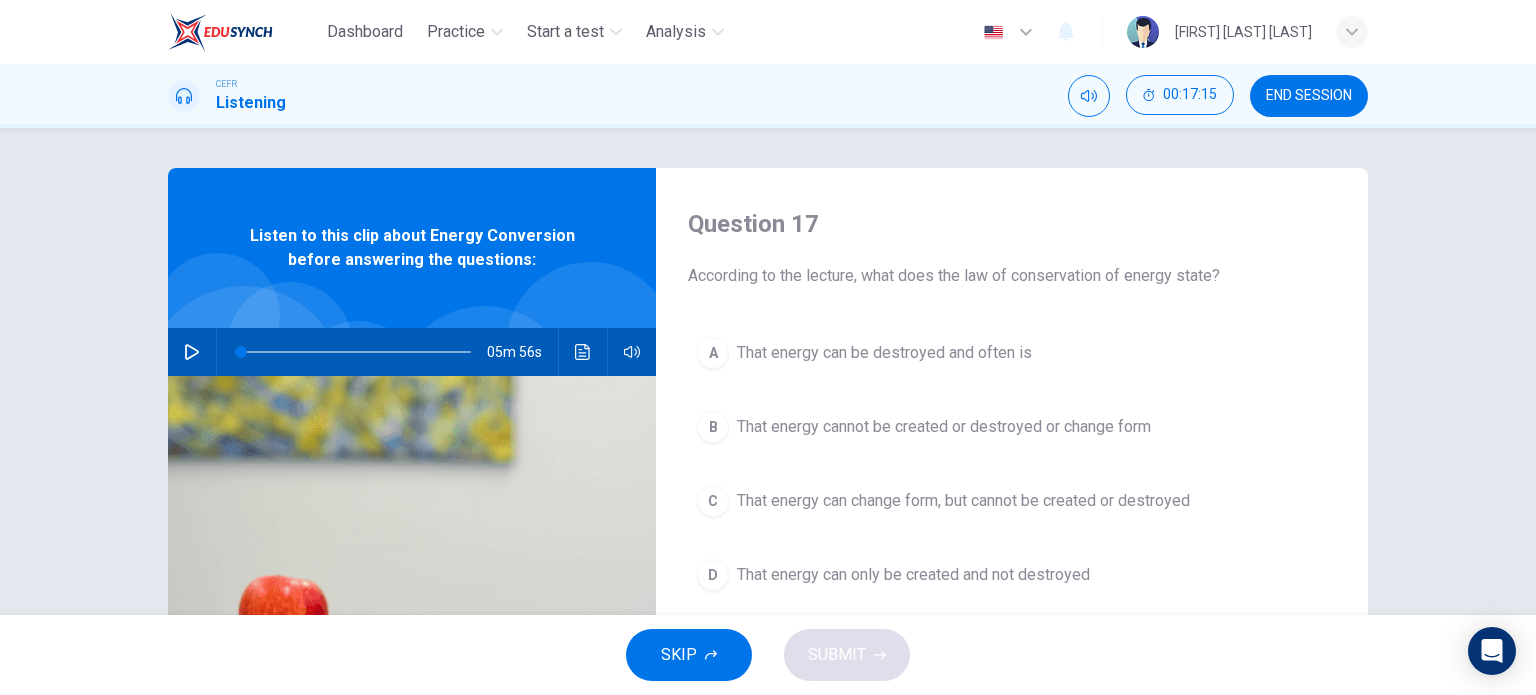 click at bounding box center (192, 352) 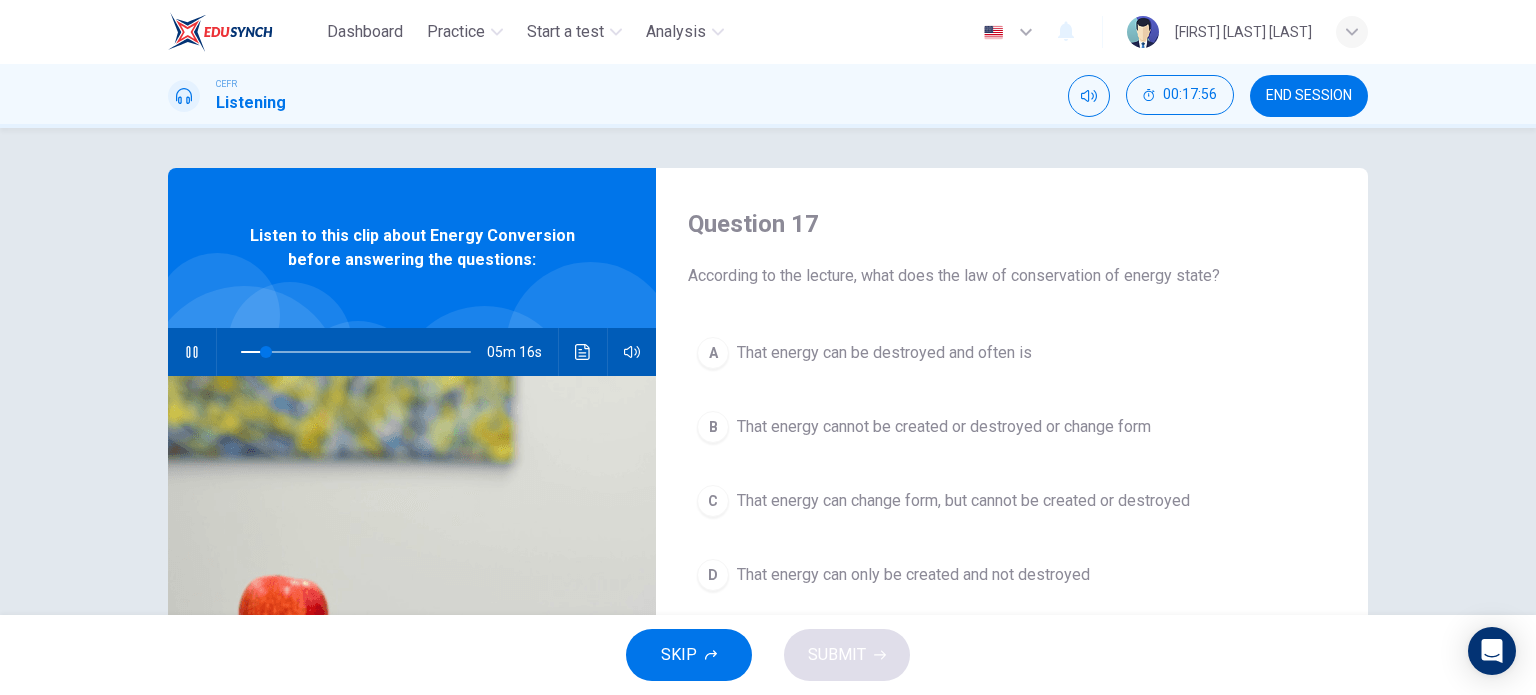 scroll, scrollTop: 99, scrollLeft: 0, axis: vertical 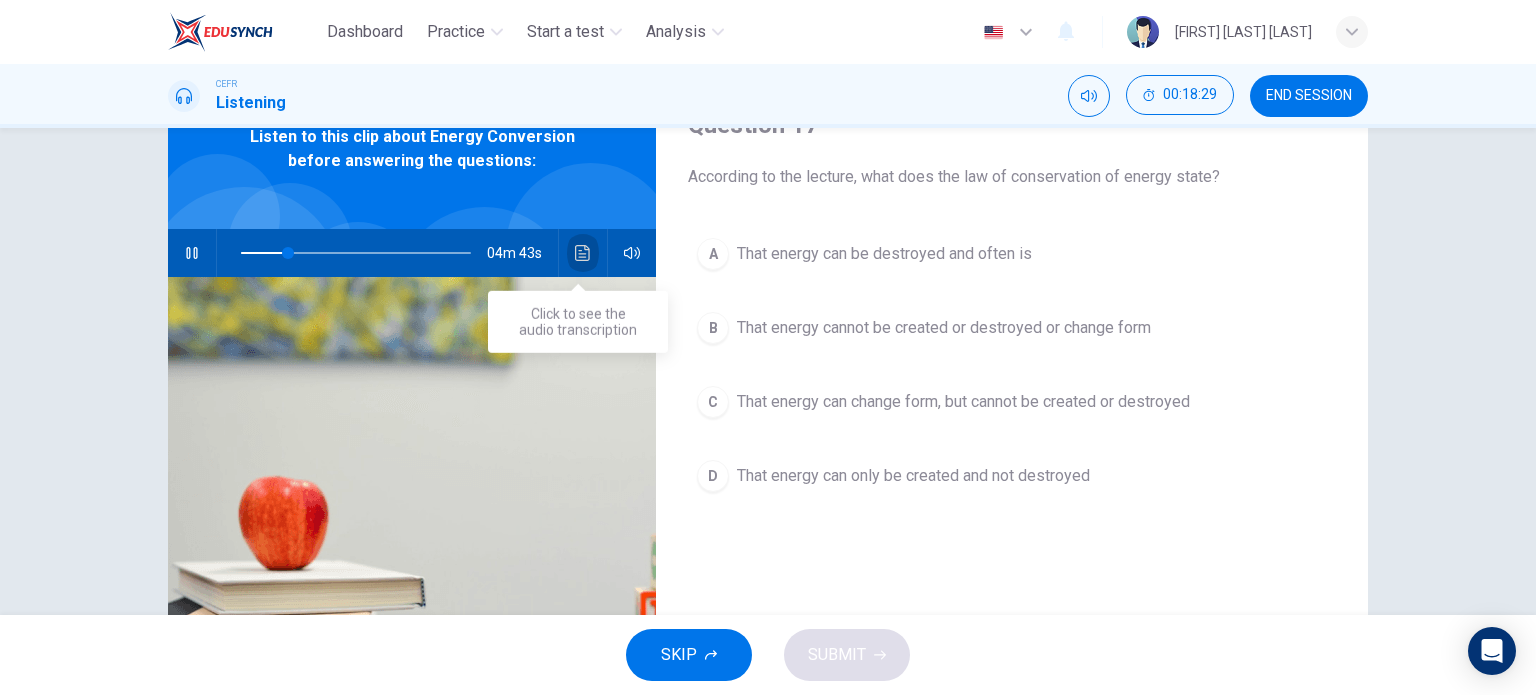 click at bounding box center [583, 253] 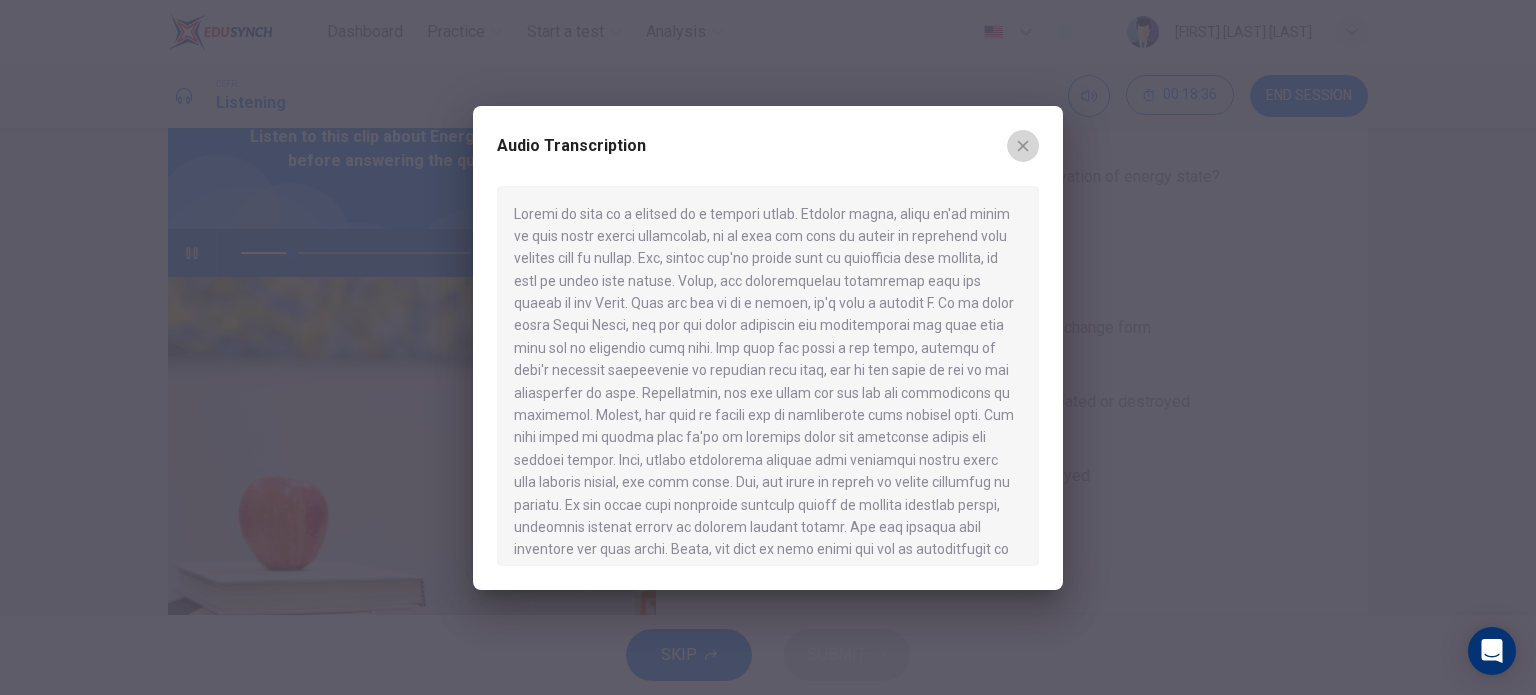 click at bounding box center (1023, 146) 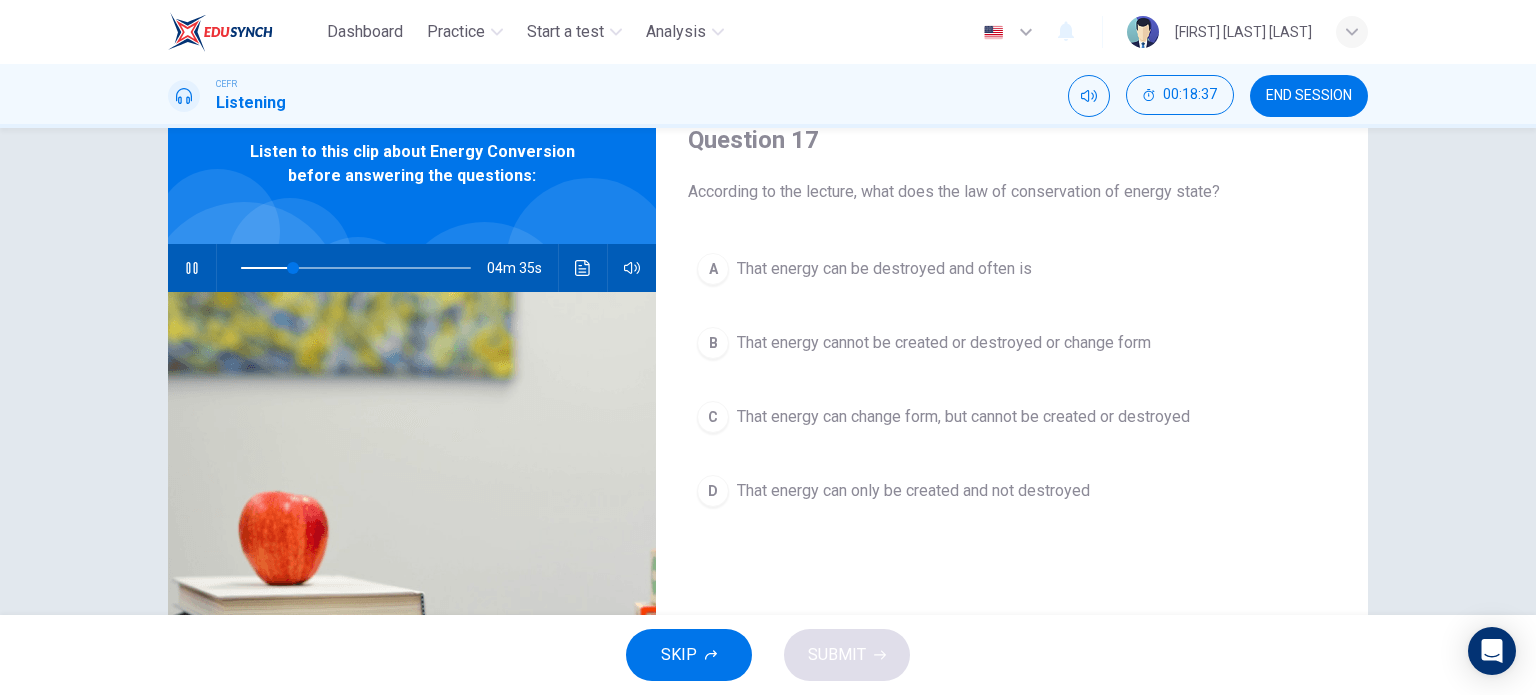 scroll, scrollTop: 83, scrollLeft: 0, axis: vertical 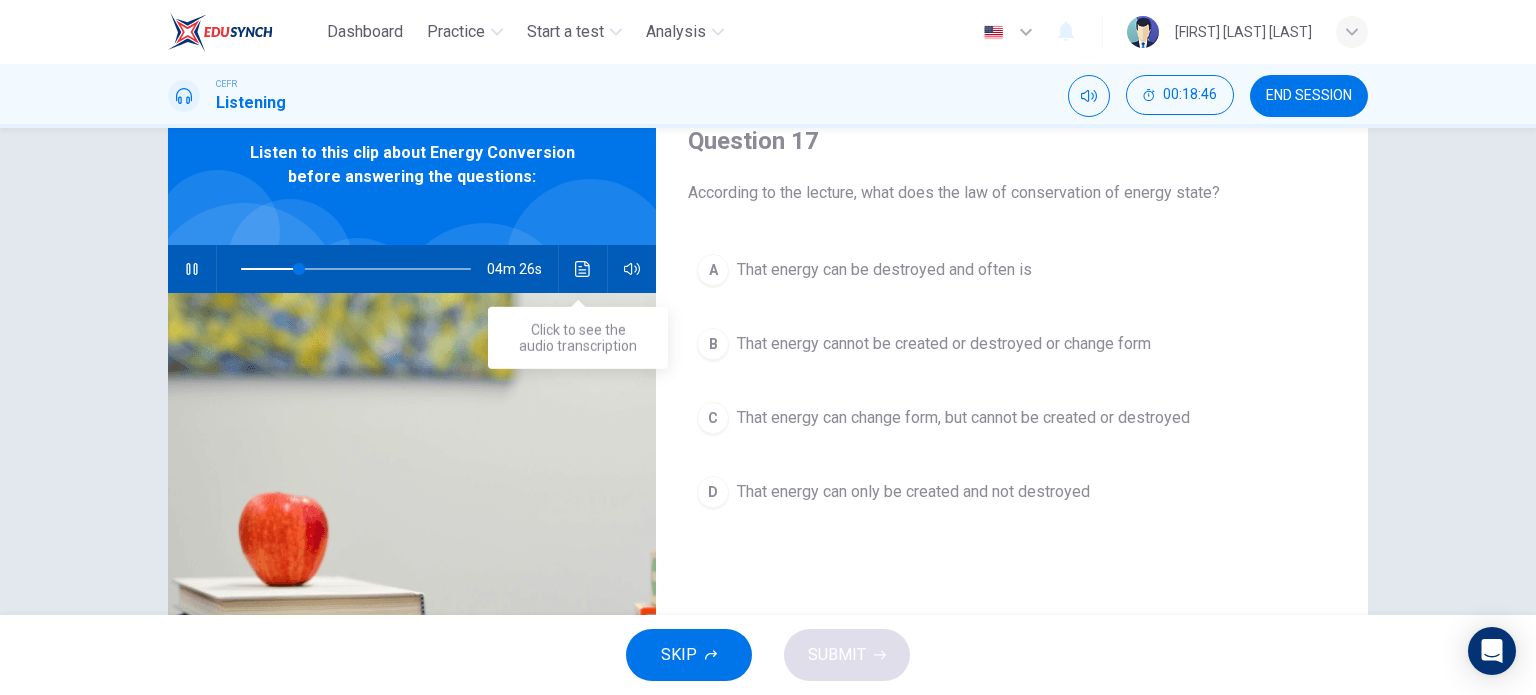 click at bounding box center (583, 269) 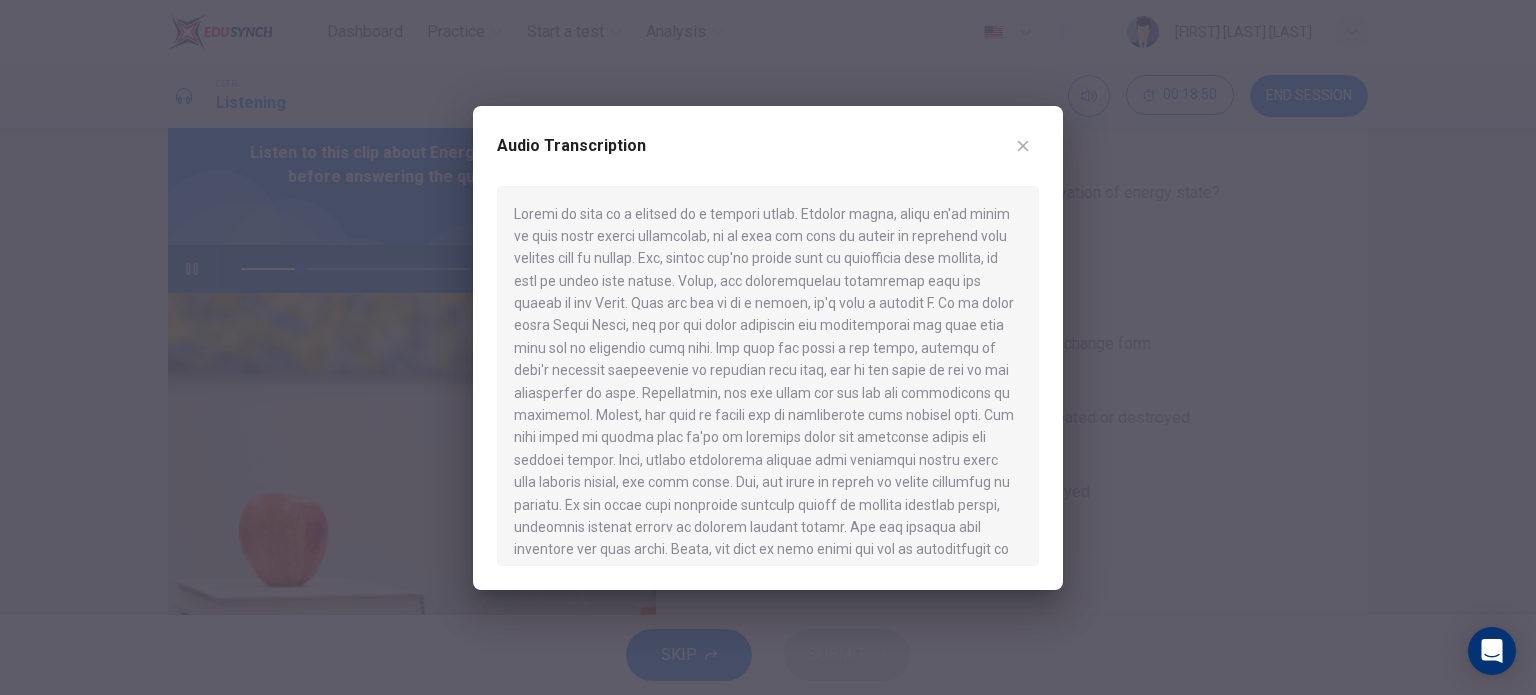 drag, startPoint x: 517, startPoint y: 219, endPoint x: 752, endPoint y: 213, distance: 235.07658 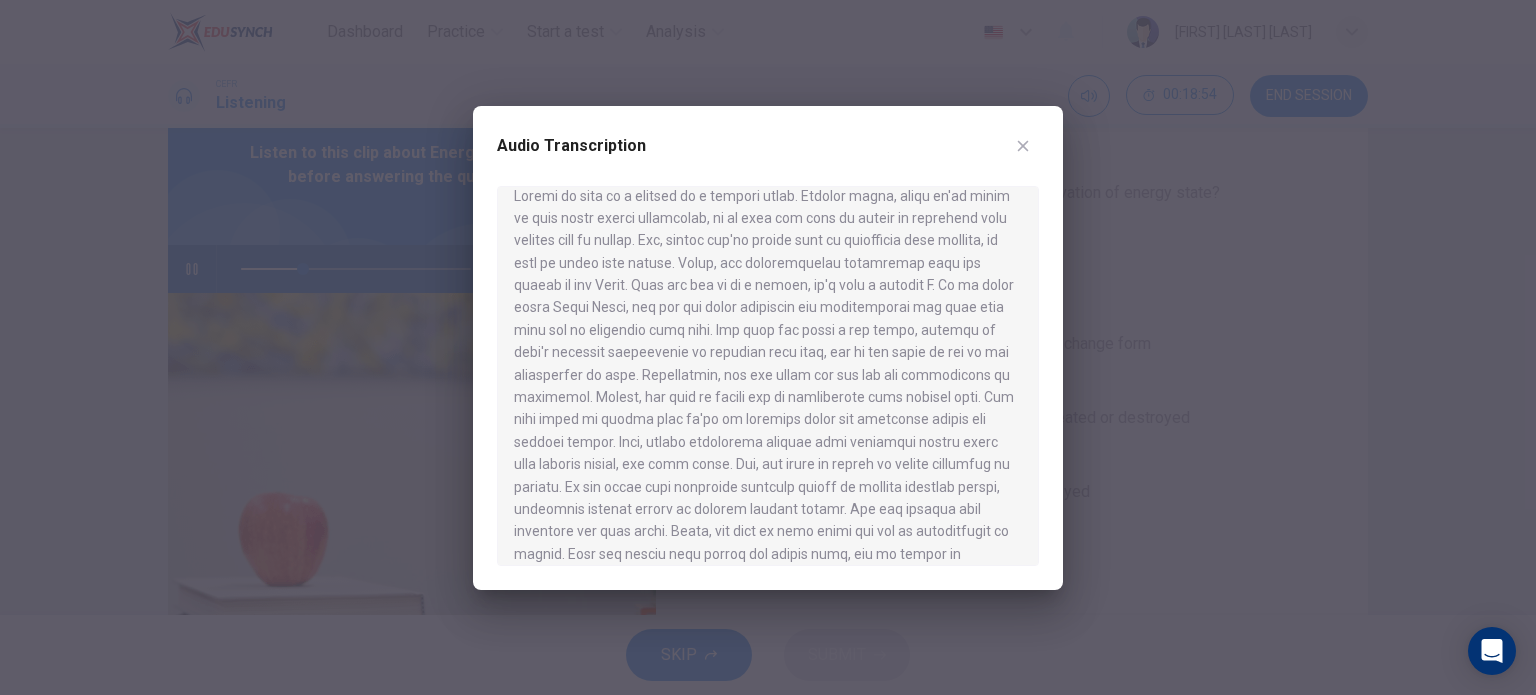 scroll, scrollTop: 28, scrollLeft: 0, axis: vertical 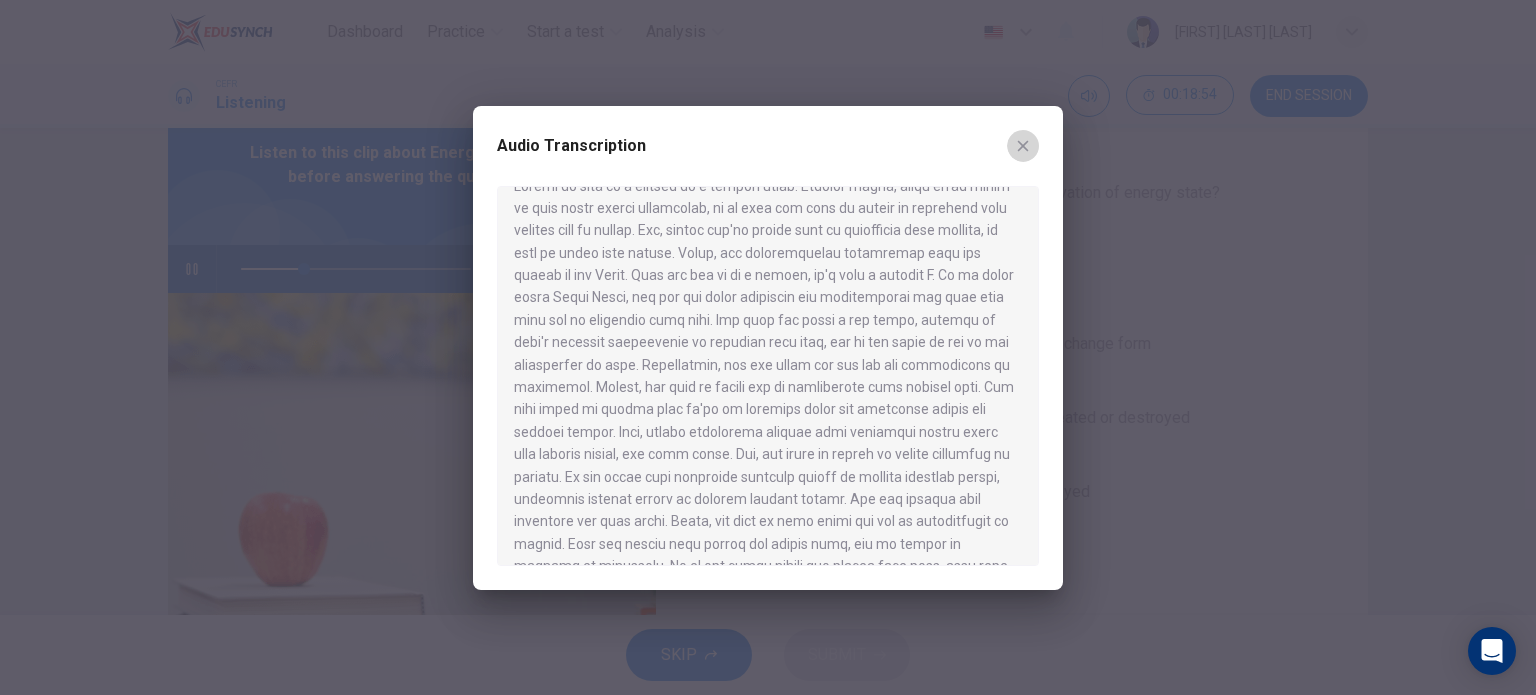 click at bounding box center (1023, 145) 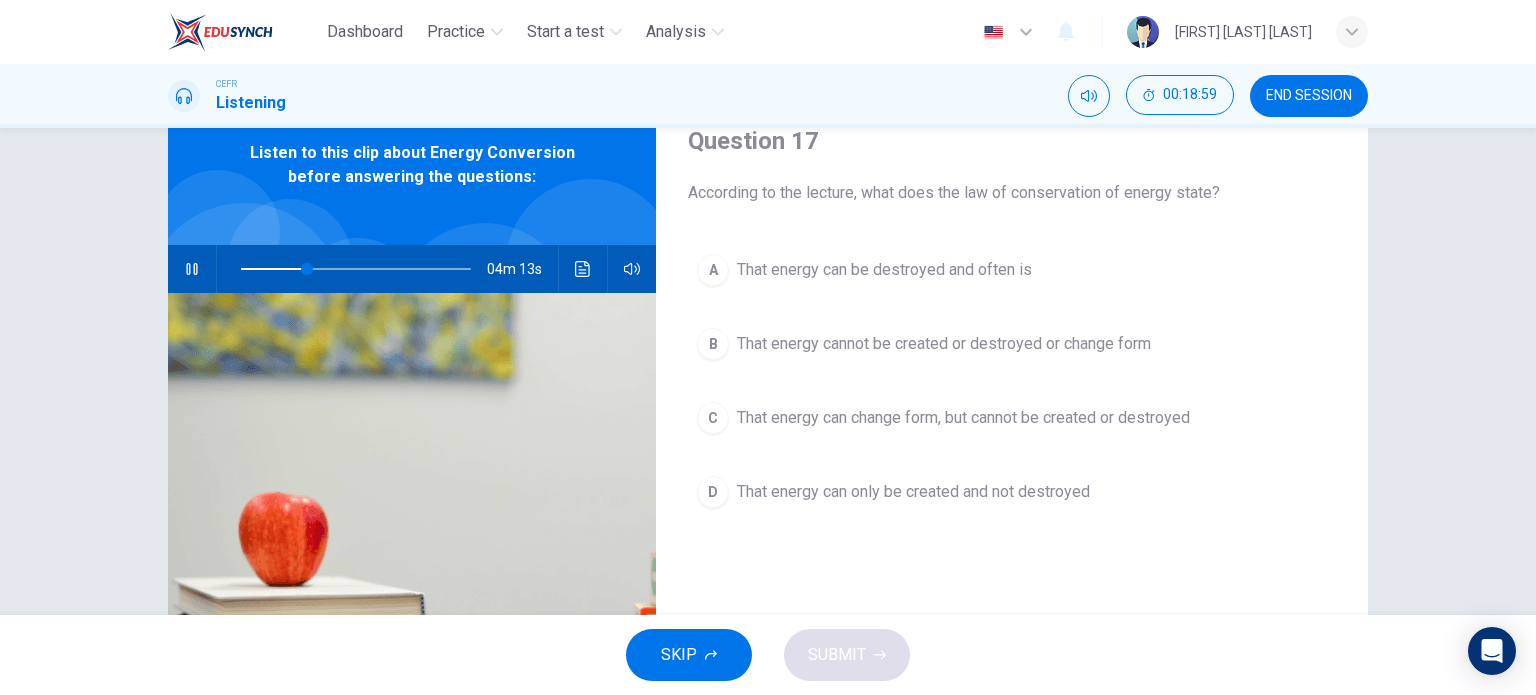 click on "That energy can change form, but cannot be created or destroyed" at bounding box center [884, 270] 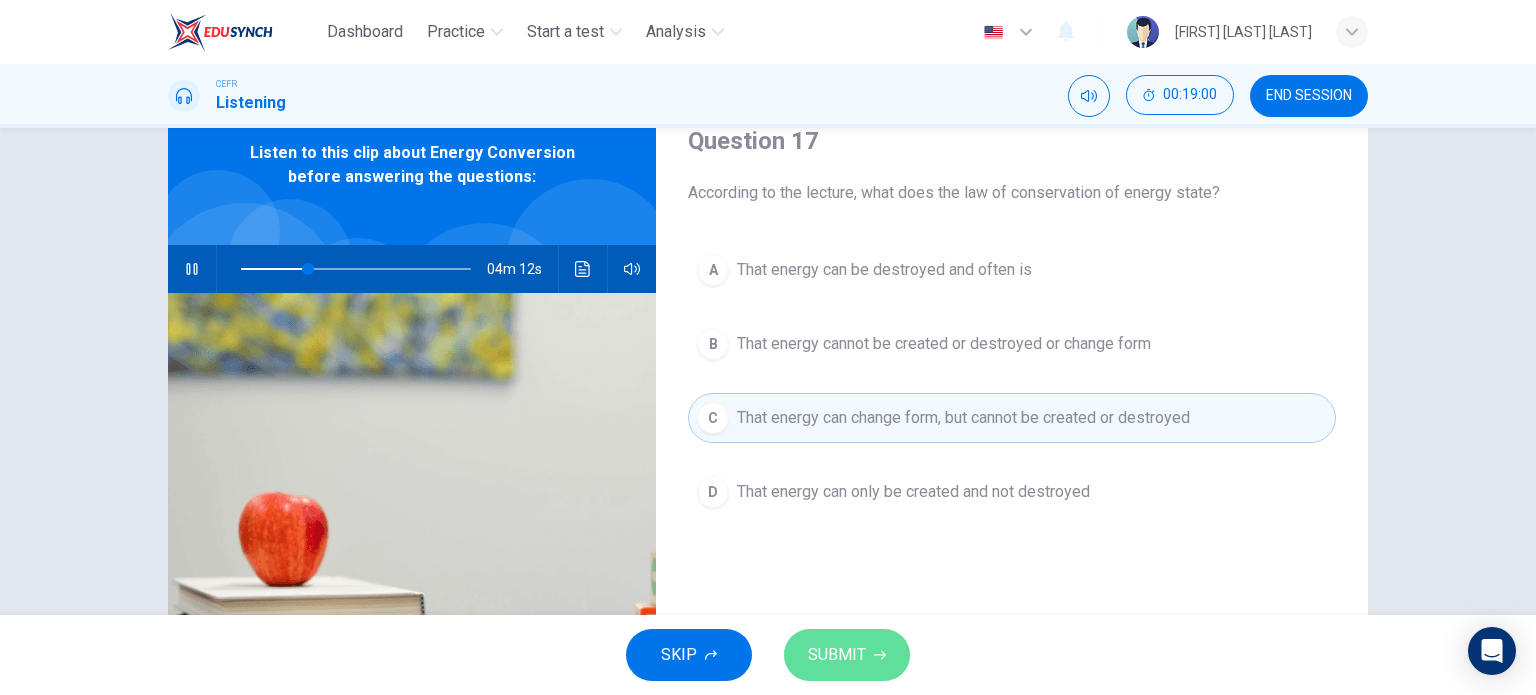 click on "SUBMIT" at bounding box center (837, 655) 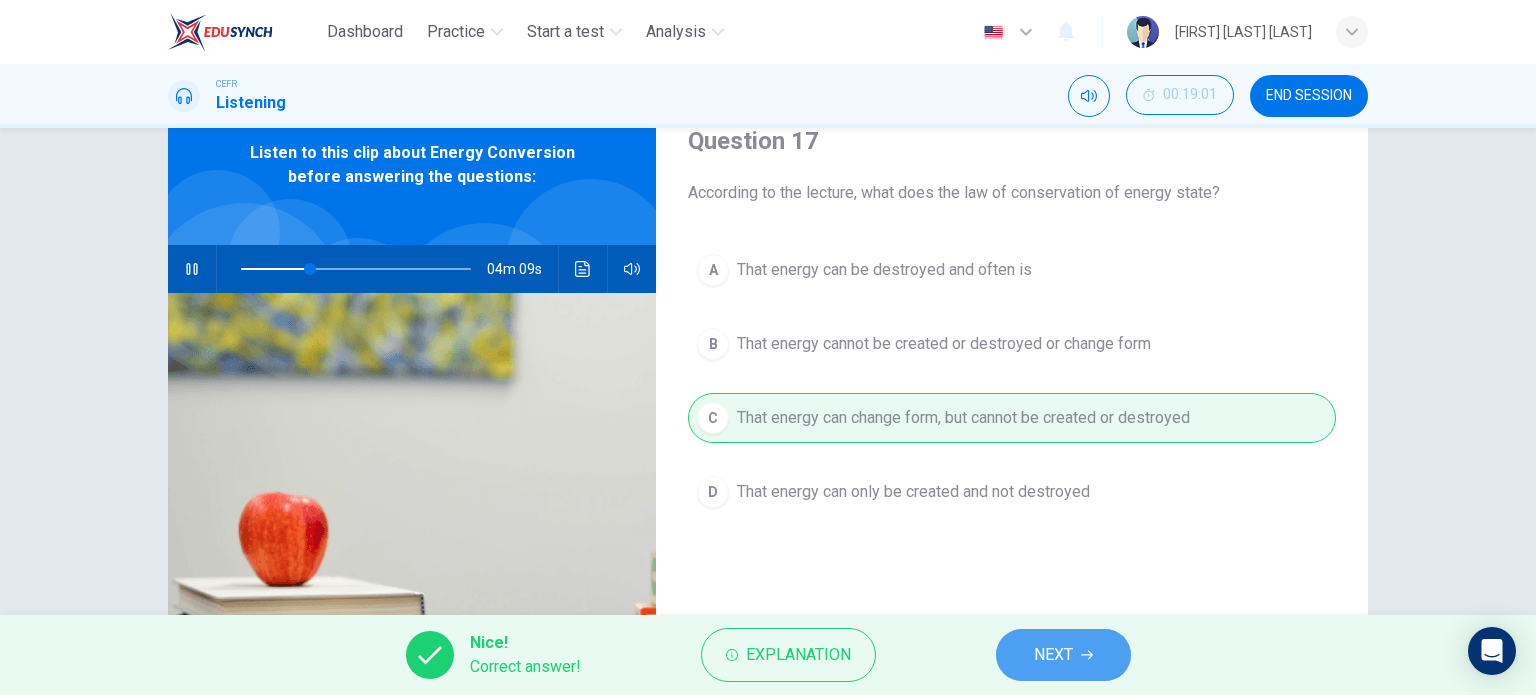 click on "NEXT" at bounding box center [1063, 655] 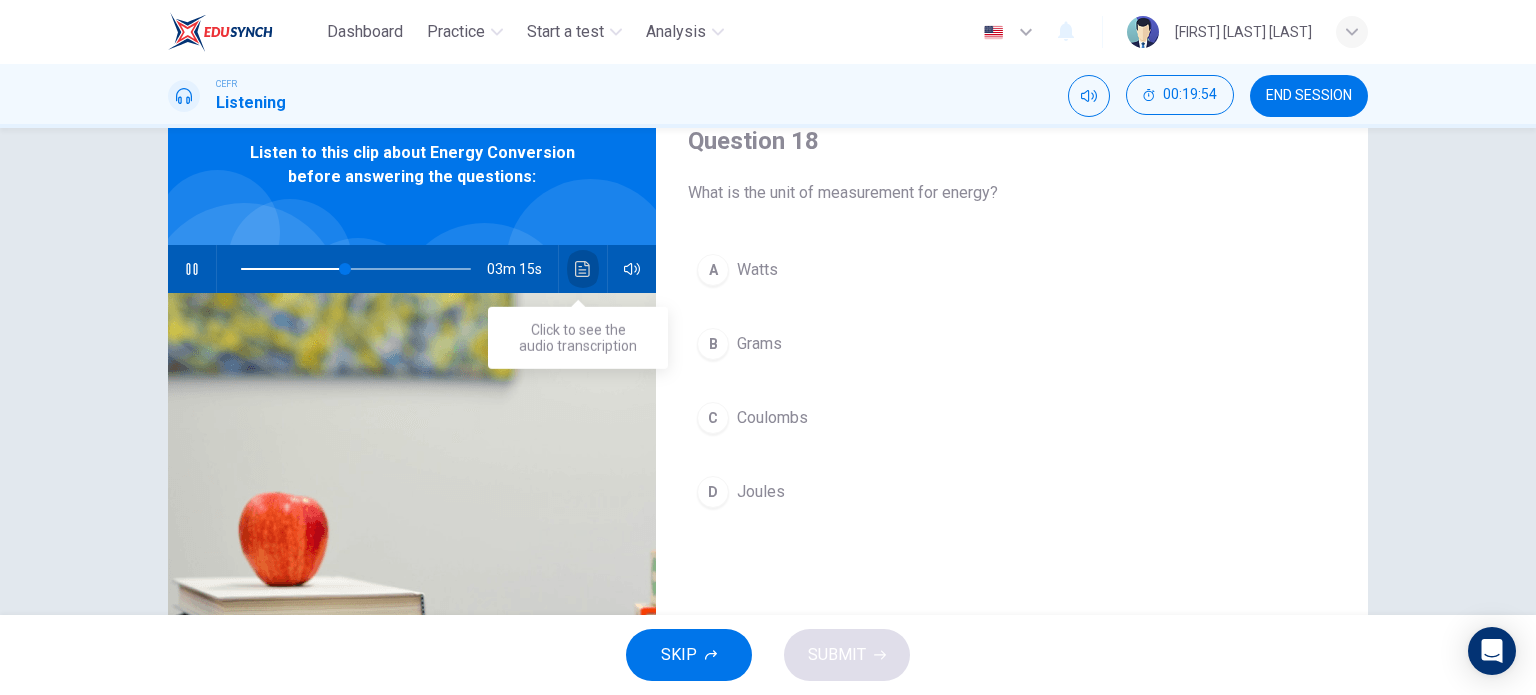 click at bounding box center [583, 269] 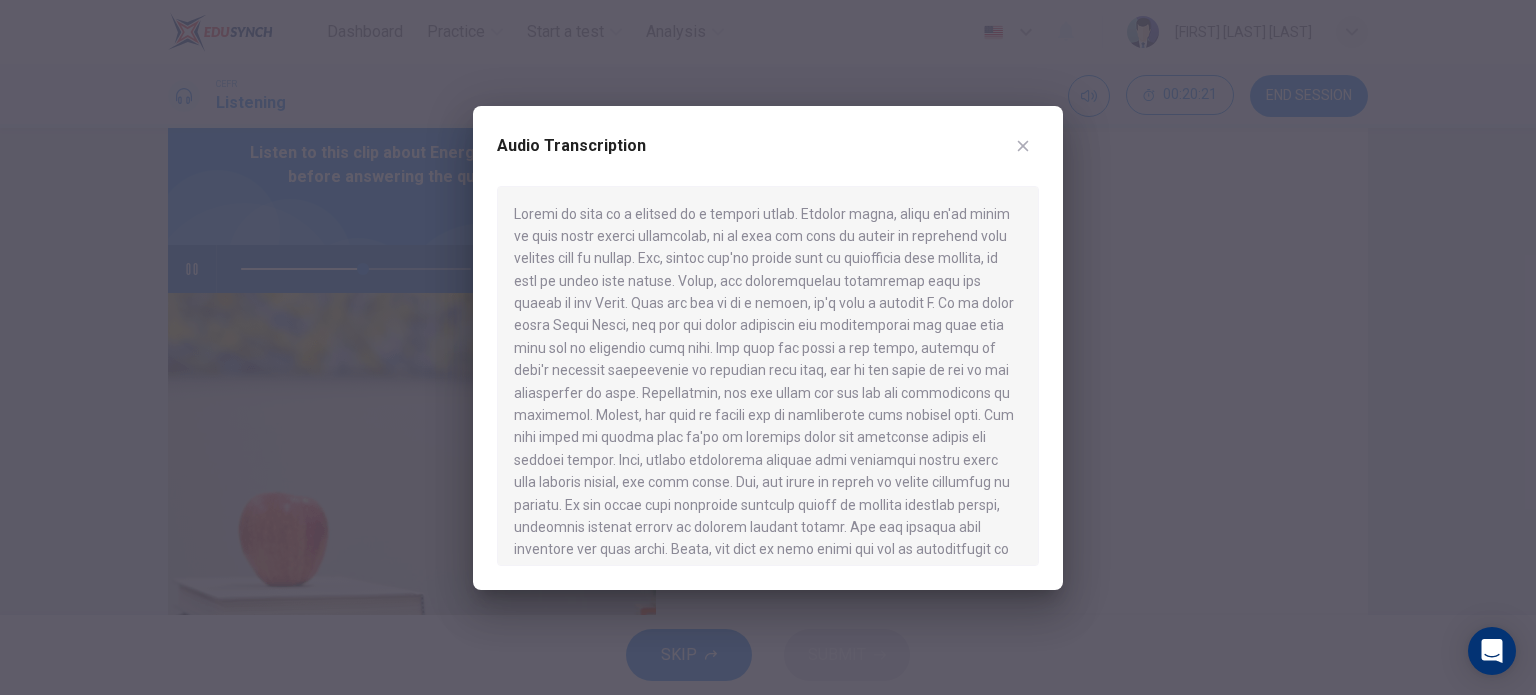 scroll, scrollTop: 8, scrollLeft: 0, axis: vertical 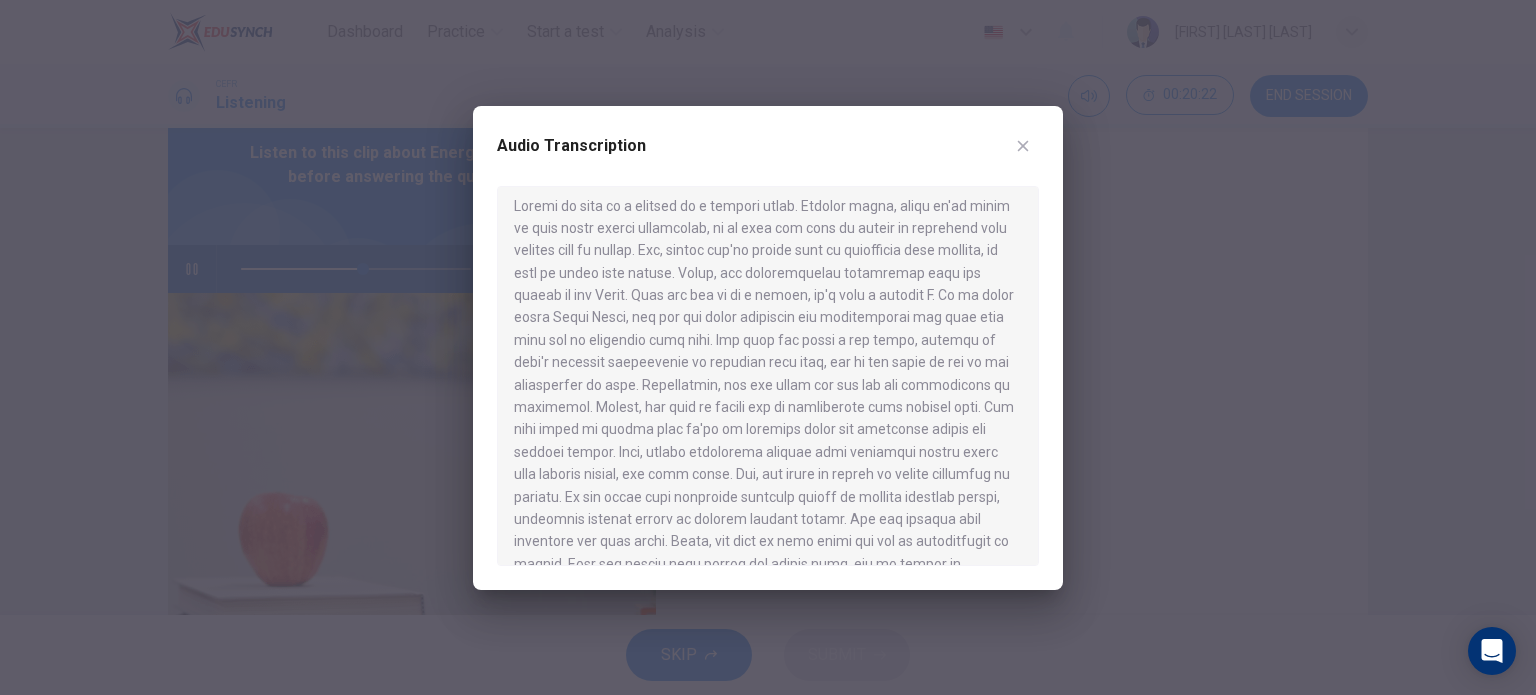click at bounding box center (768, 347) 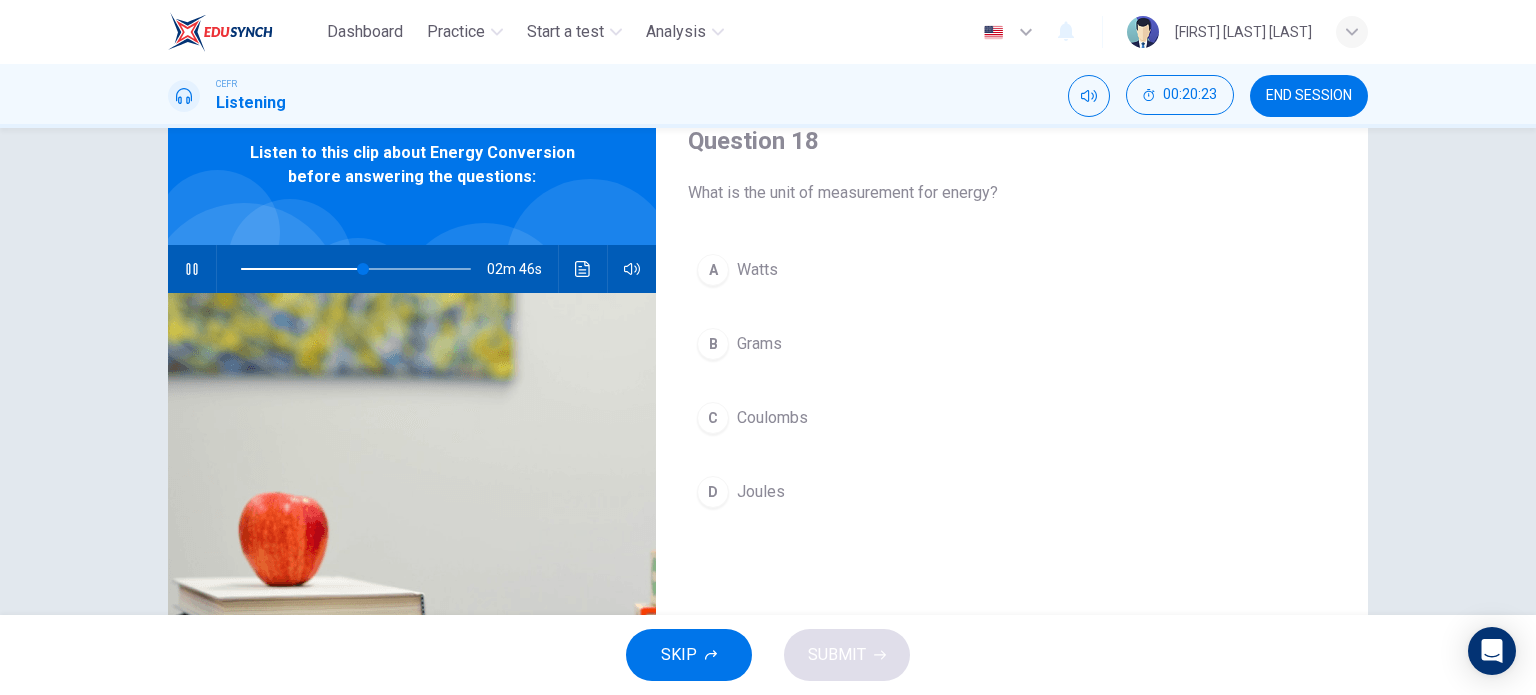 click on "D Joules" at bounding box center (1012, 492) 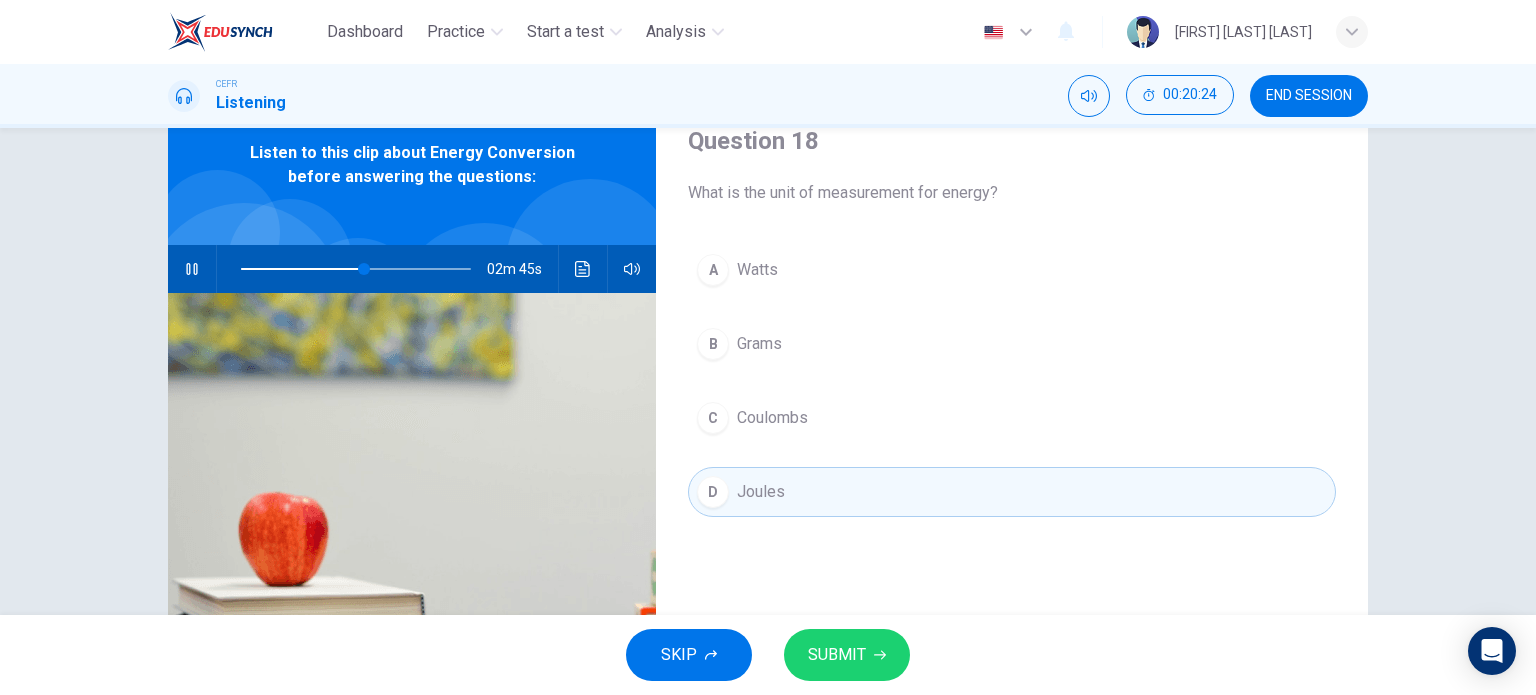 click on "SKIP SUBMIT" at bounding box center (768, 655) 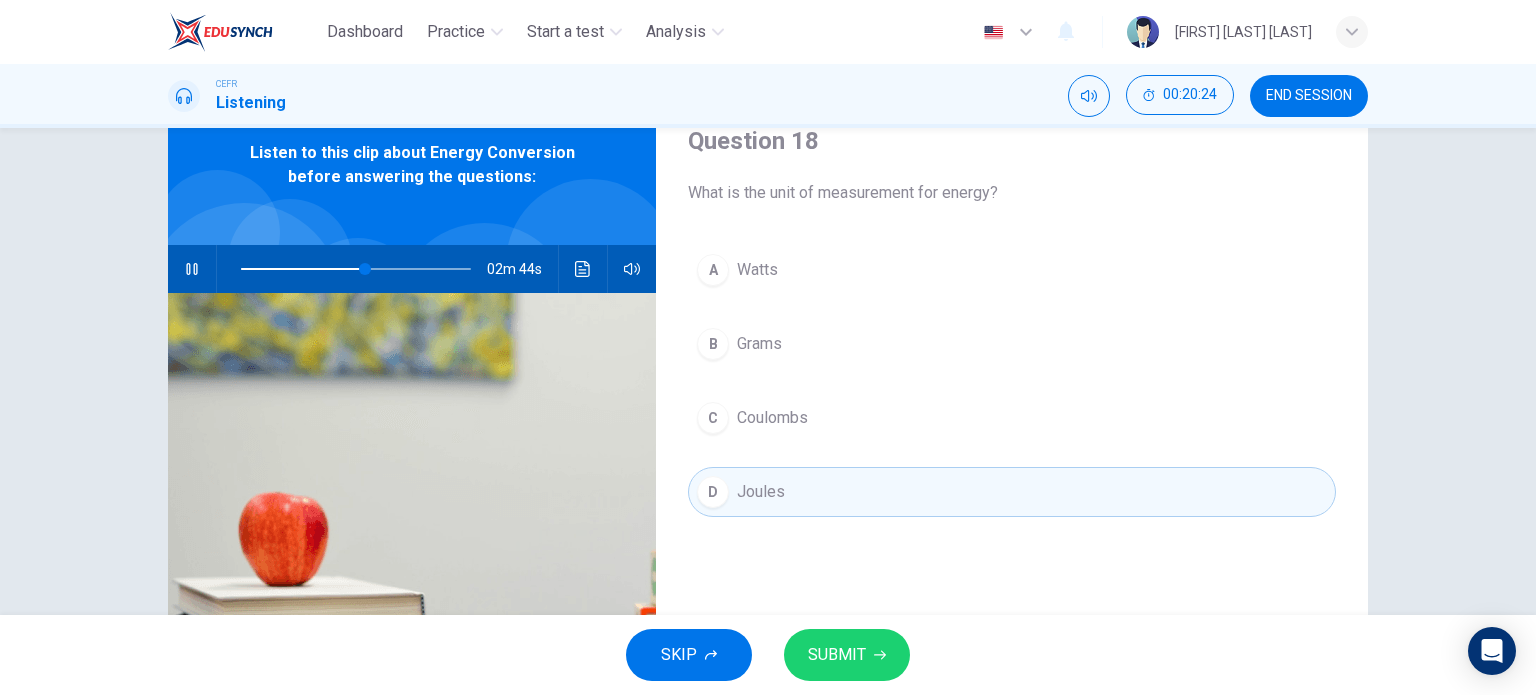 click on "SUBMIT" at bounding box center [837, 655] 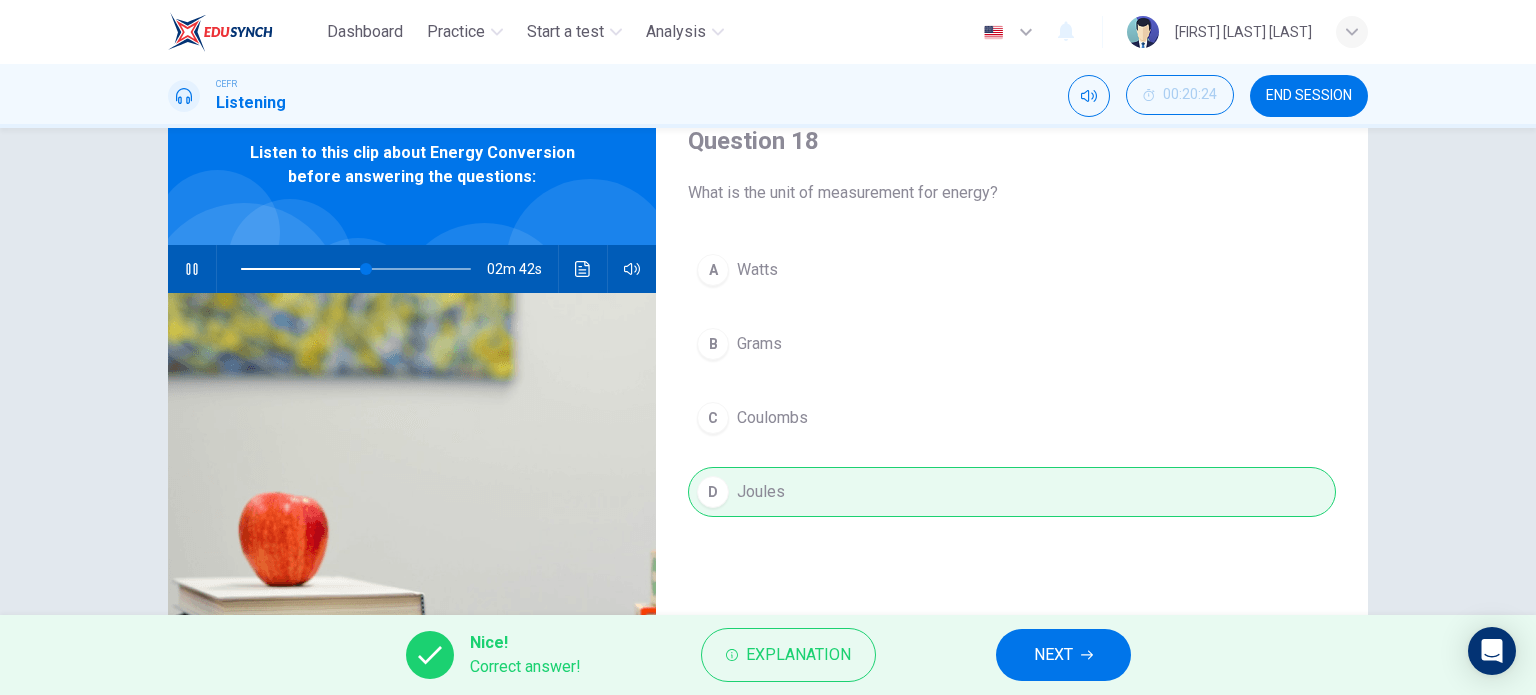 click on "NEXT" at bounding box center [1053, 655] 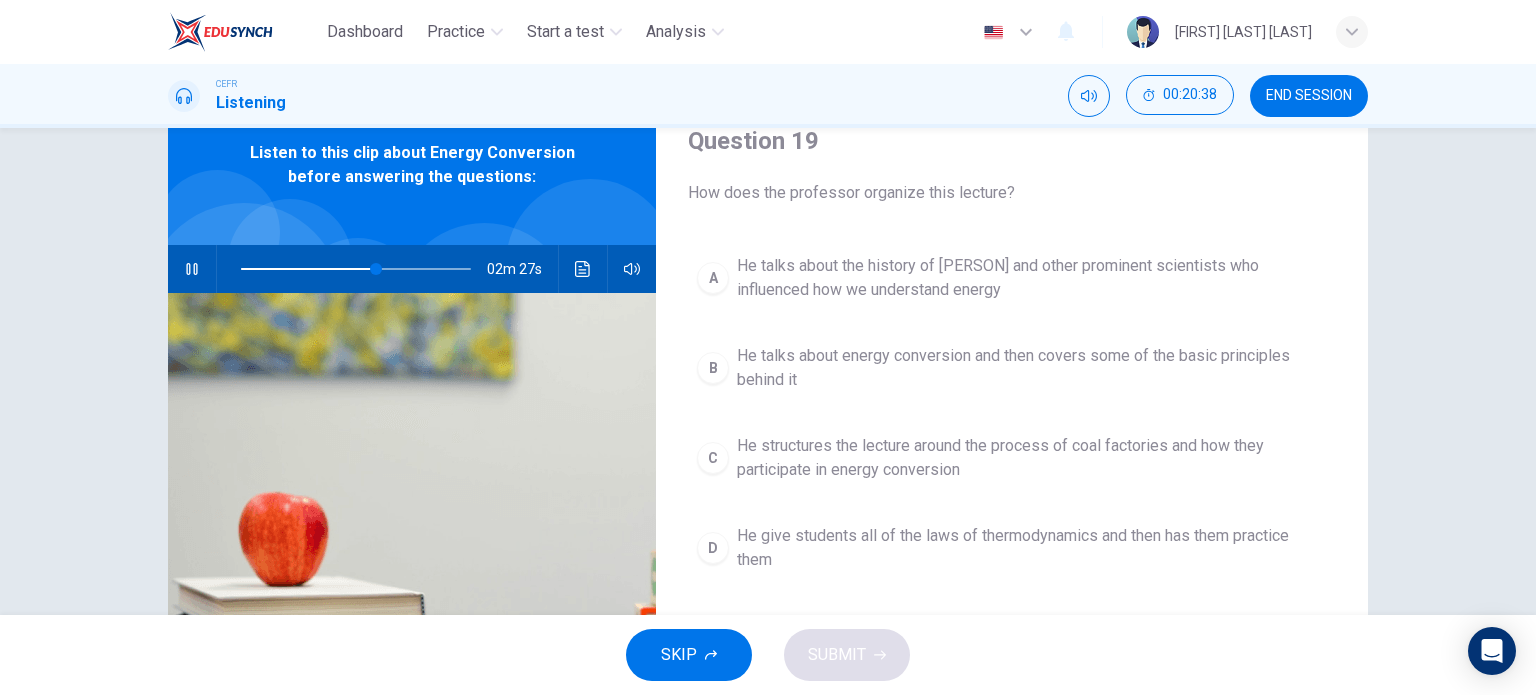 click on "He structures the lecture around the process of coal factories and how they participate in energy conversion" at bounding box center [1032, 278] 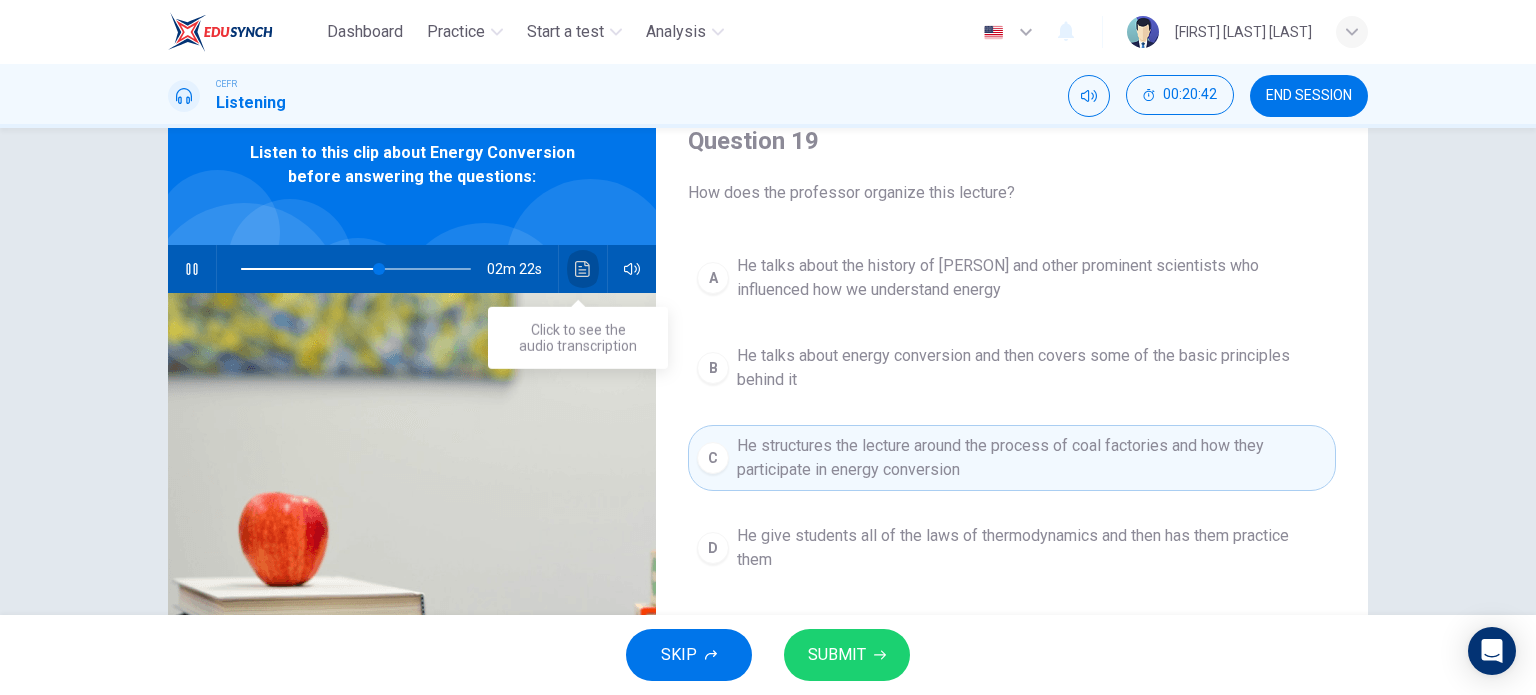 click at bounding box center [583, 269] 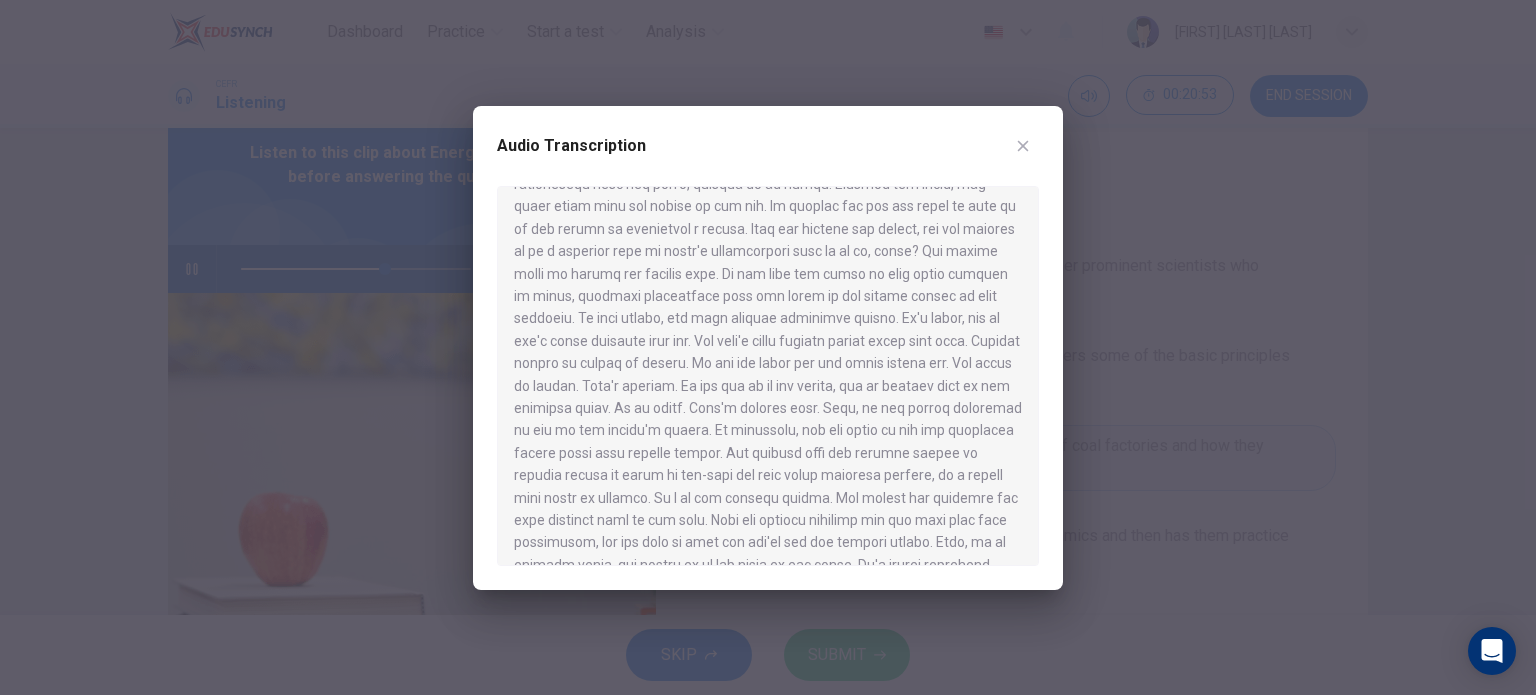 scroll, scrollTop: 703, scrollLeft: 0, axis: vertical 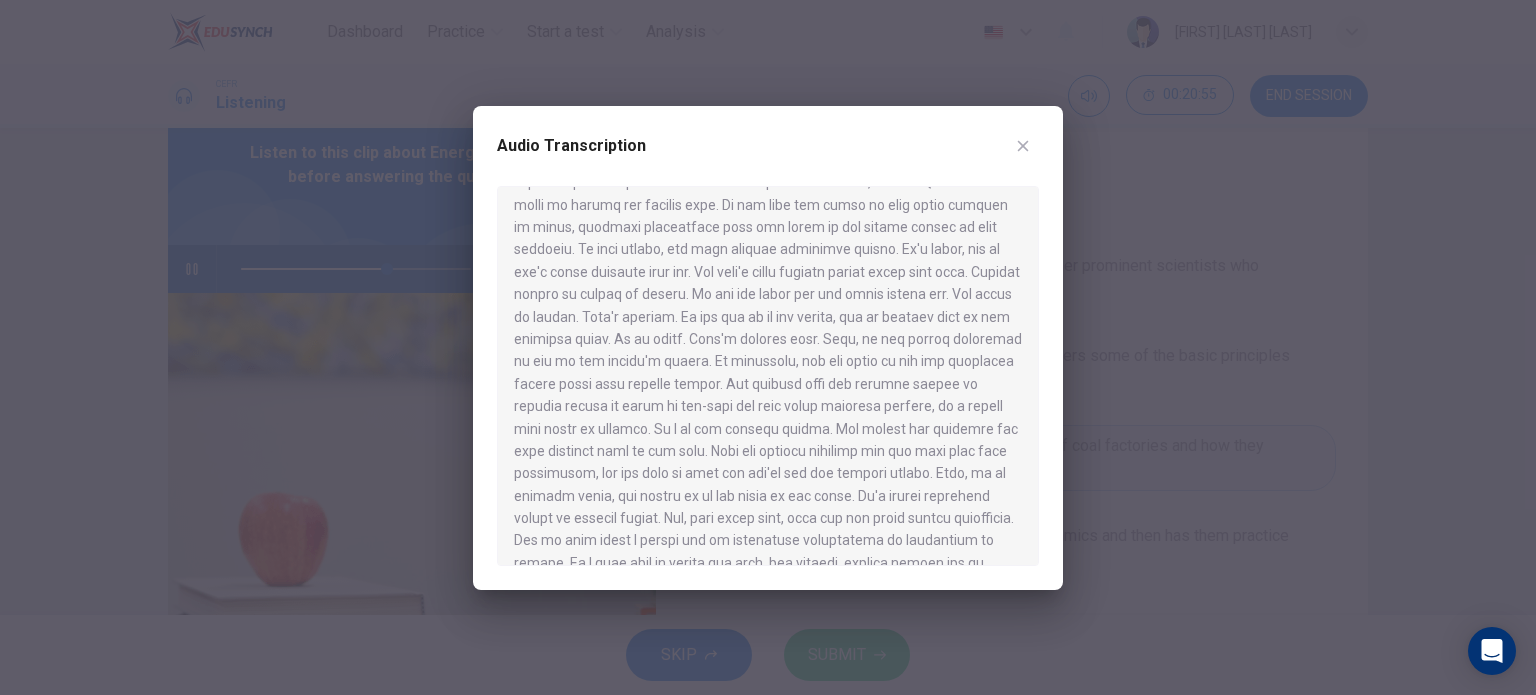 click at bounding box center [1023, 145] 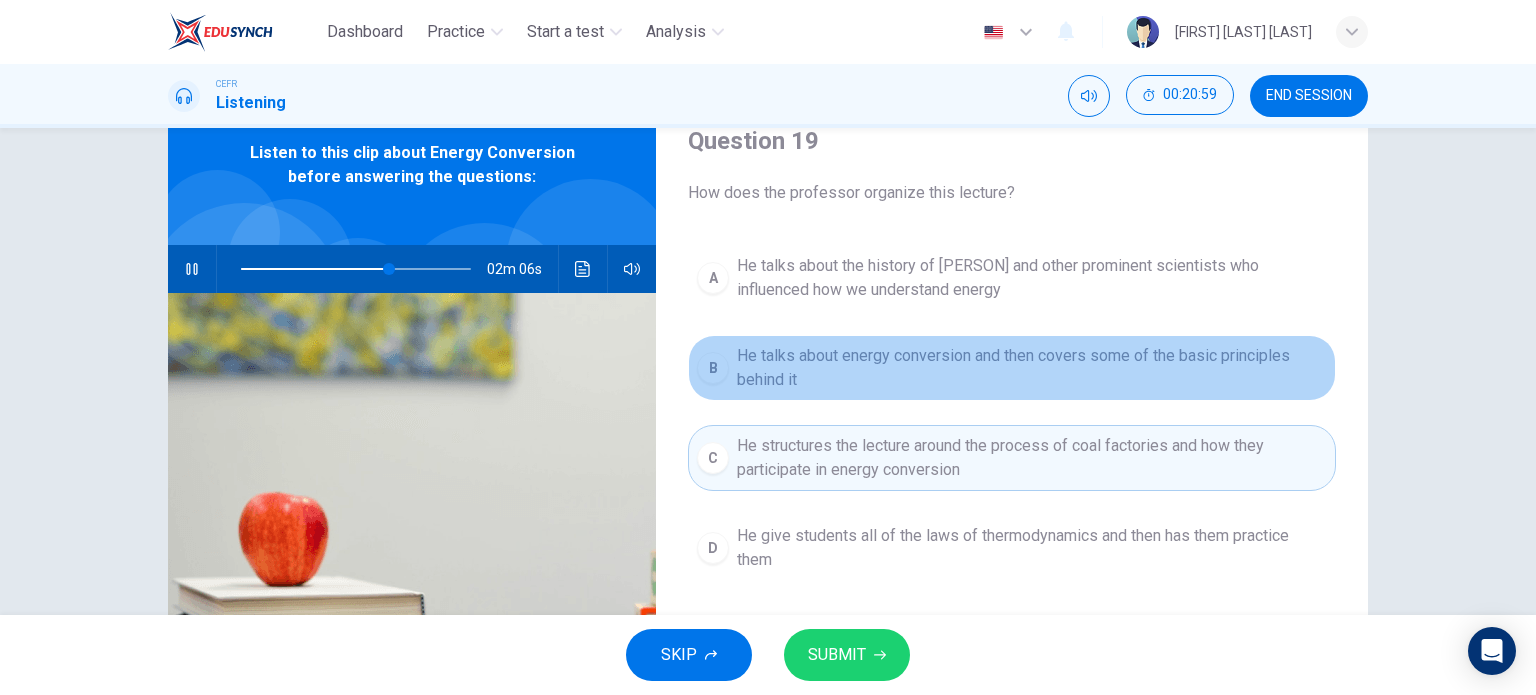 click on "He talks about energy conversion and then covers some of the basic principles behind it" at bounding box center (1032, 278) 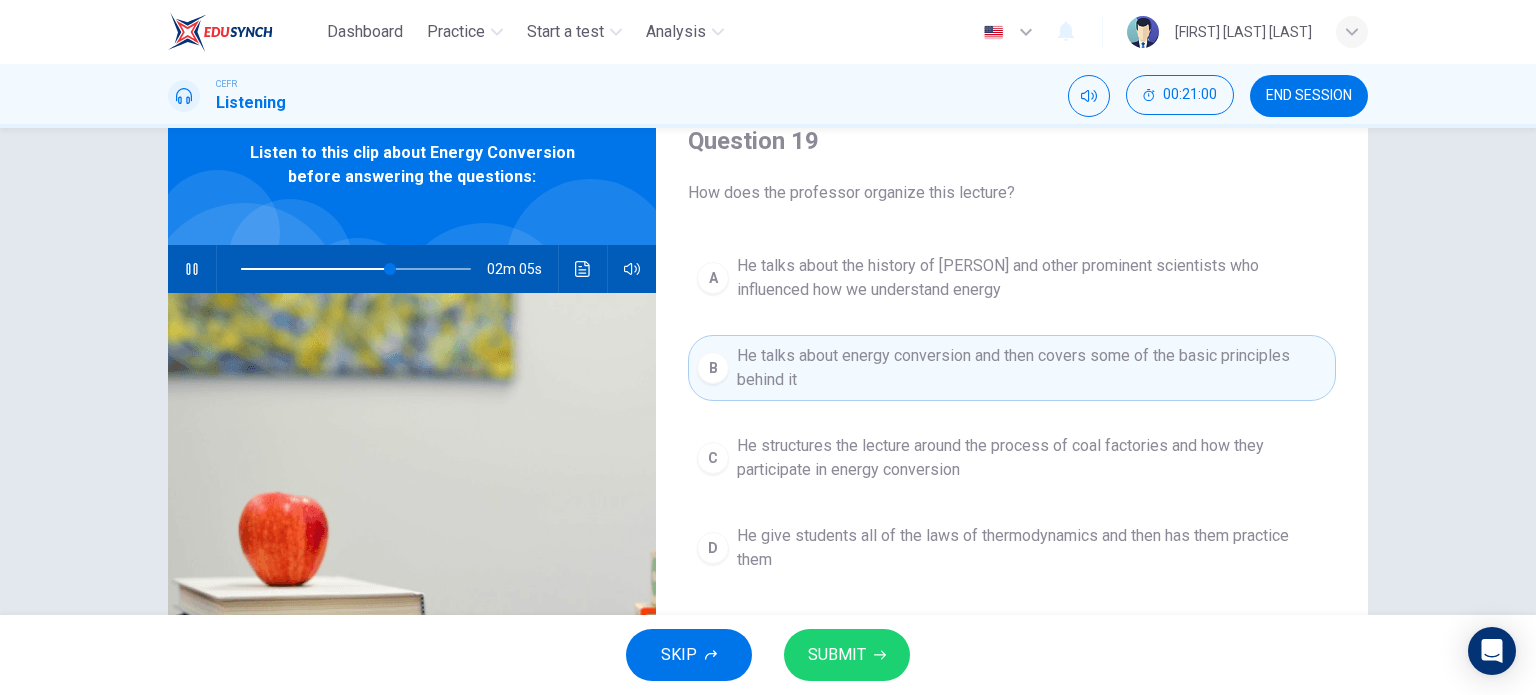 scroll, scrollTop: 135, scrollLeft: 0, axis: vertical 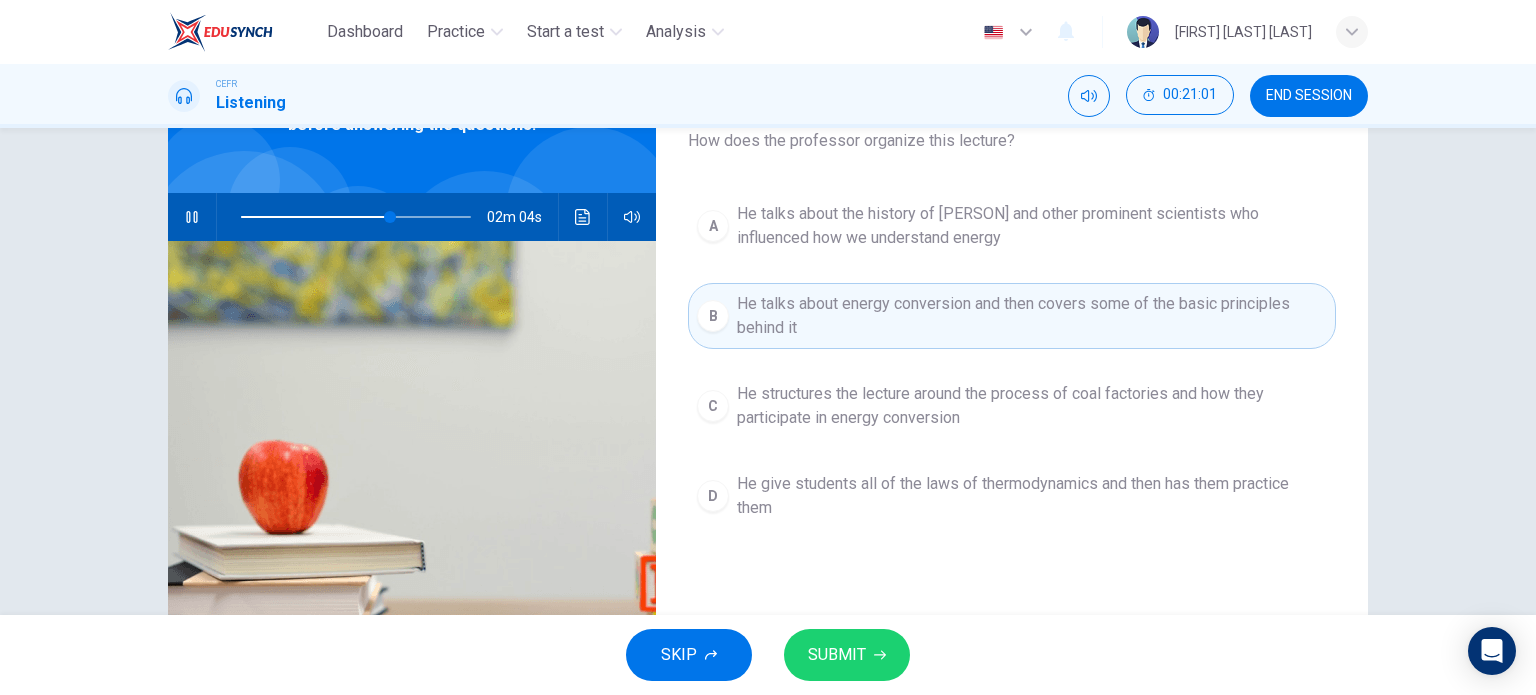 click on "SUBMIT" at bounding box center (847, 655) 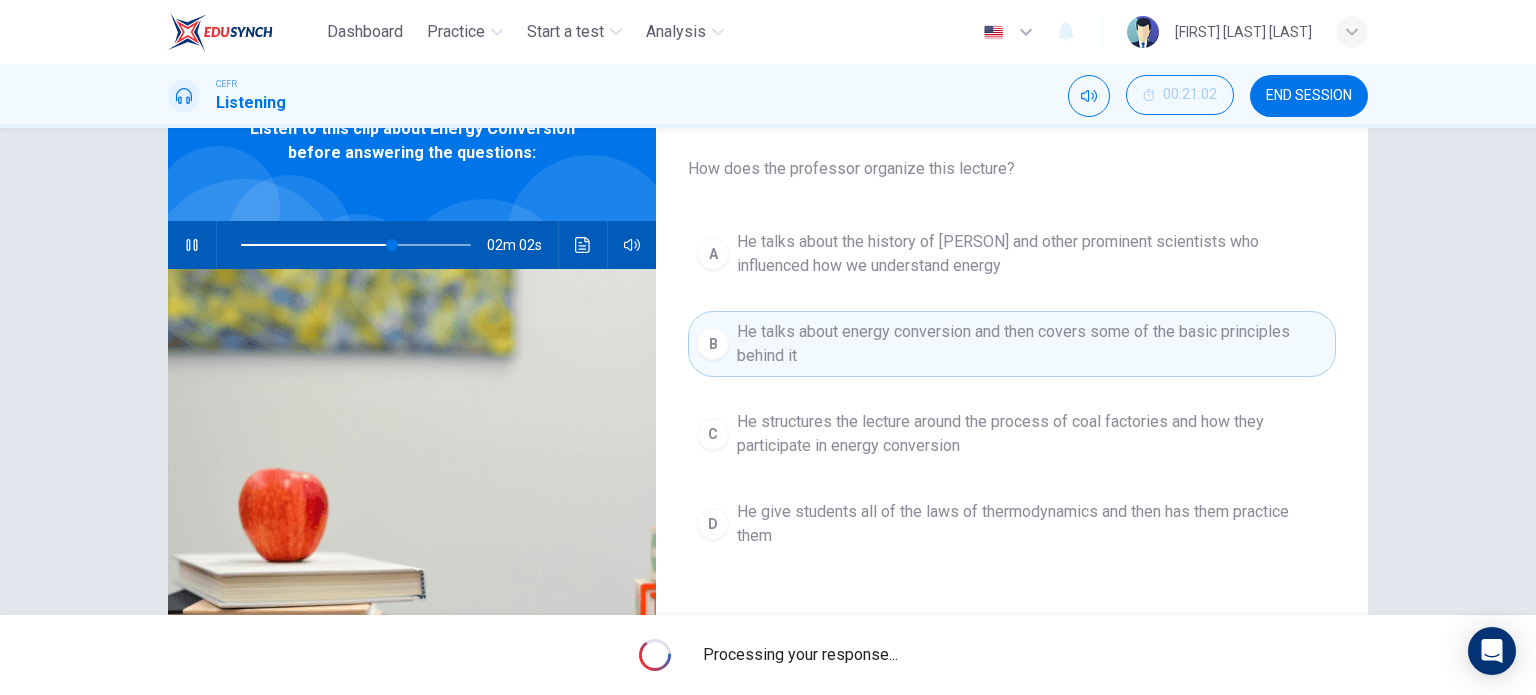 scroll, scrollTop: 106, scrollLeft: 0, axis: vertical 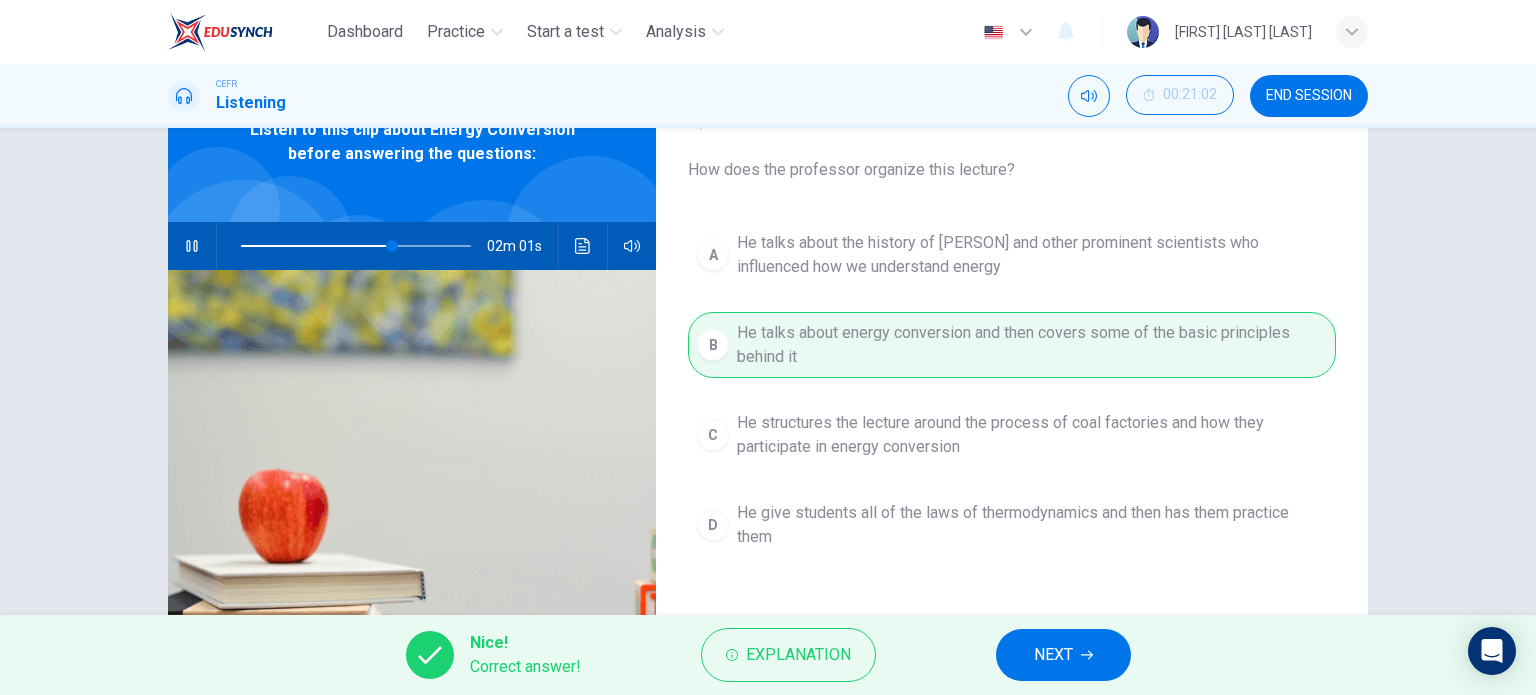 click on "NEXT" at bounding box center [1053, 655] 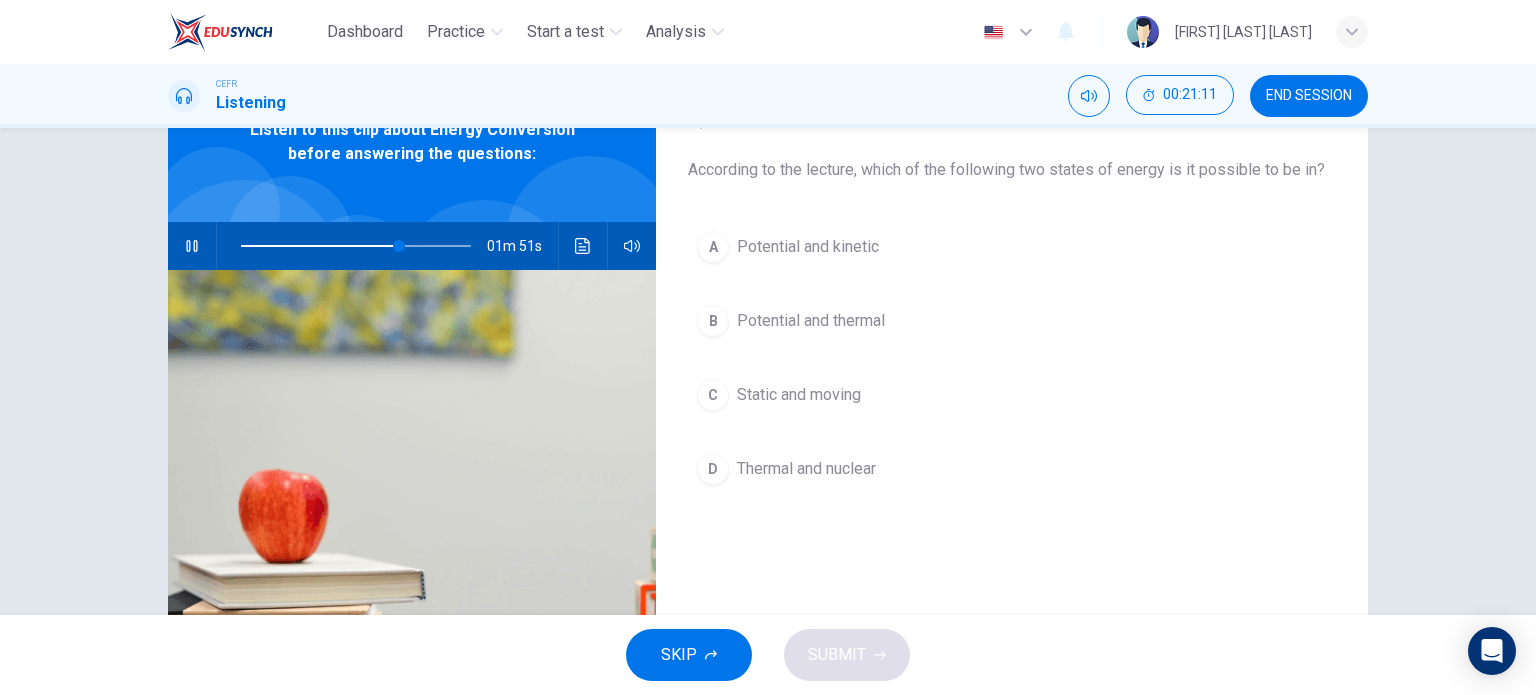 click on "D Thermal and nuclear" at bounding box center [1012, 469] 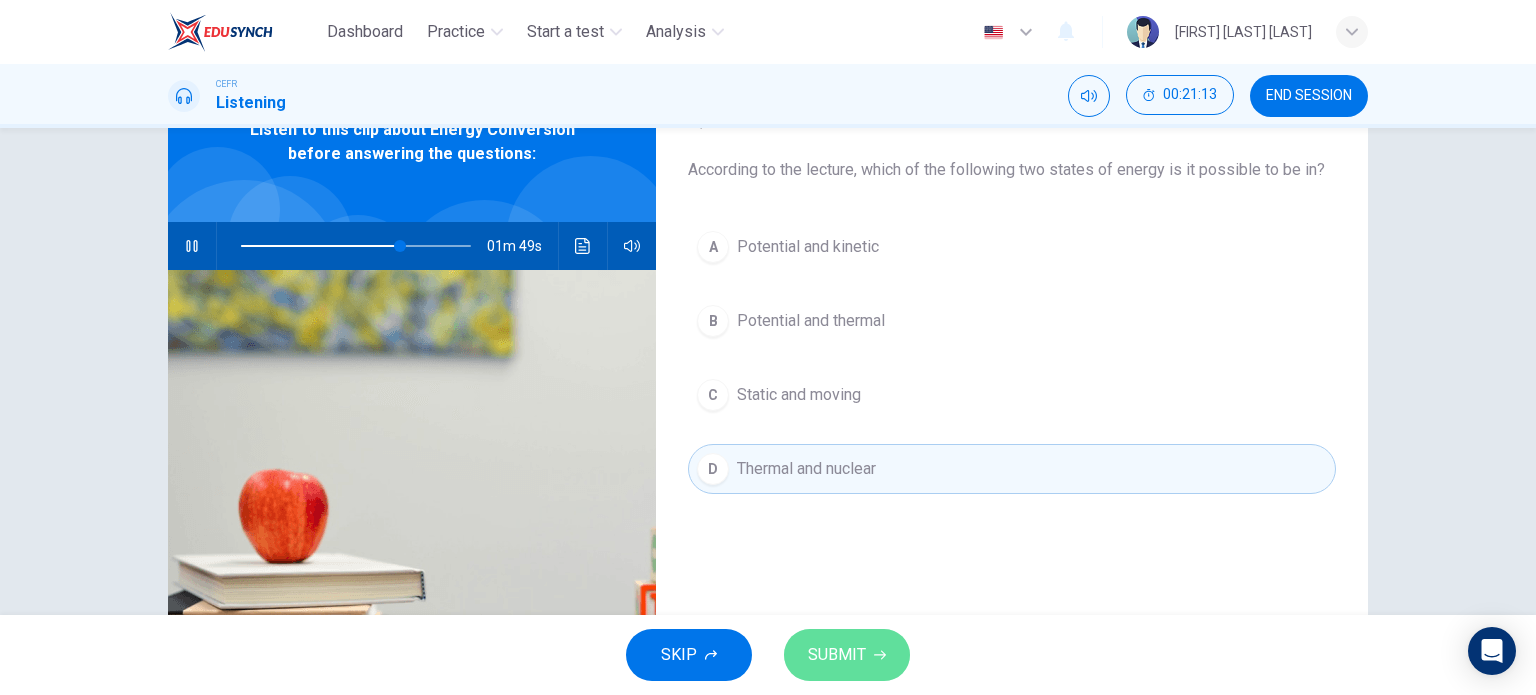 click on "SUBMIT" at bounding box center [837, 655] 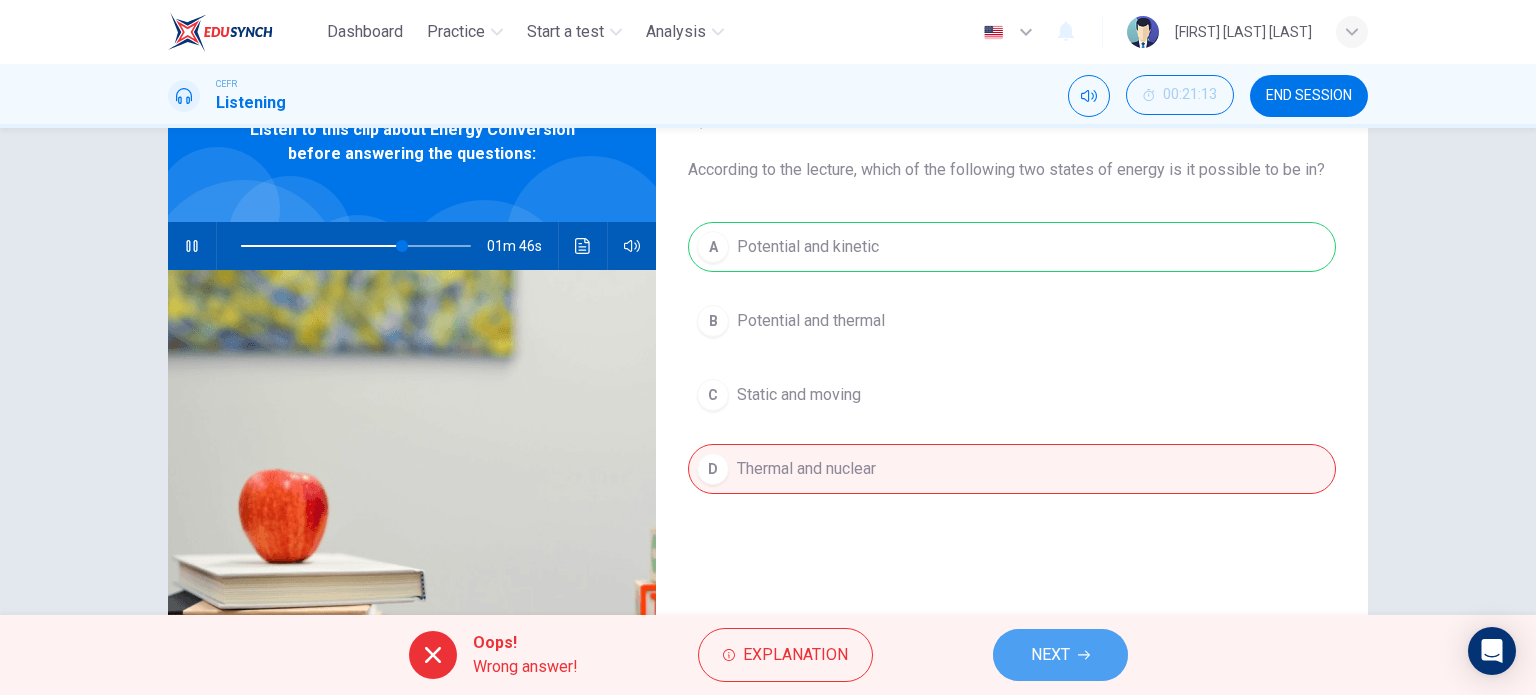 click on "NEXT" at bounding box center [1060, 655] 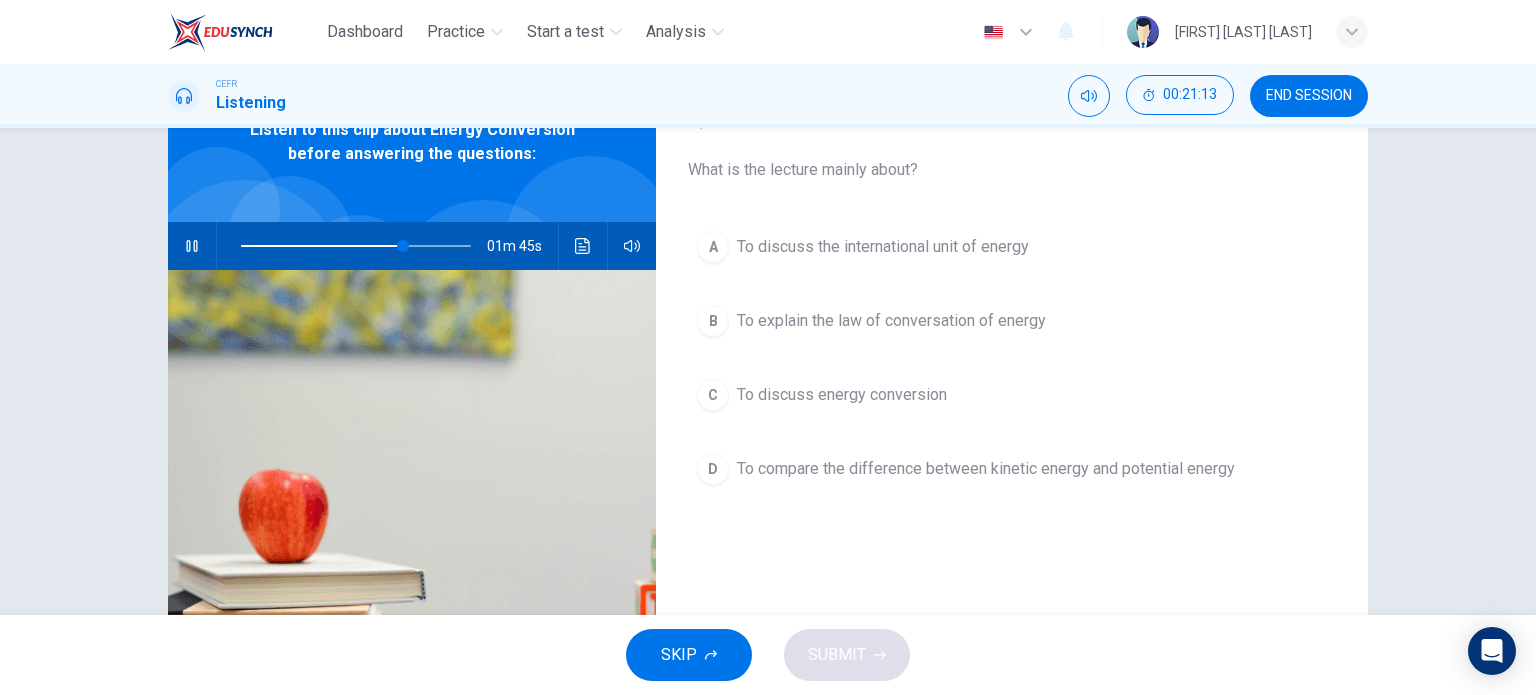scroll, scrollTop: 86, scrollLeft: 0, axis: vertical 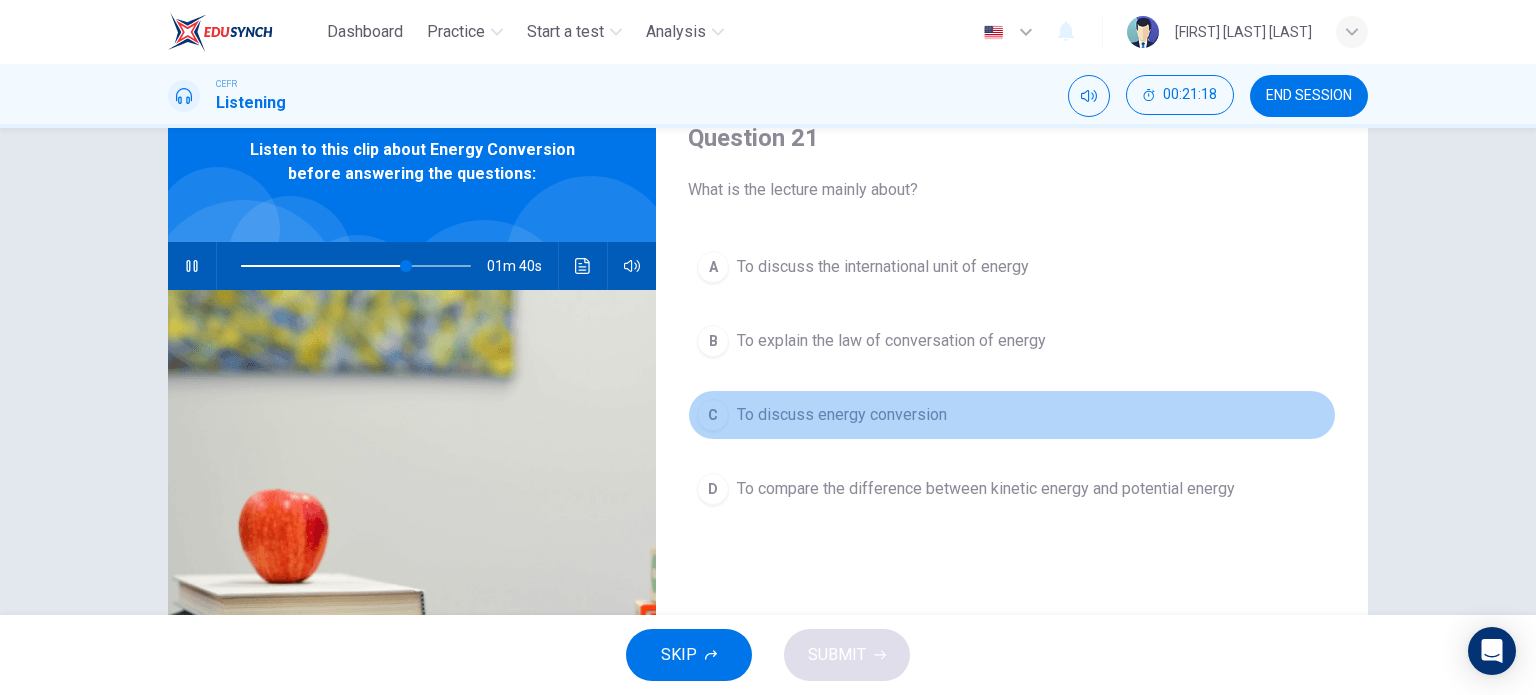 click on "To discuss energy conversion" at bounding box center (883, 267) 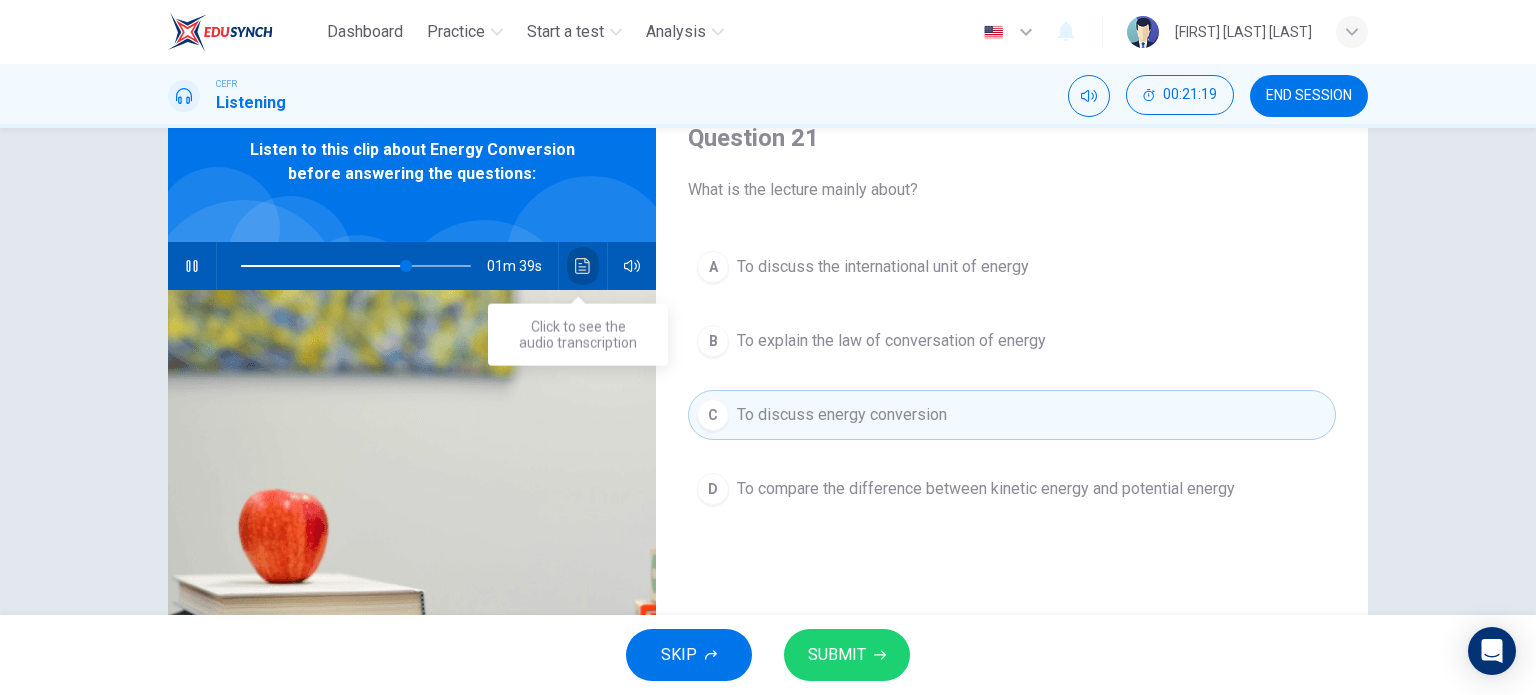 click at bounding box center (583, 266) 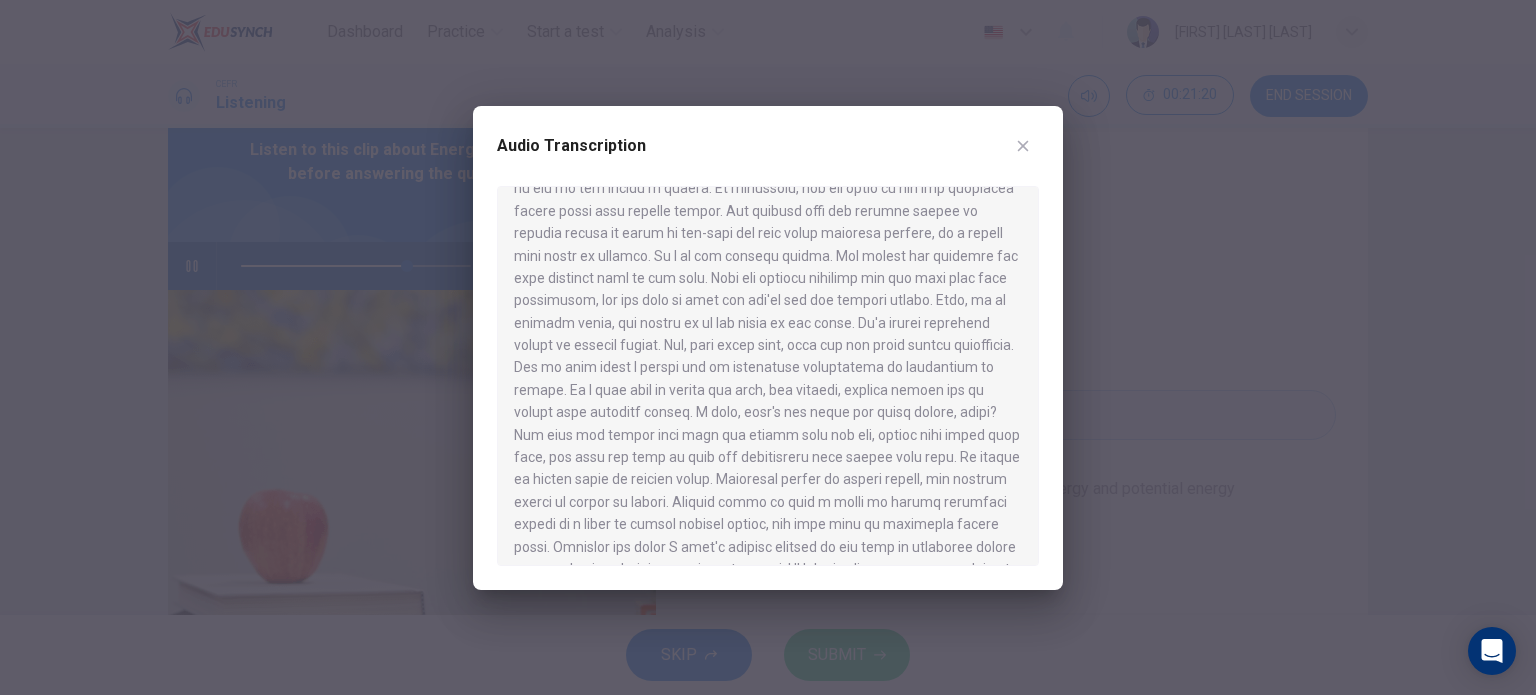 scroll, scrollTop: 997, scrollLeft: 0, axis: vertical 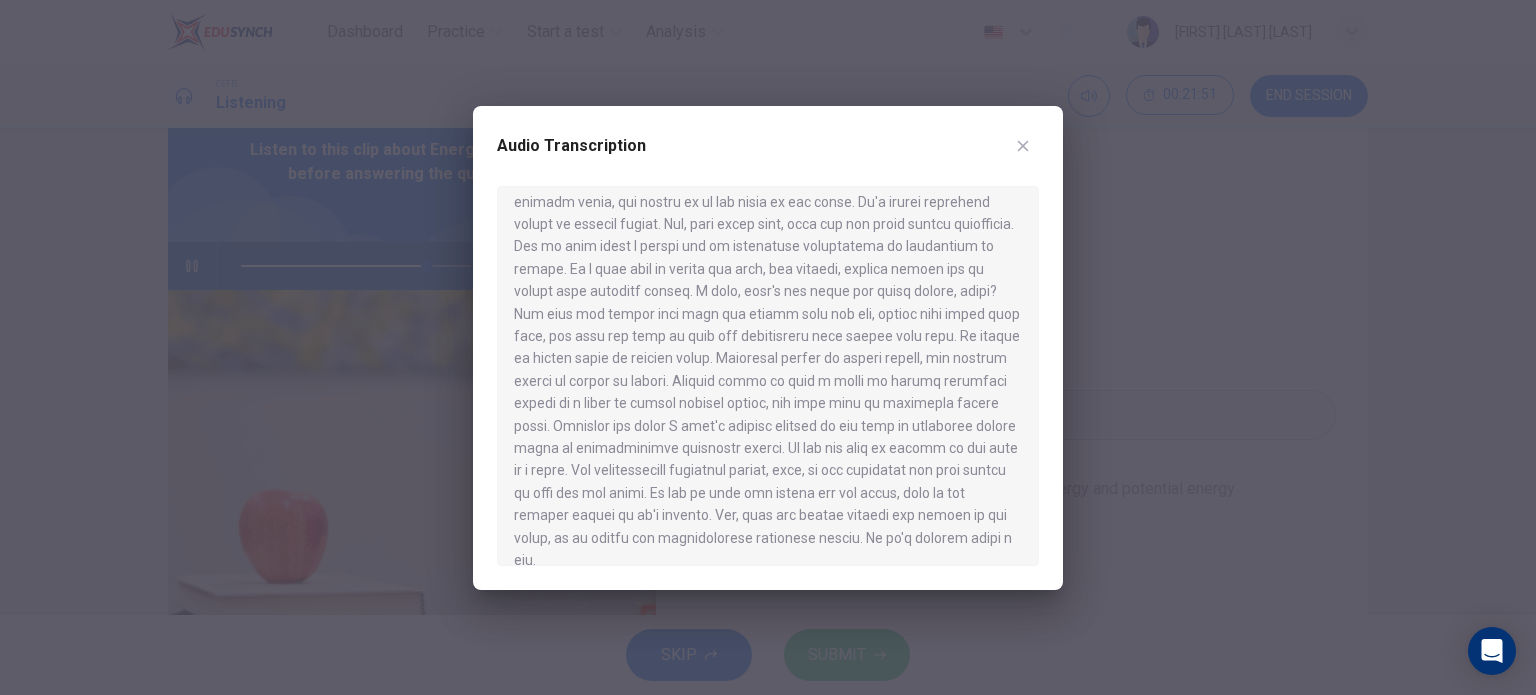 click on "Audio Transcription" at bounding box center [768, 348] 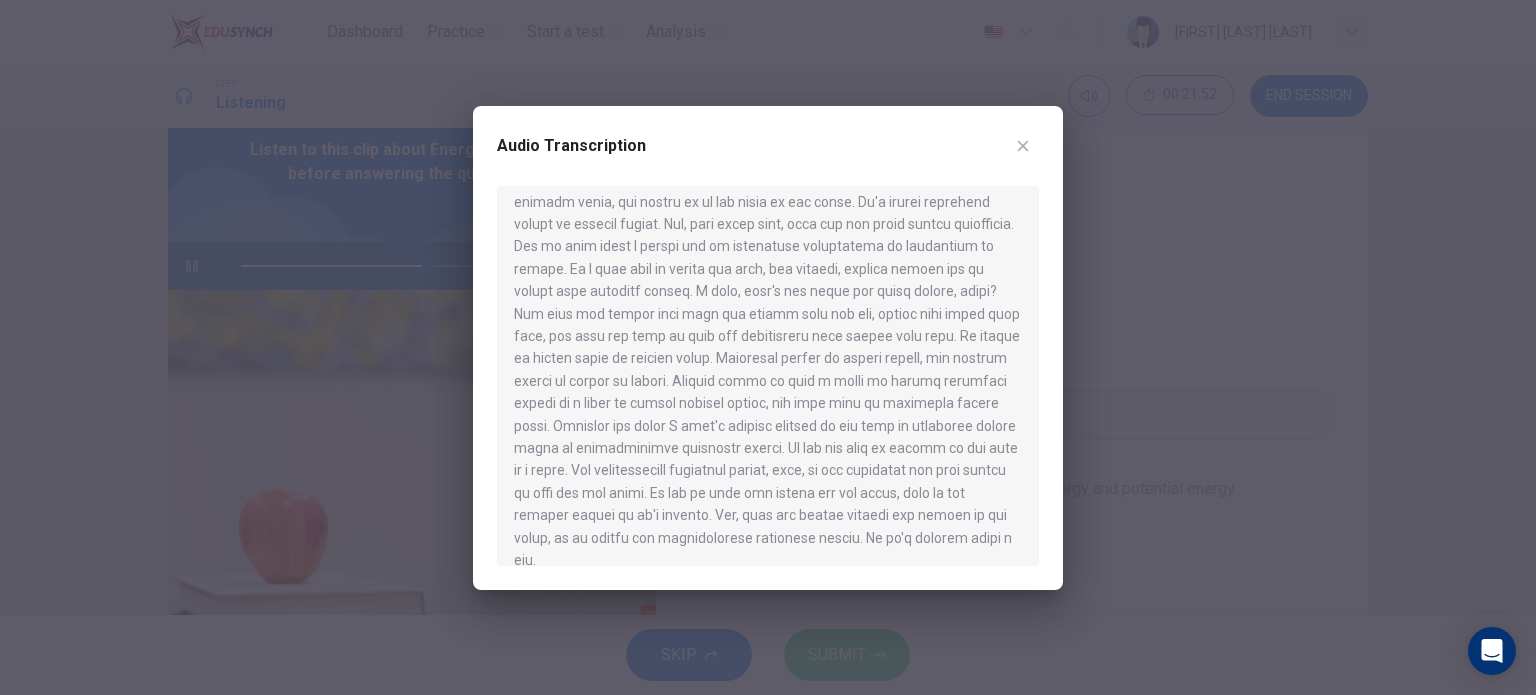 click at bounding box center (1023, 146) 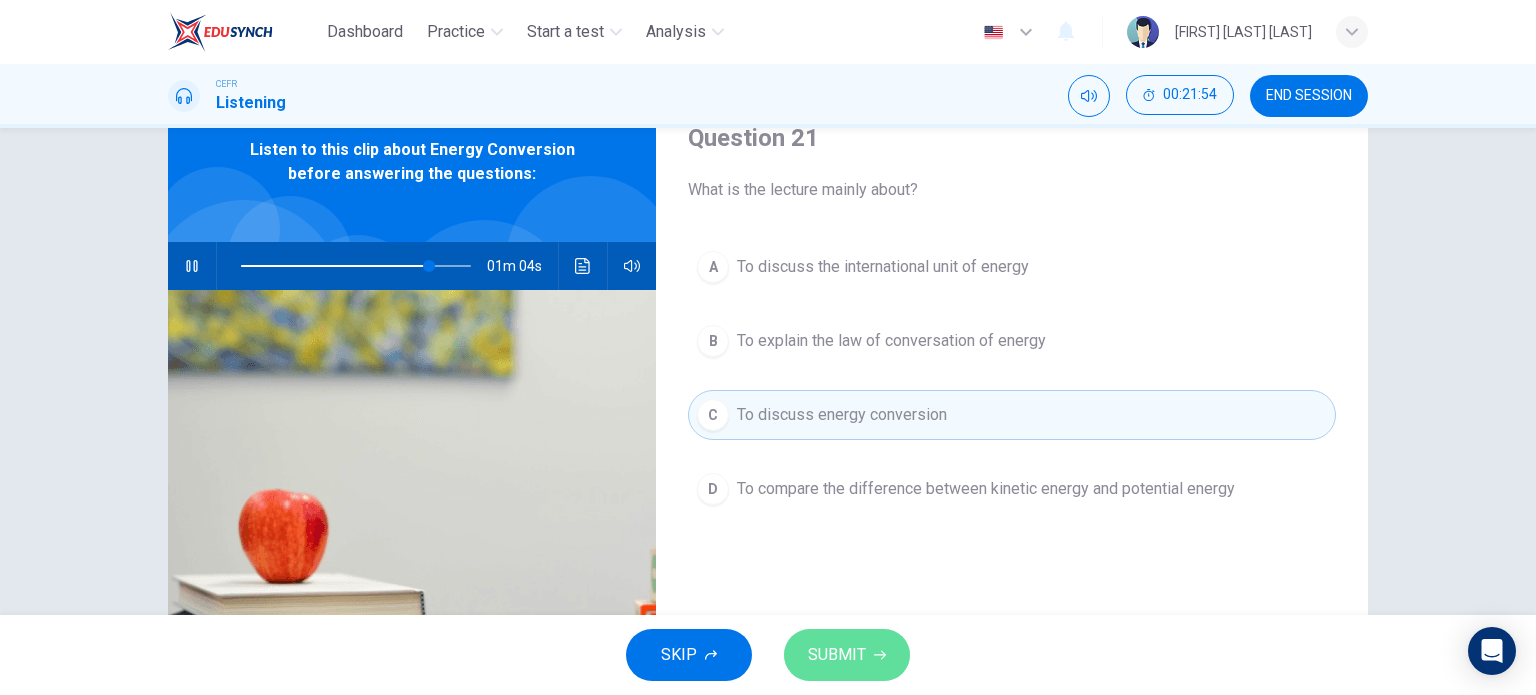 click on "SUBMIT" at bounding box center (837, 655) 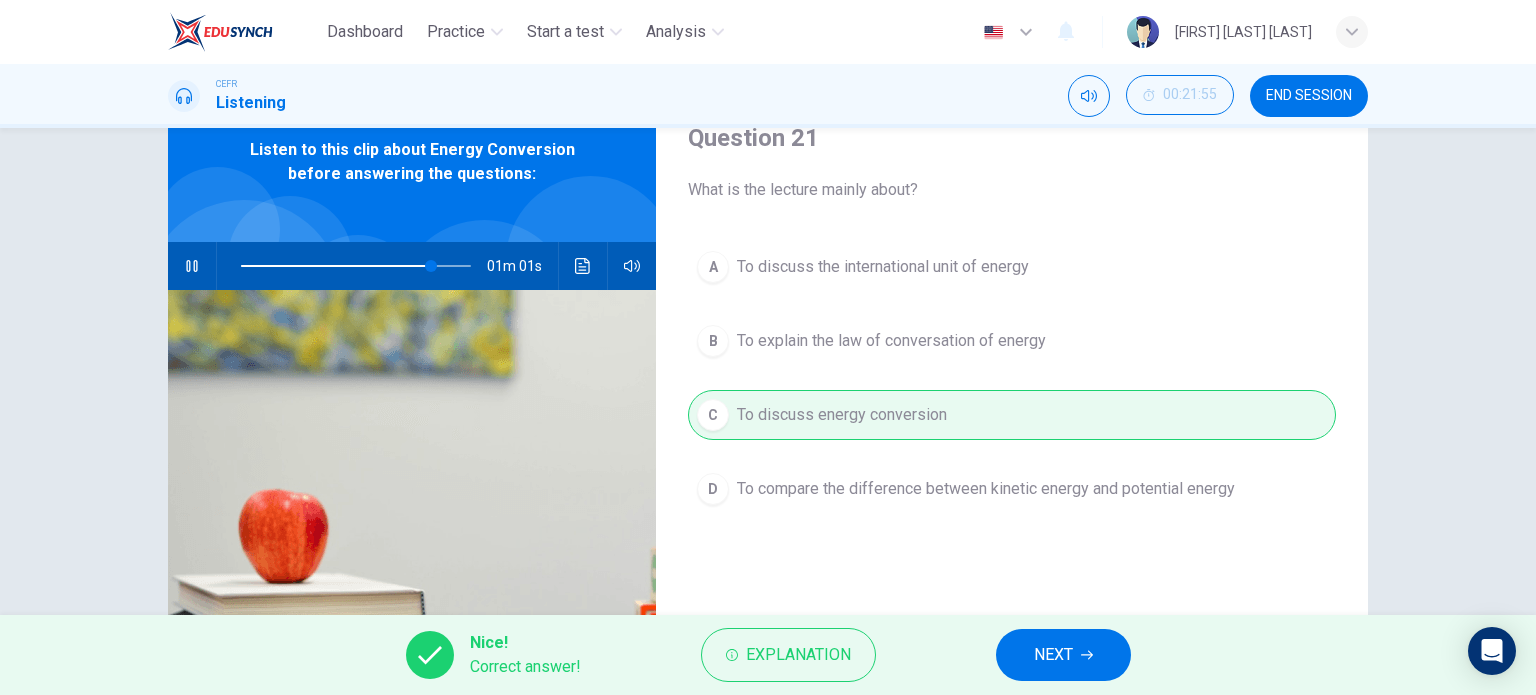 click on "NEXT" at bounding box center [1053, 655] 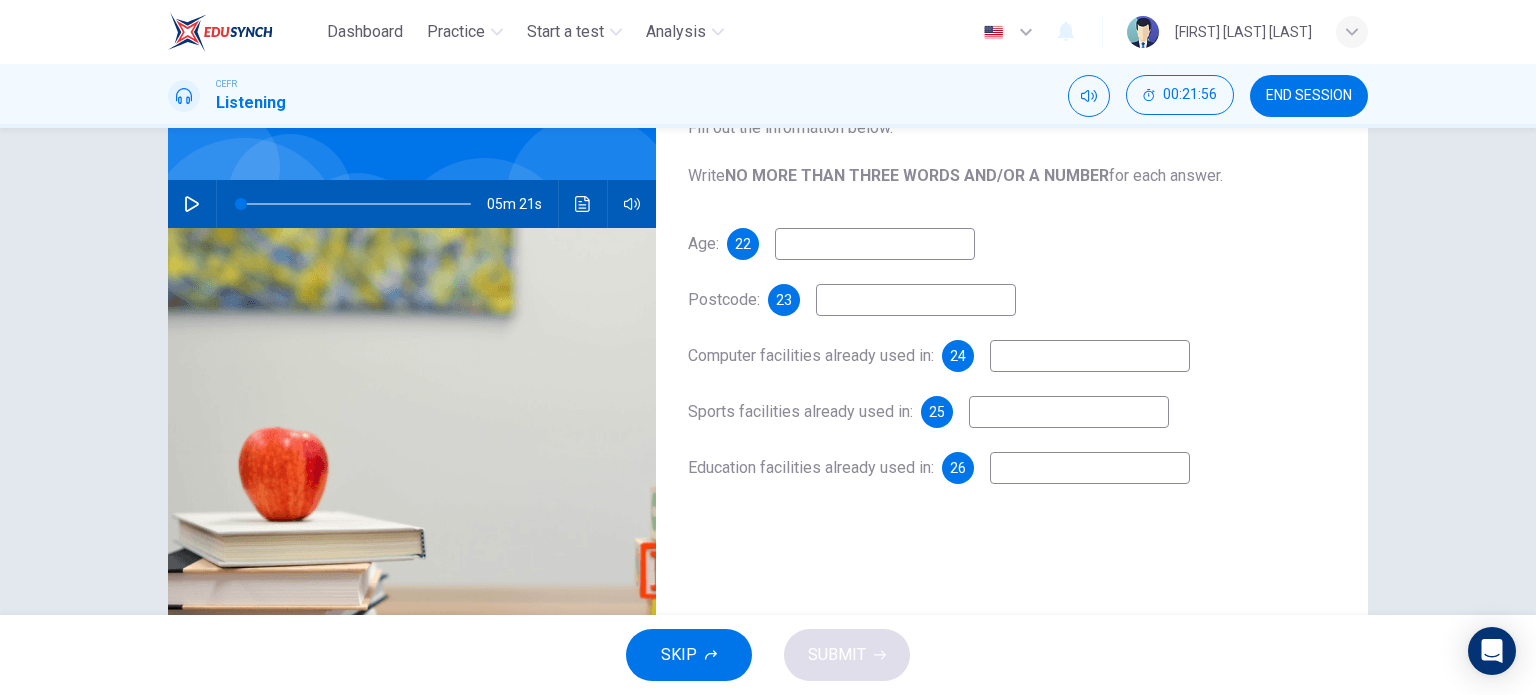 scroll, scrollTop: 0, scrollLeft: 0, axis: both 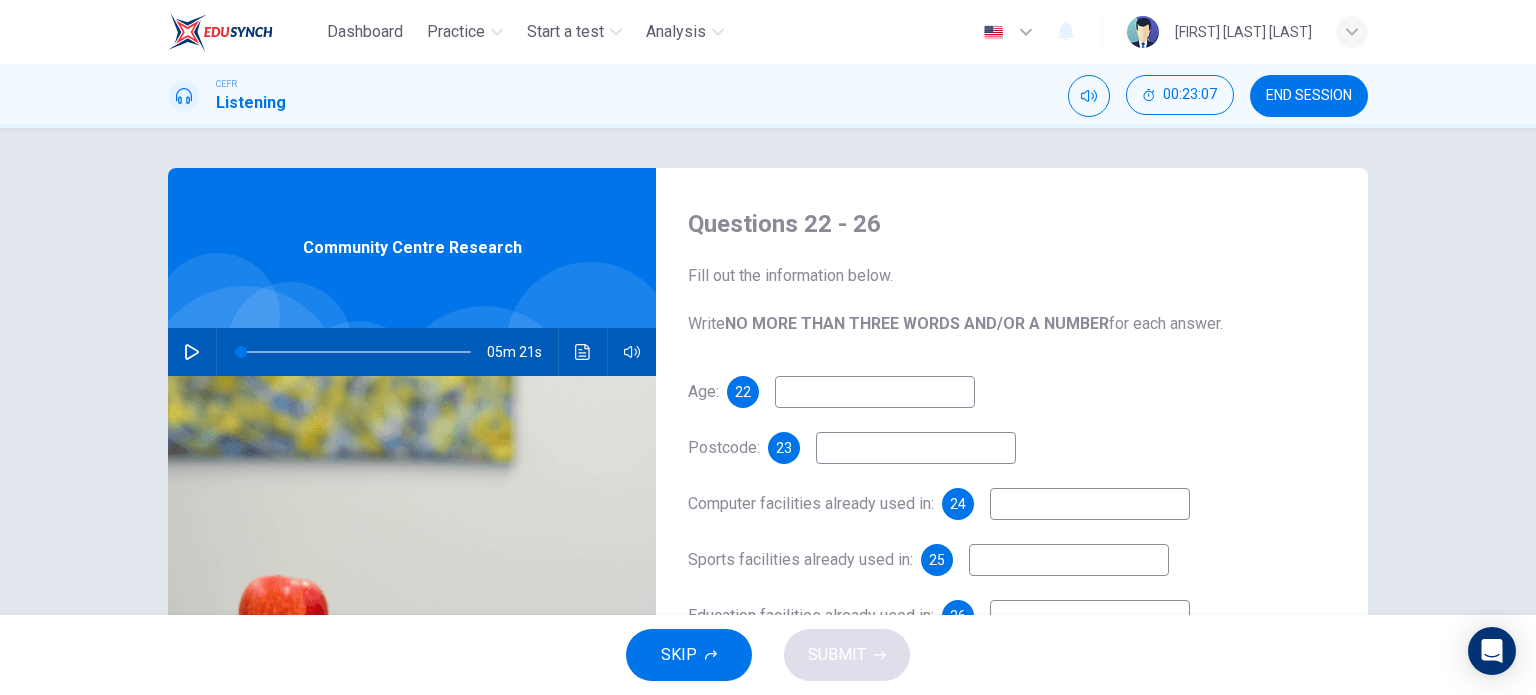 click at bounding box center [192, 352] 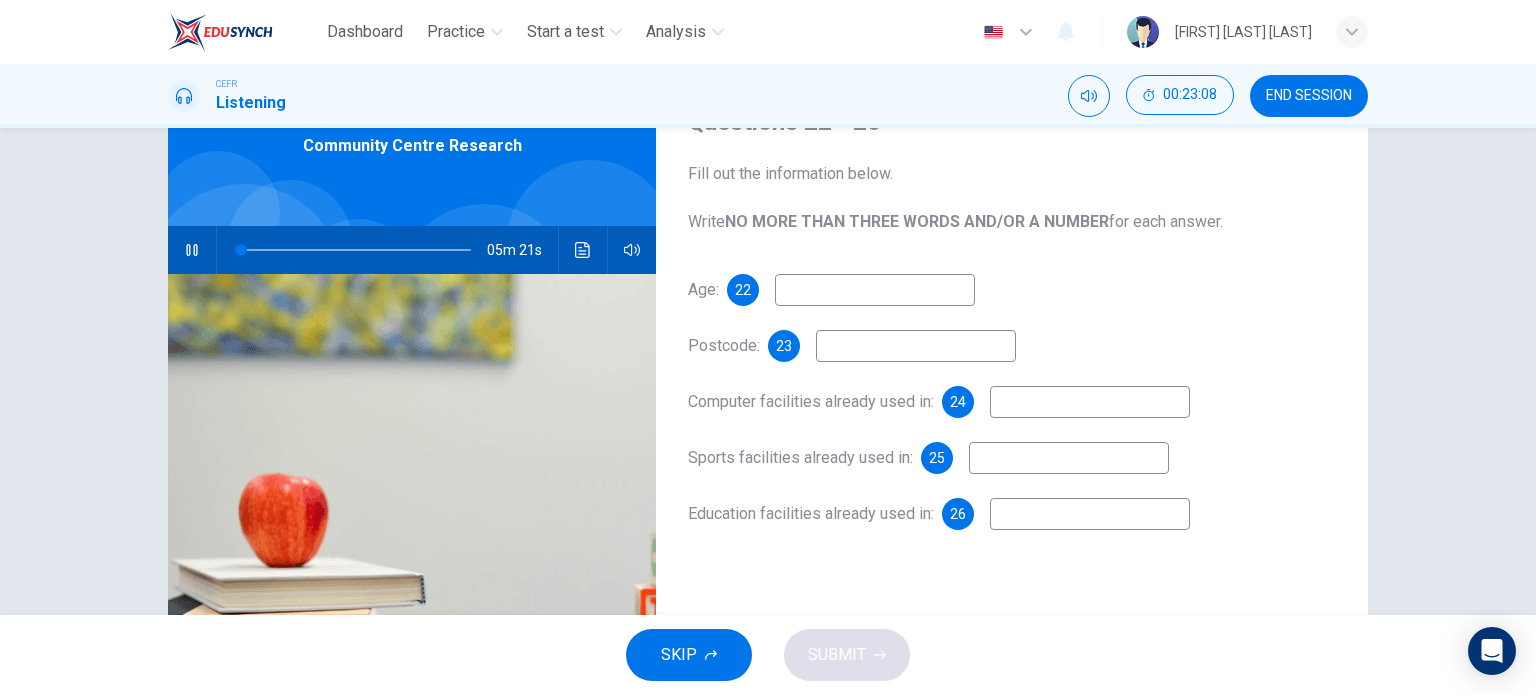 scroll, scrollTop: 104, scrollLeft: 0, axis: vertical 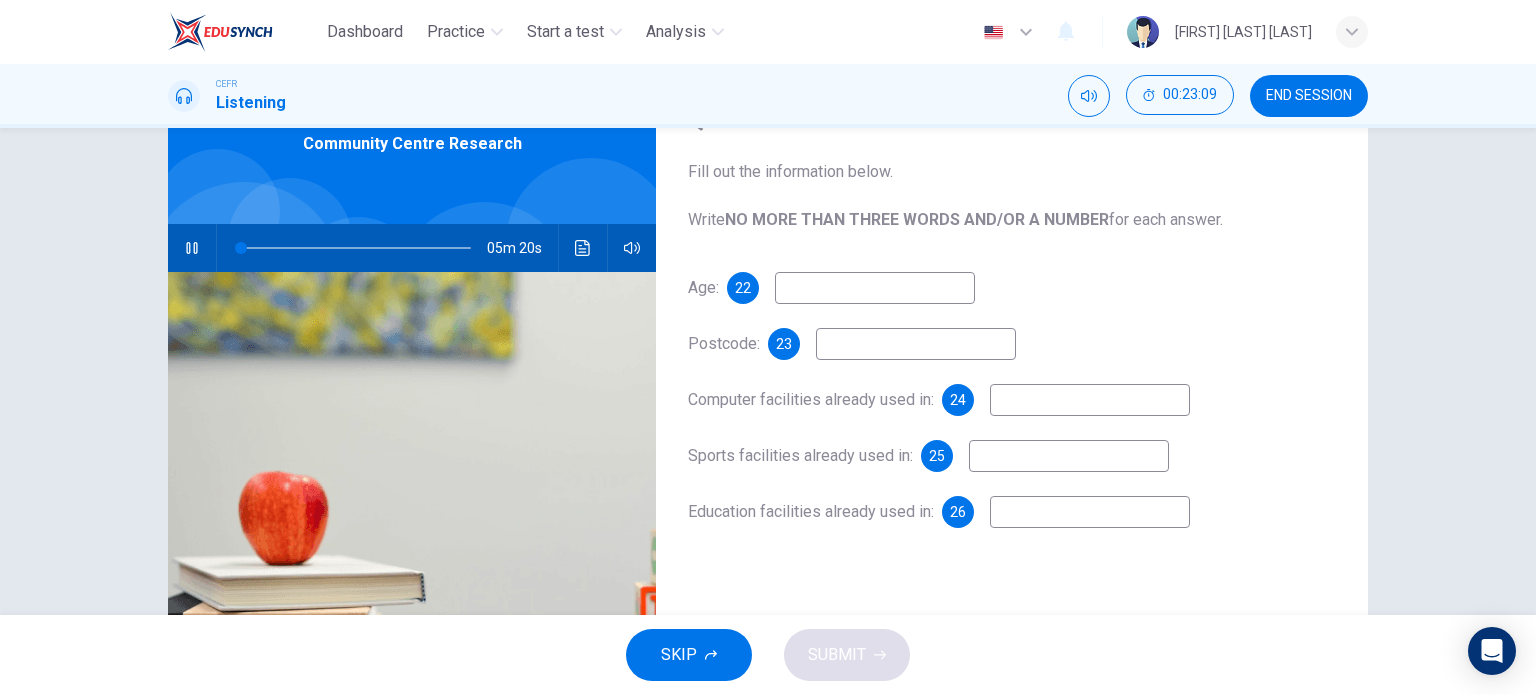 click at bounding box center (875, 288) 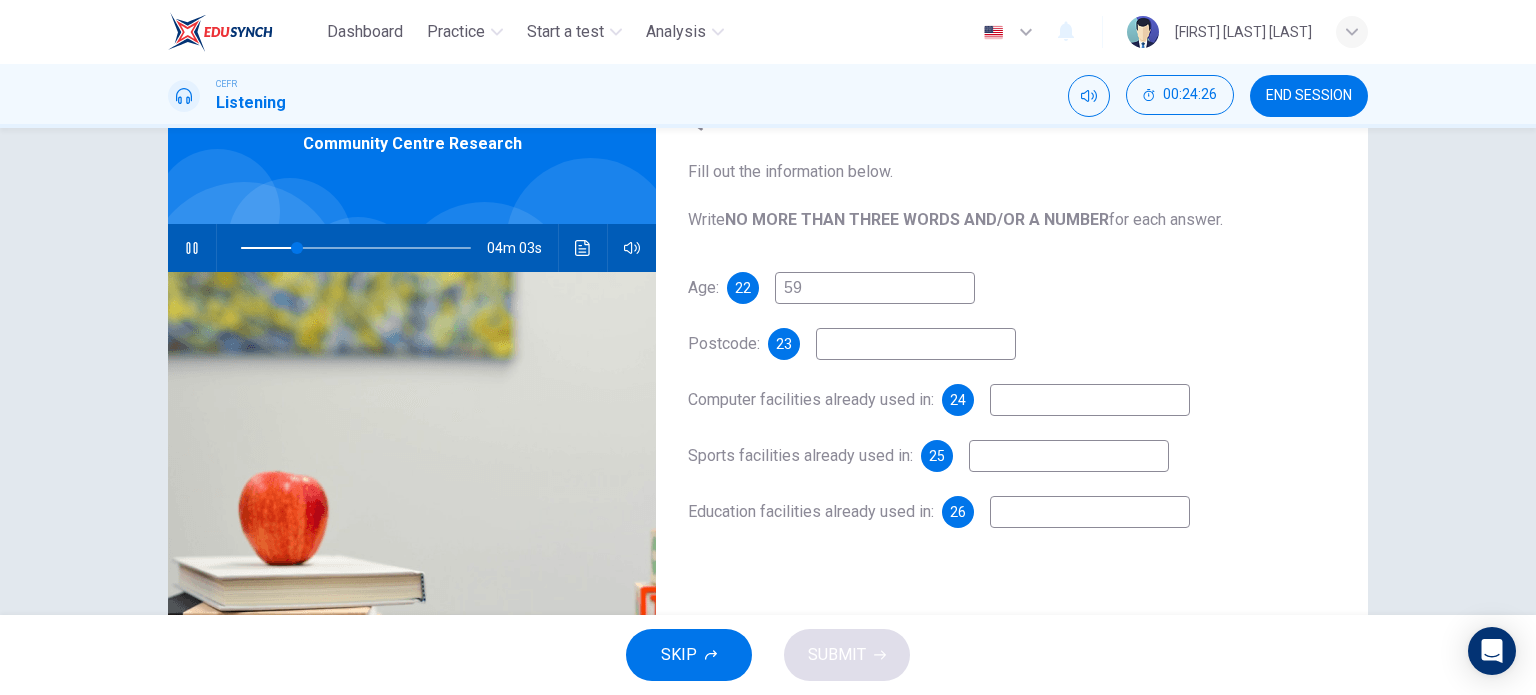 type on "59" 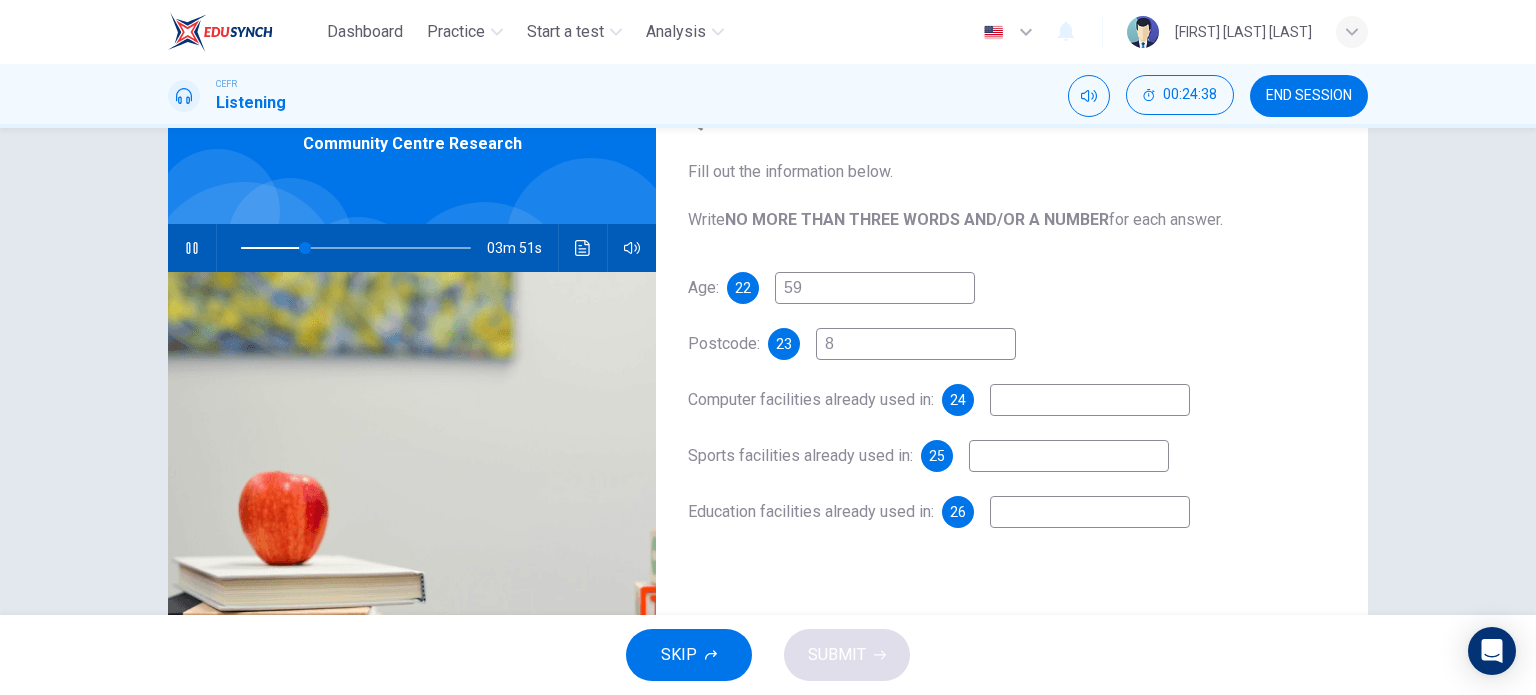 click on "8" at bounding box center [875, 288] 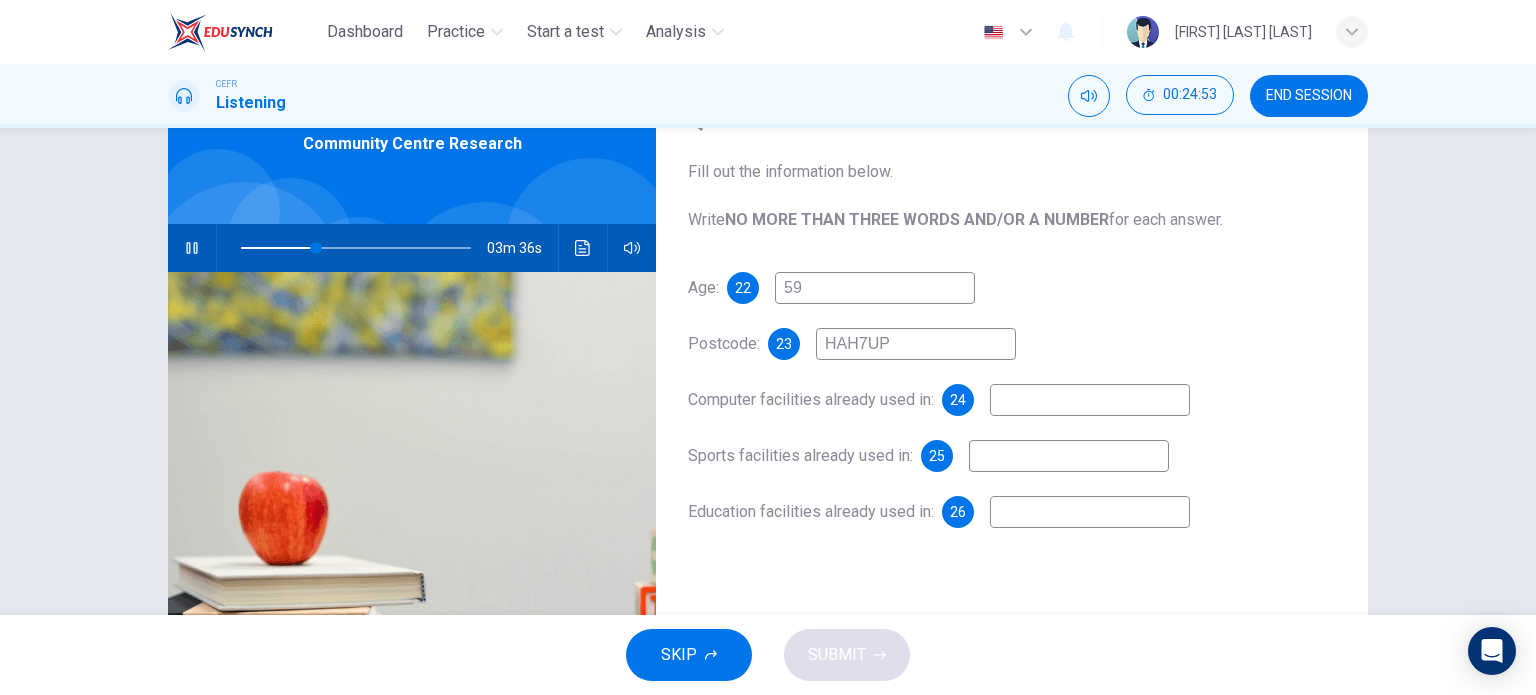 type on "HAH7UP" 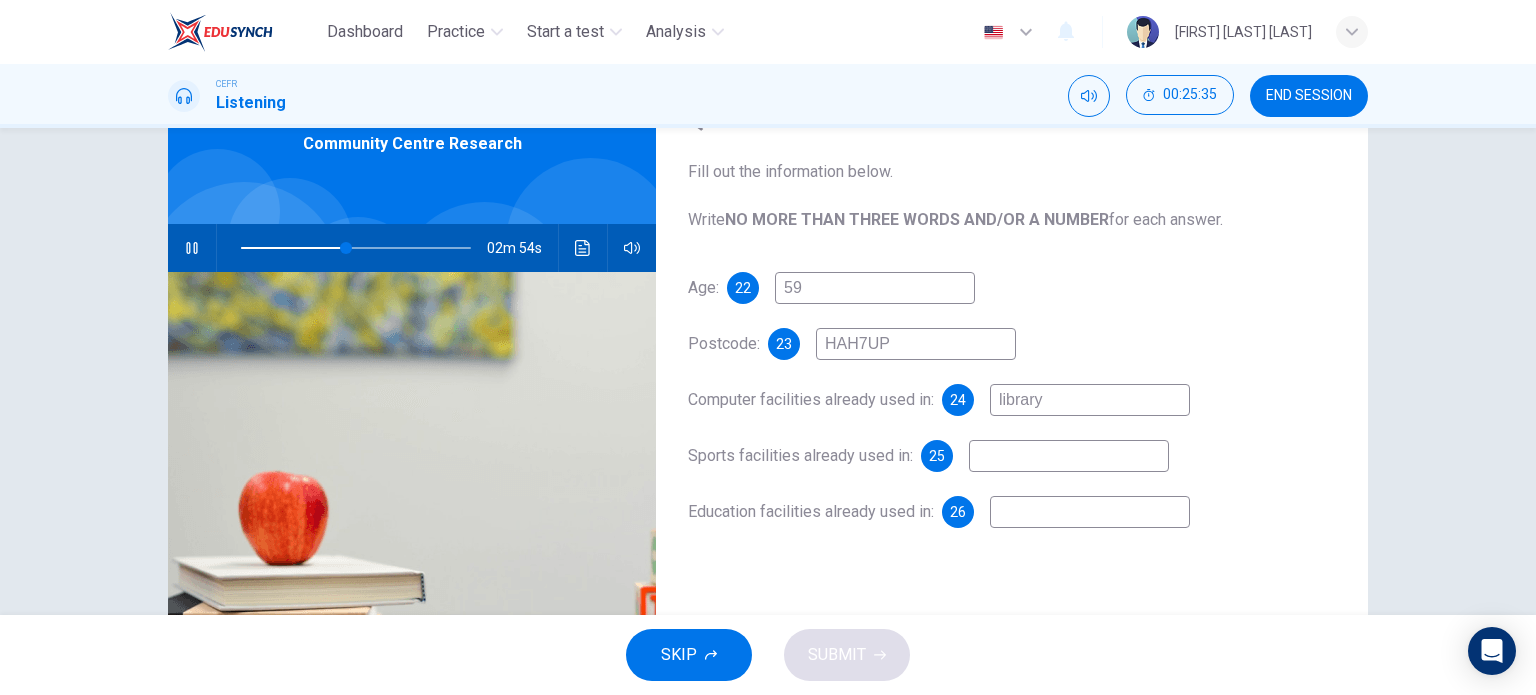 type on "library" 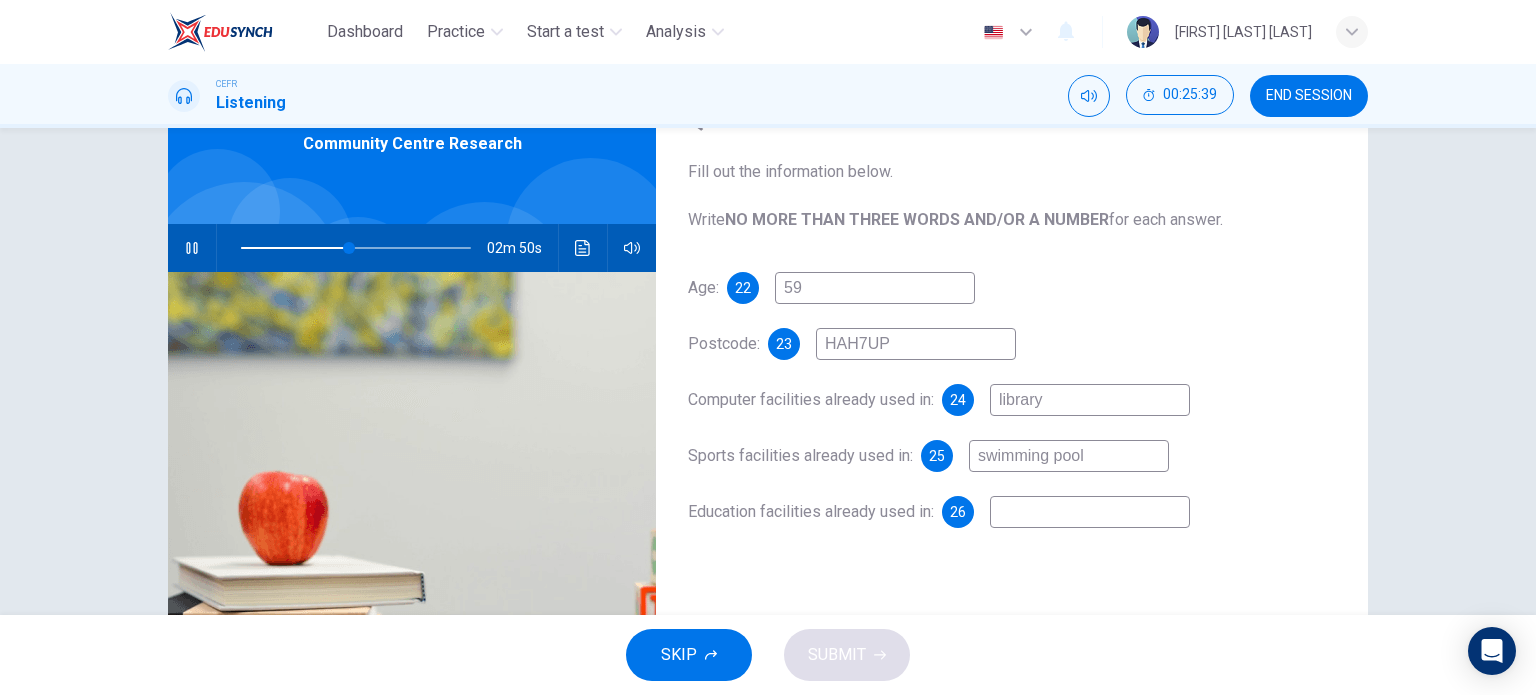 type on "swimming pool" 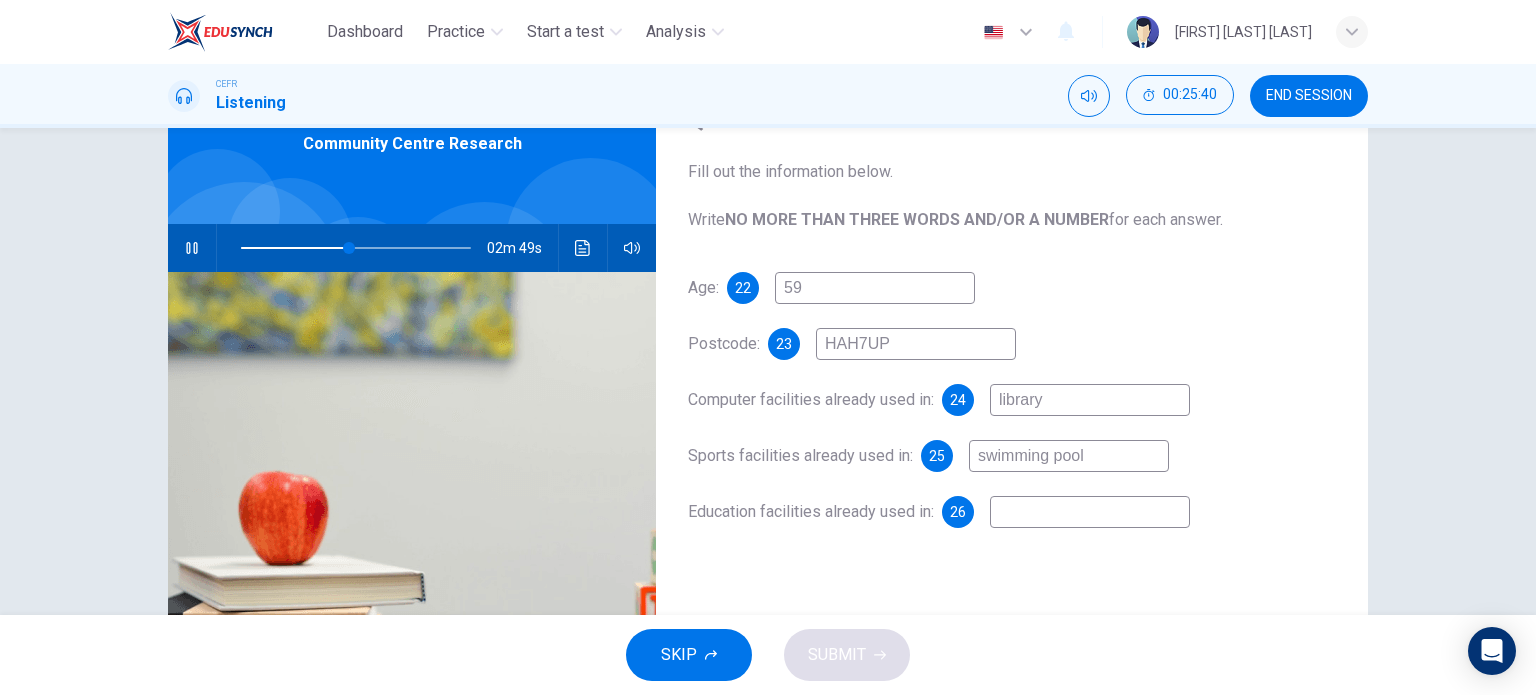 click at bounding box center [875, 288] 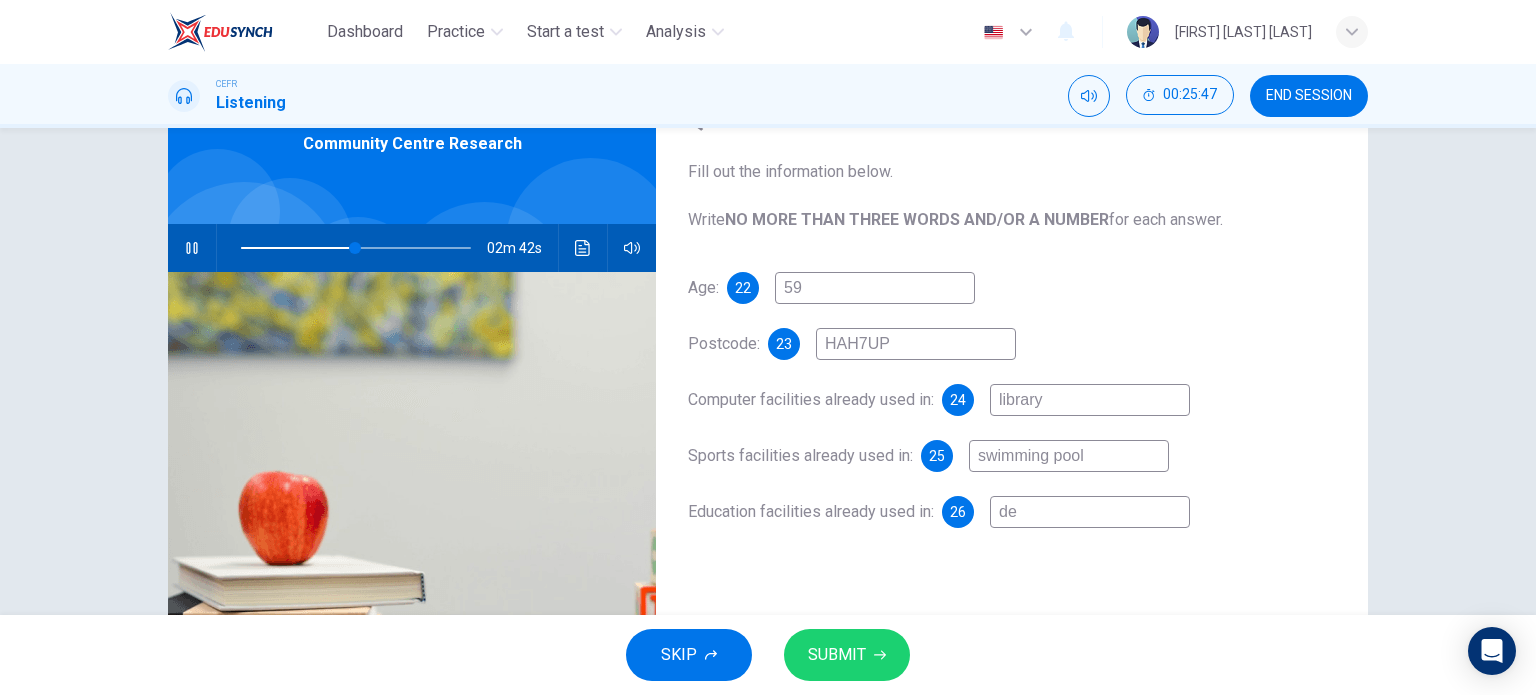 type on "d" 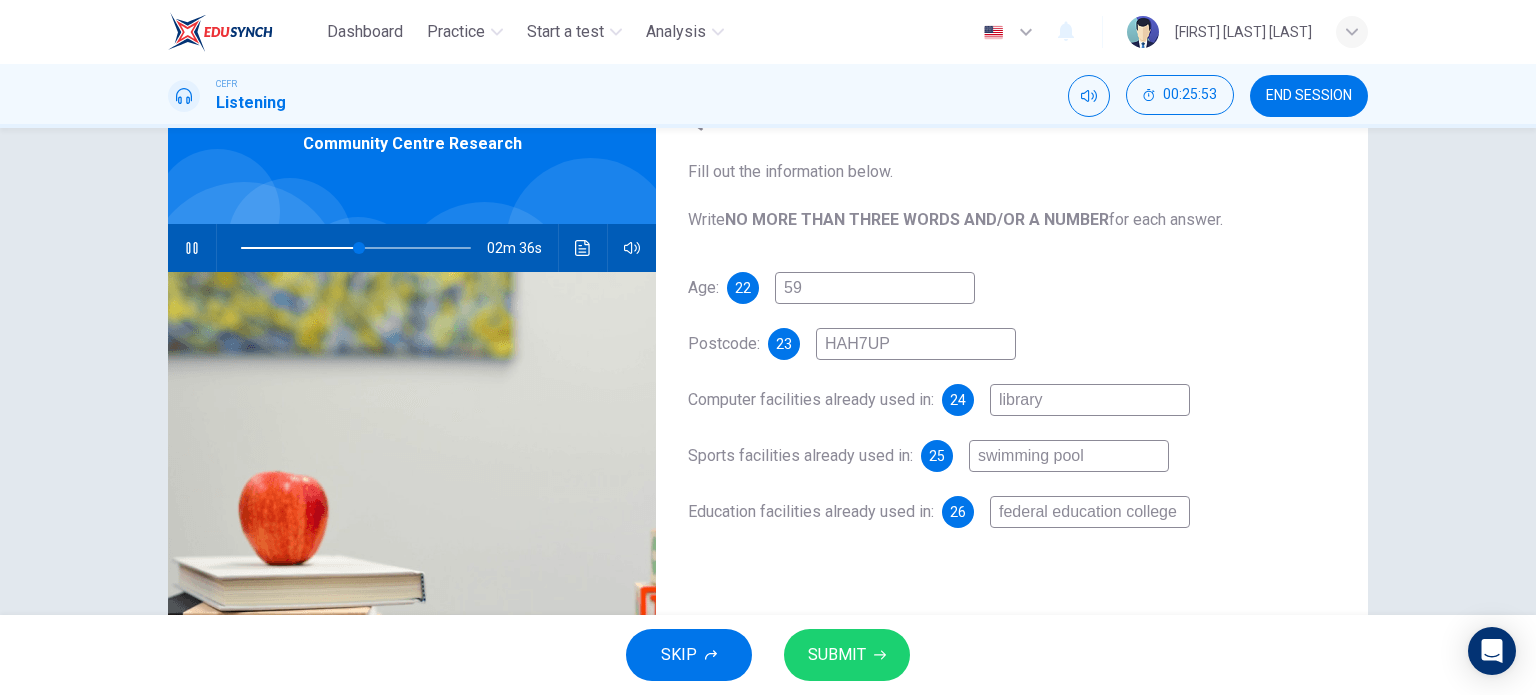 type on "federal education college" 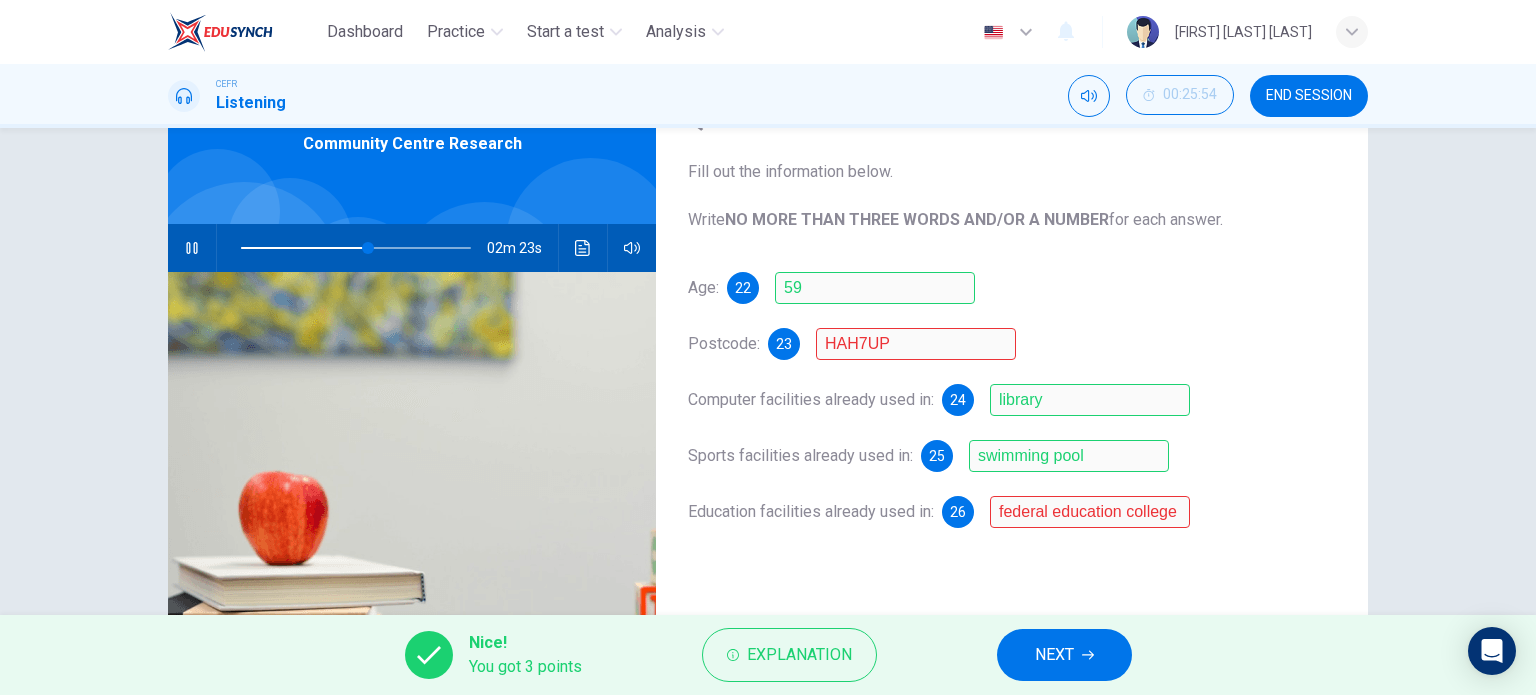 click on "NEXT" at bounding box center [1054, 655] 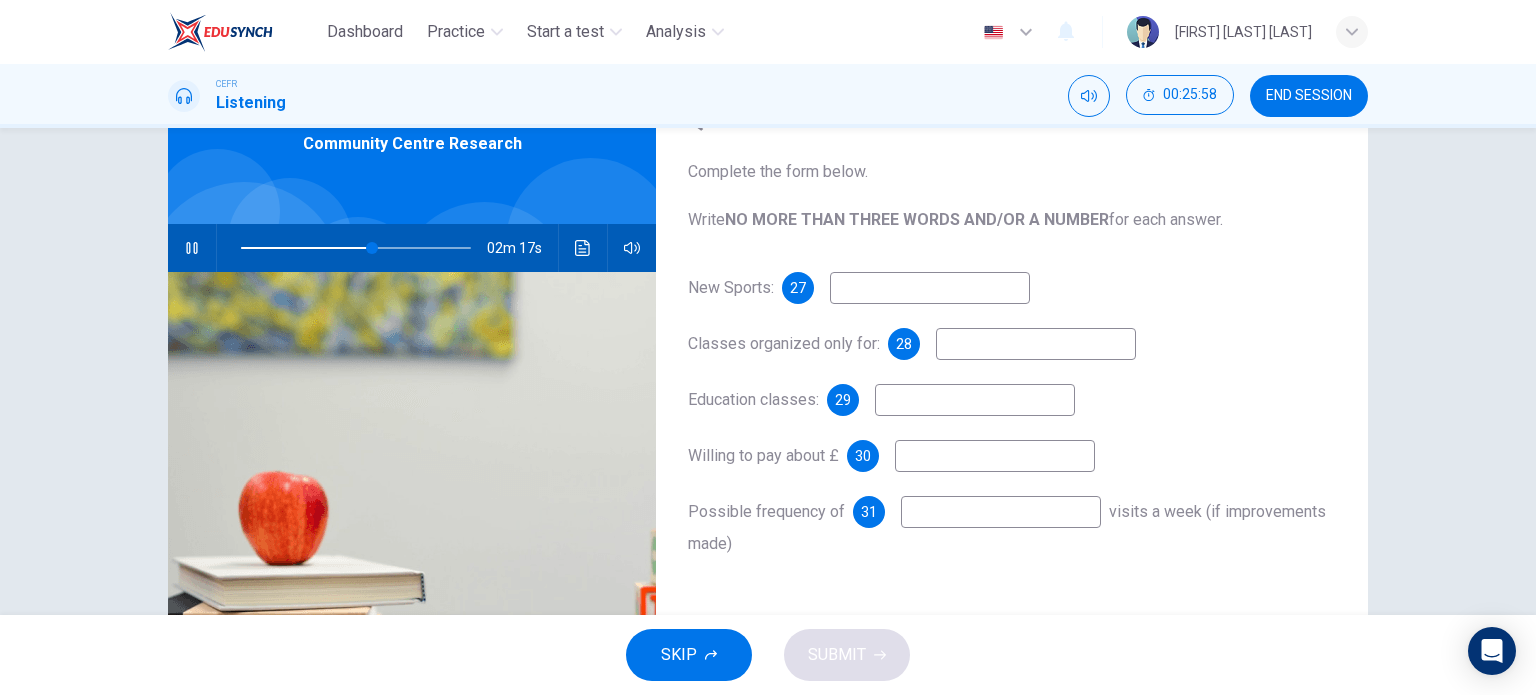 click at bounding box center [930, 288] 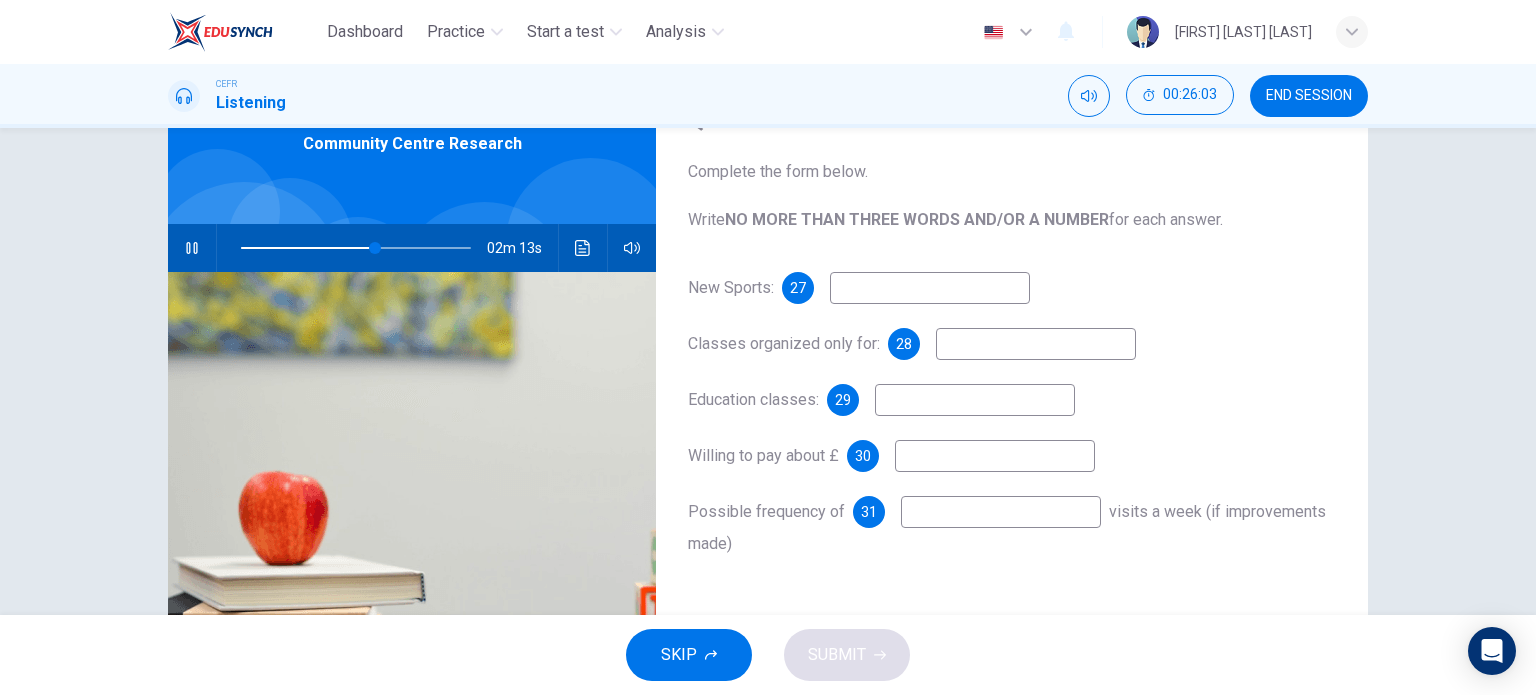 scroll, scrollTop: 147, scrollLeft: 0, axis: vertical 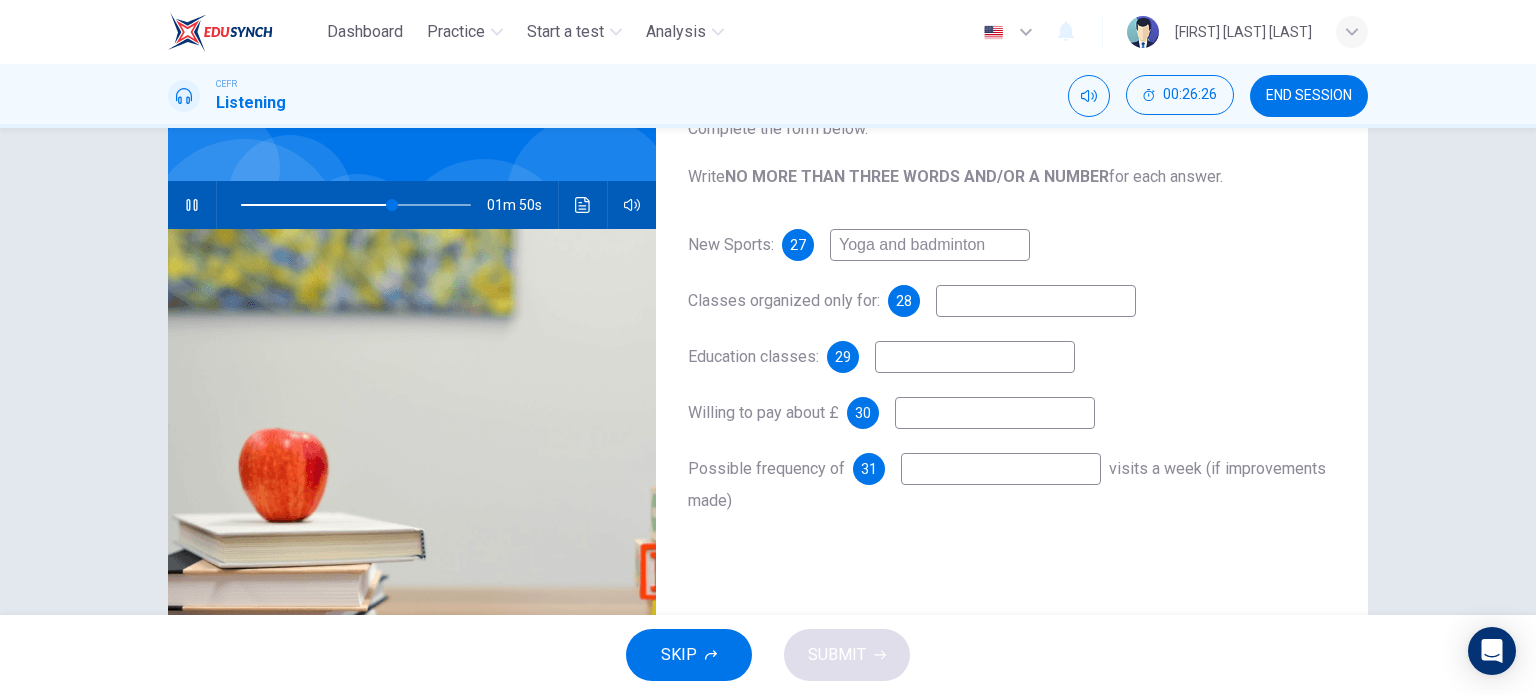 type on "Yoga and badminton" 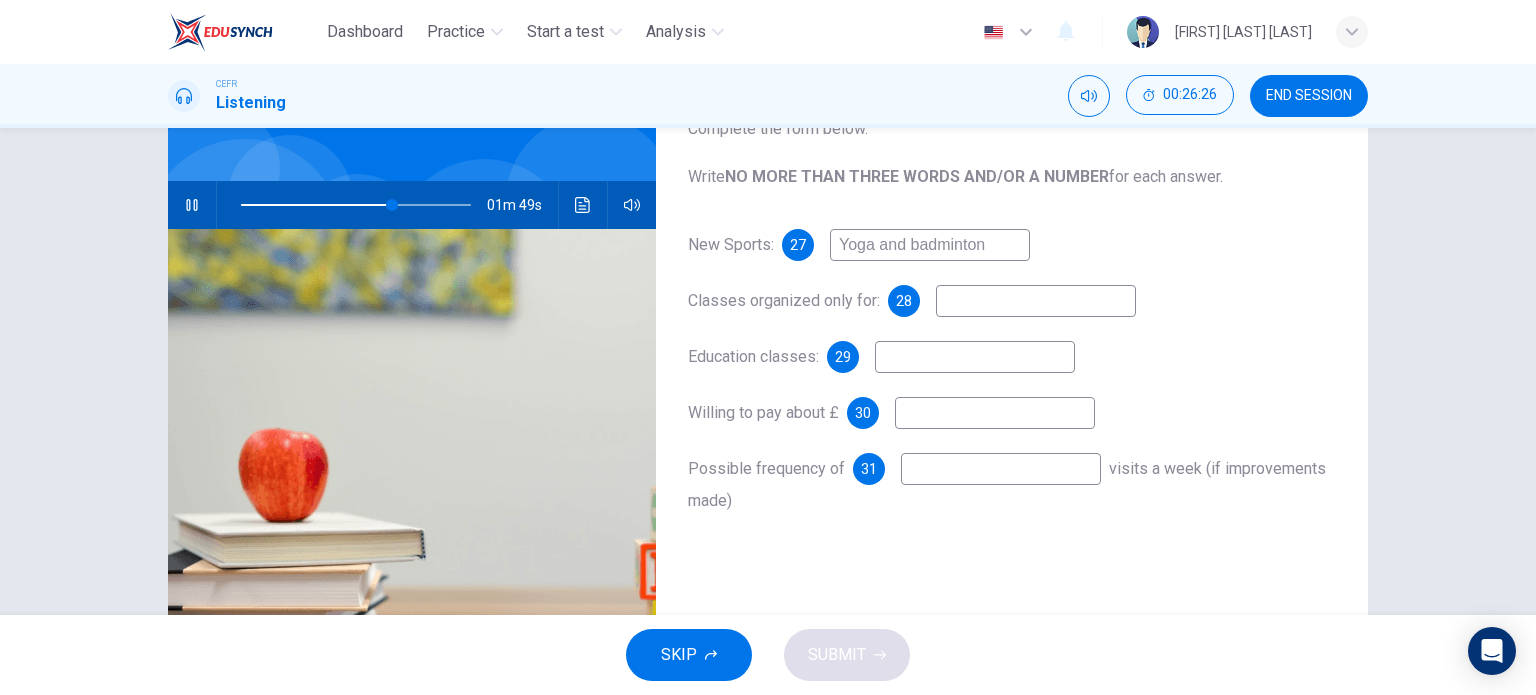 click at bounding box center [930, 245] 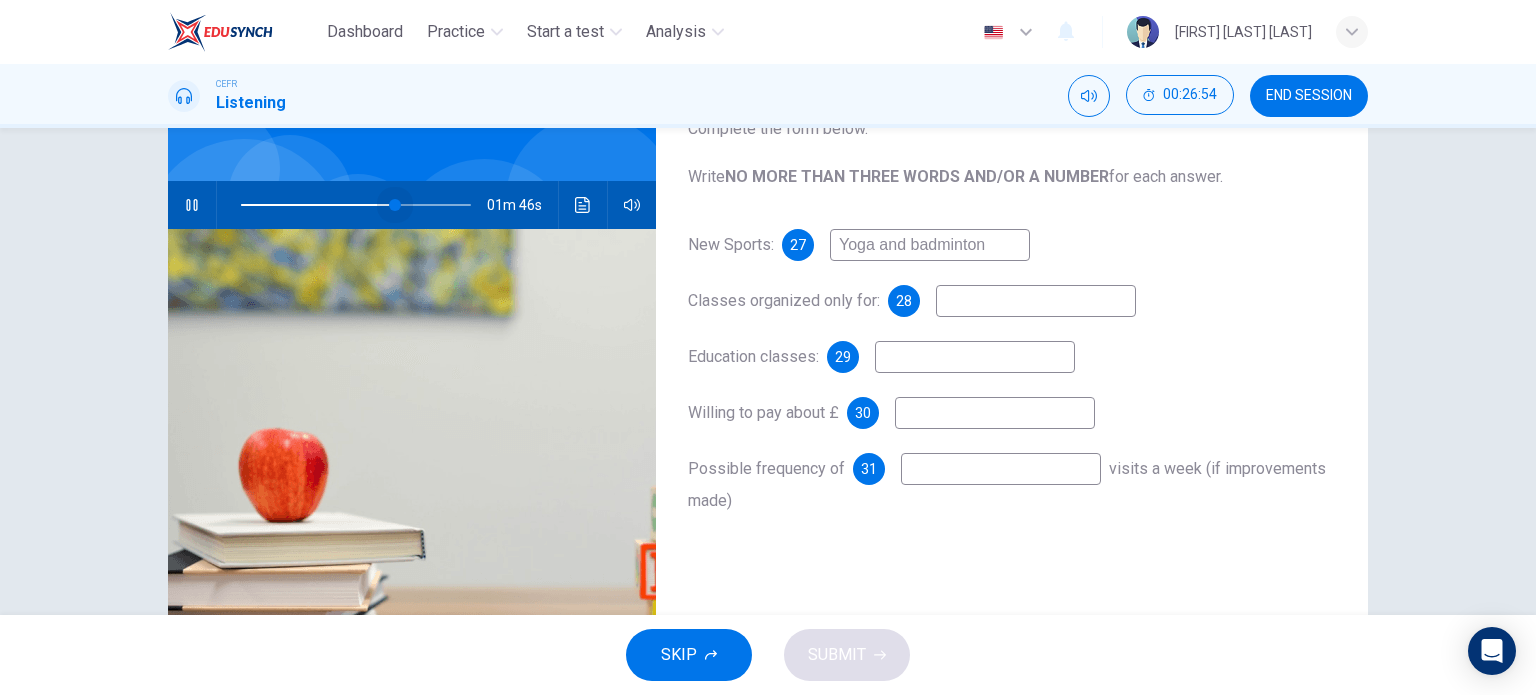 click at bounding box center [395, 205] 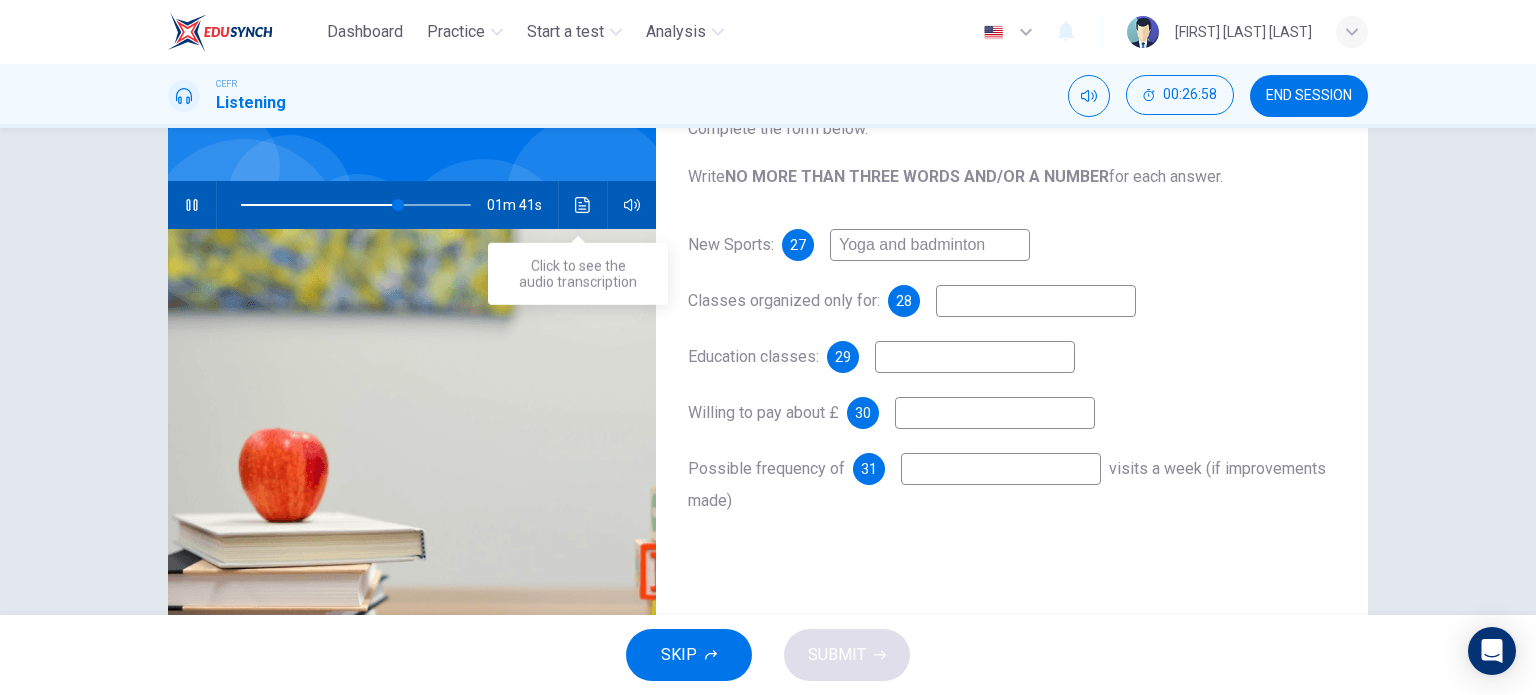 click at bounding box center (583, 205) 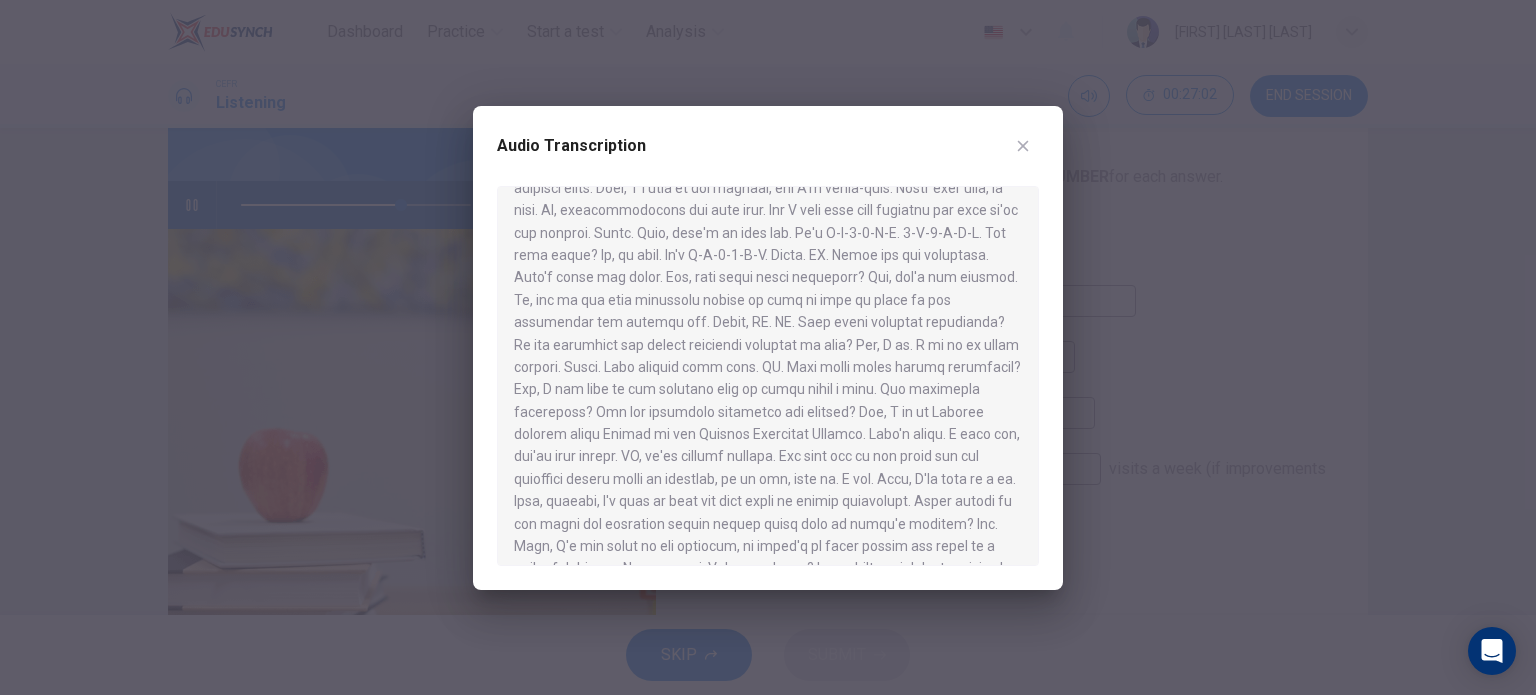 scroll, scrollTop: 400, scrollLeft: 0, axis: vertical 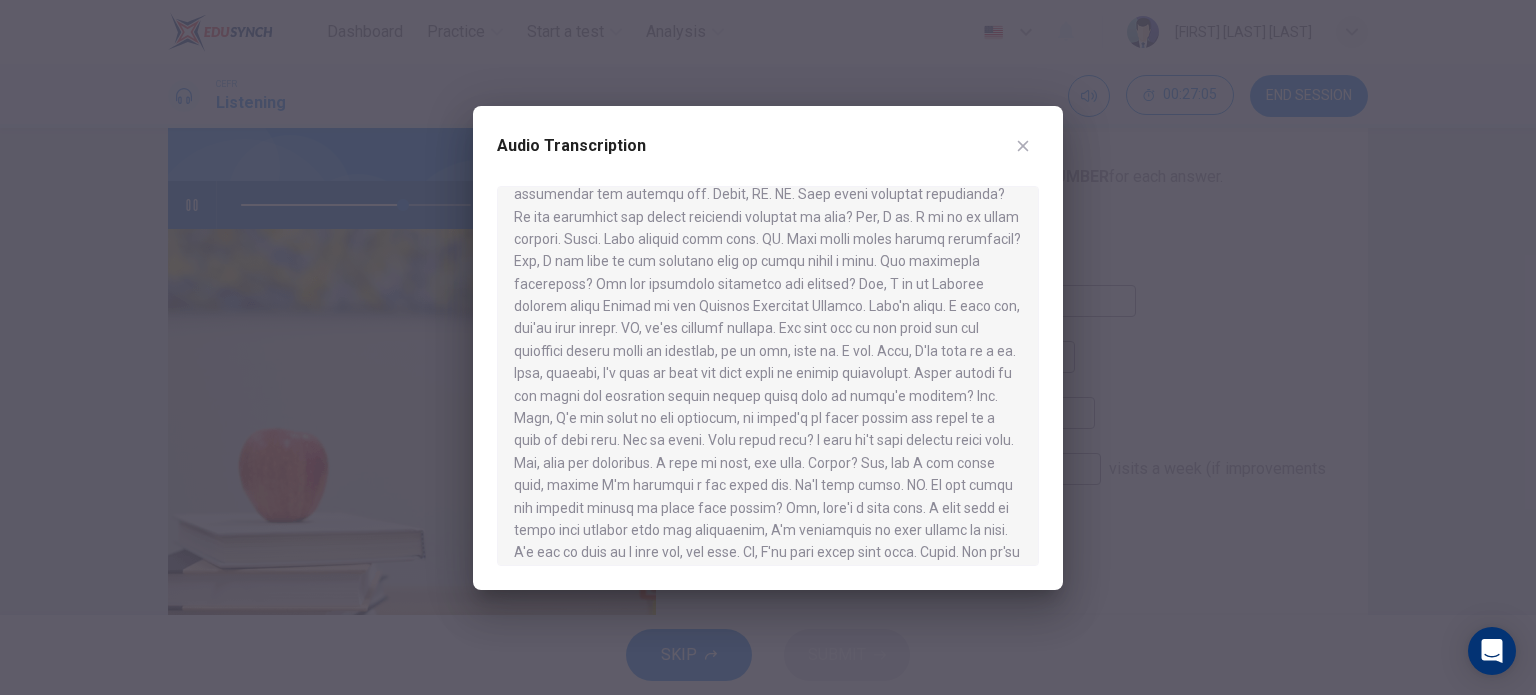 drag, startPoint x: 733, startPoint y: 315, endPoint x: 789, endPoint y: 291, distance: 60.926186 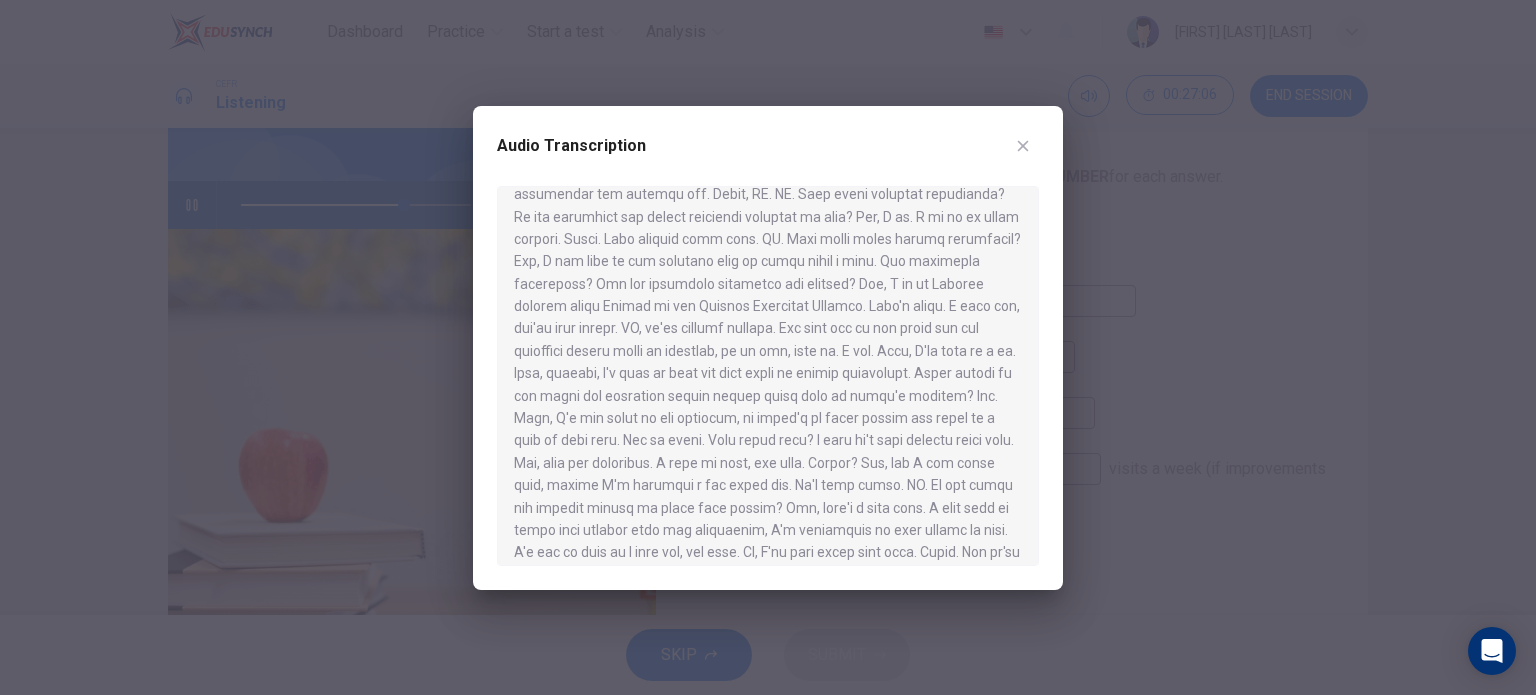 click at bounding box center [768, 376] 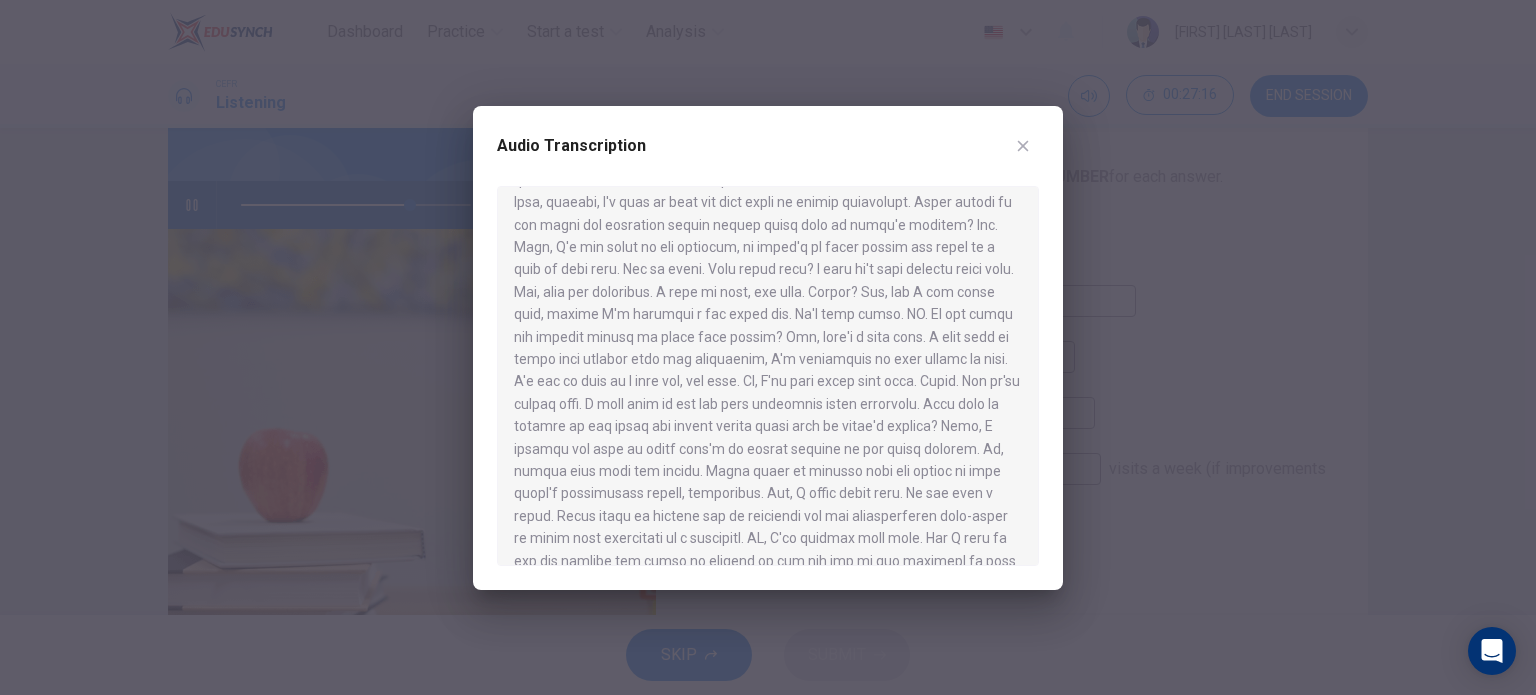 scroll, scrollTop: 588, scrollLeft: 0, axis: vertical 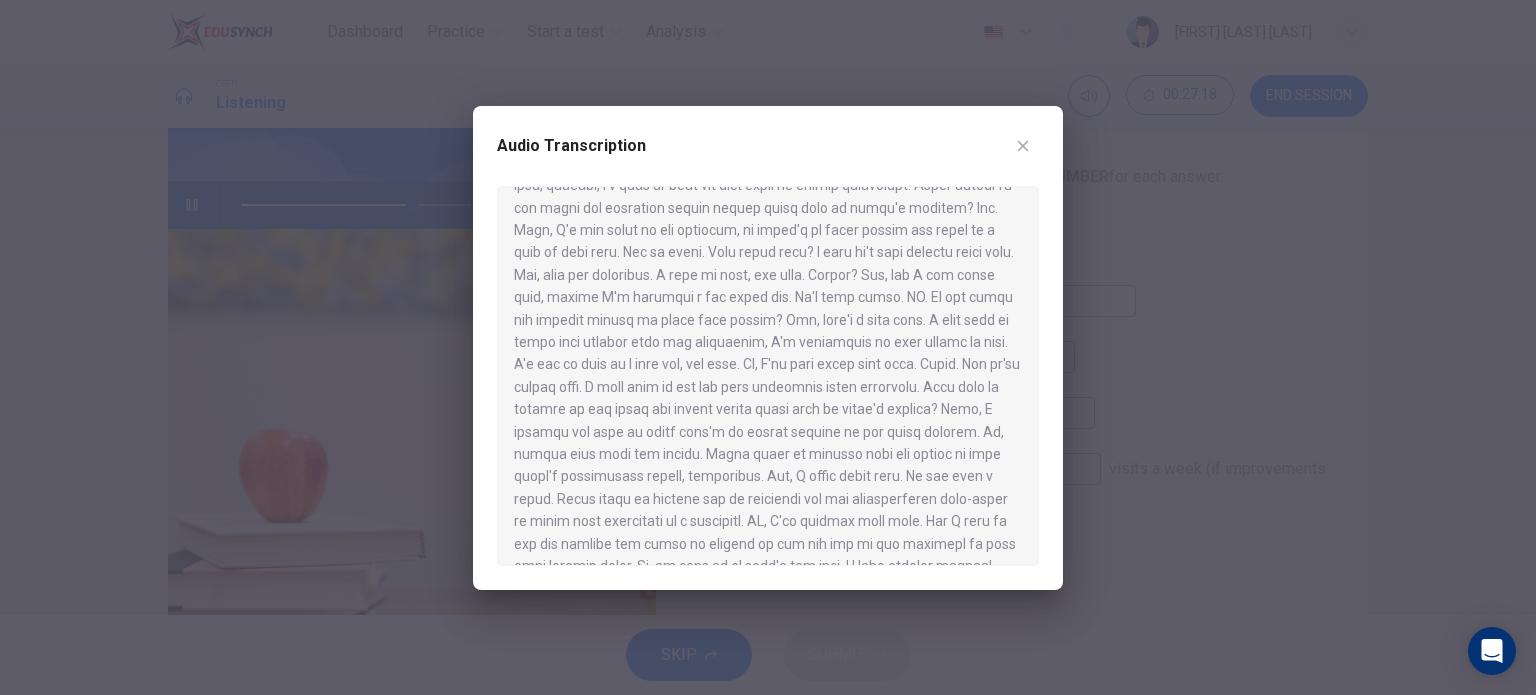 click at bounding box center (1023, 146) 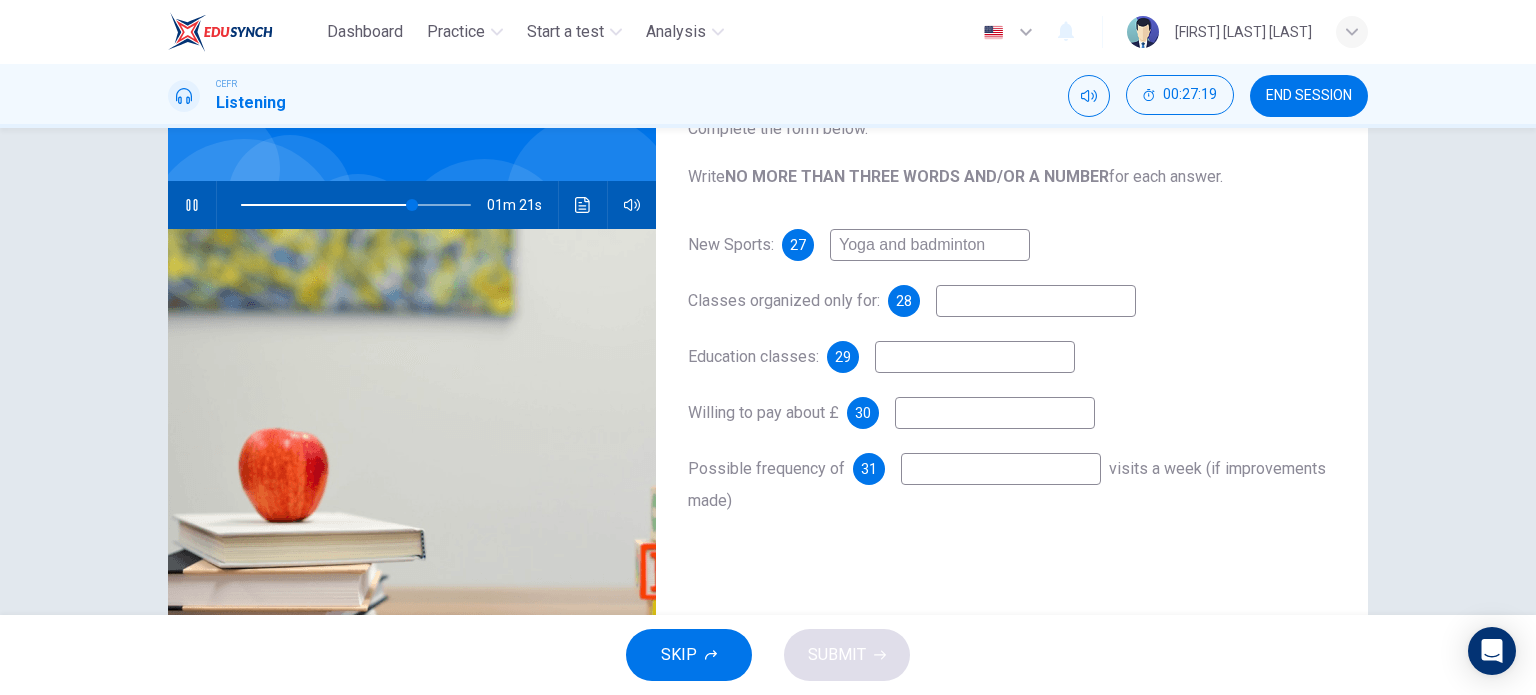 click at bounding box center [930, 245] 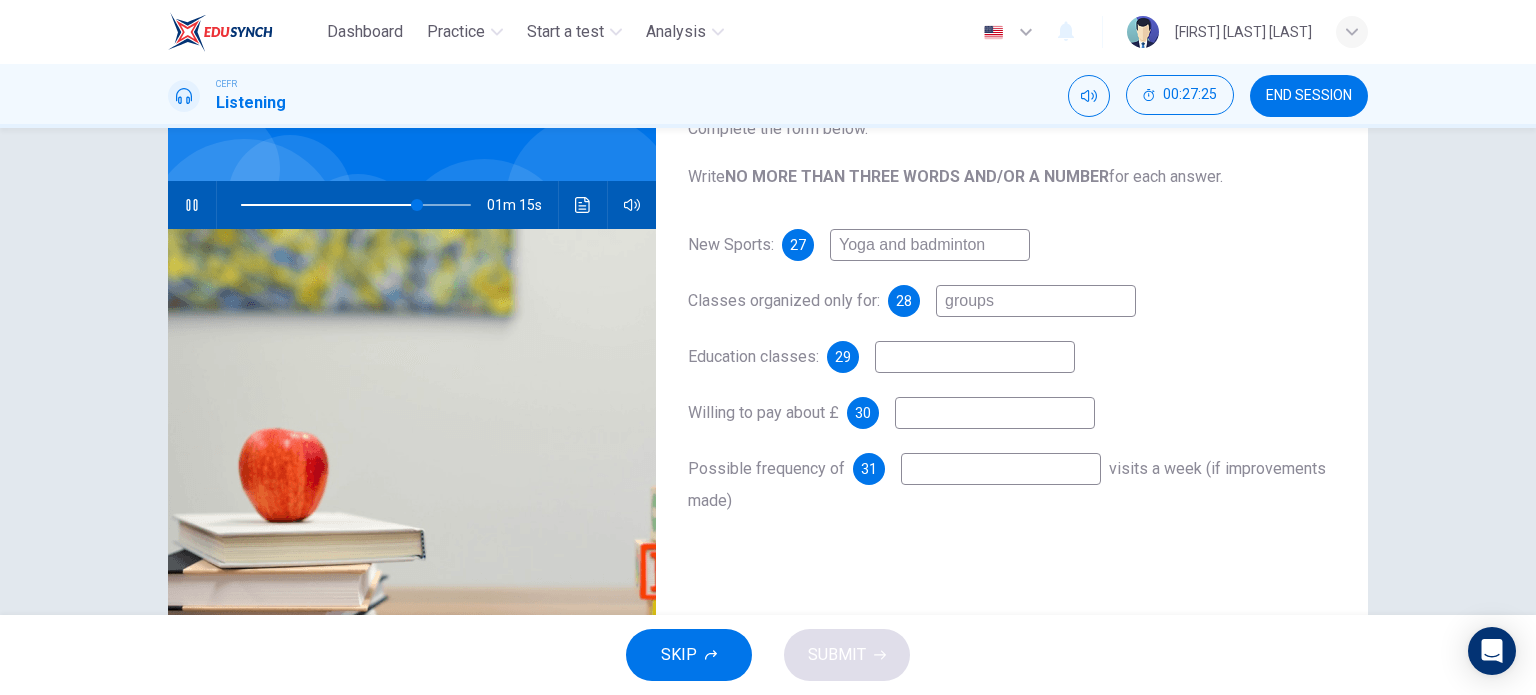 type on "groups" 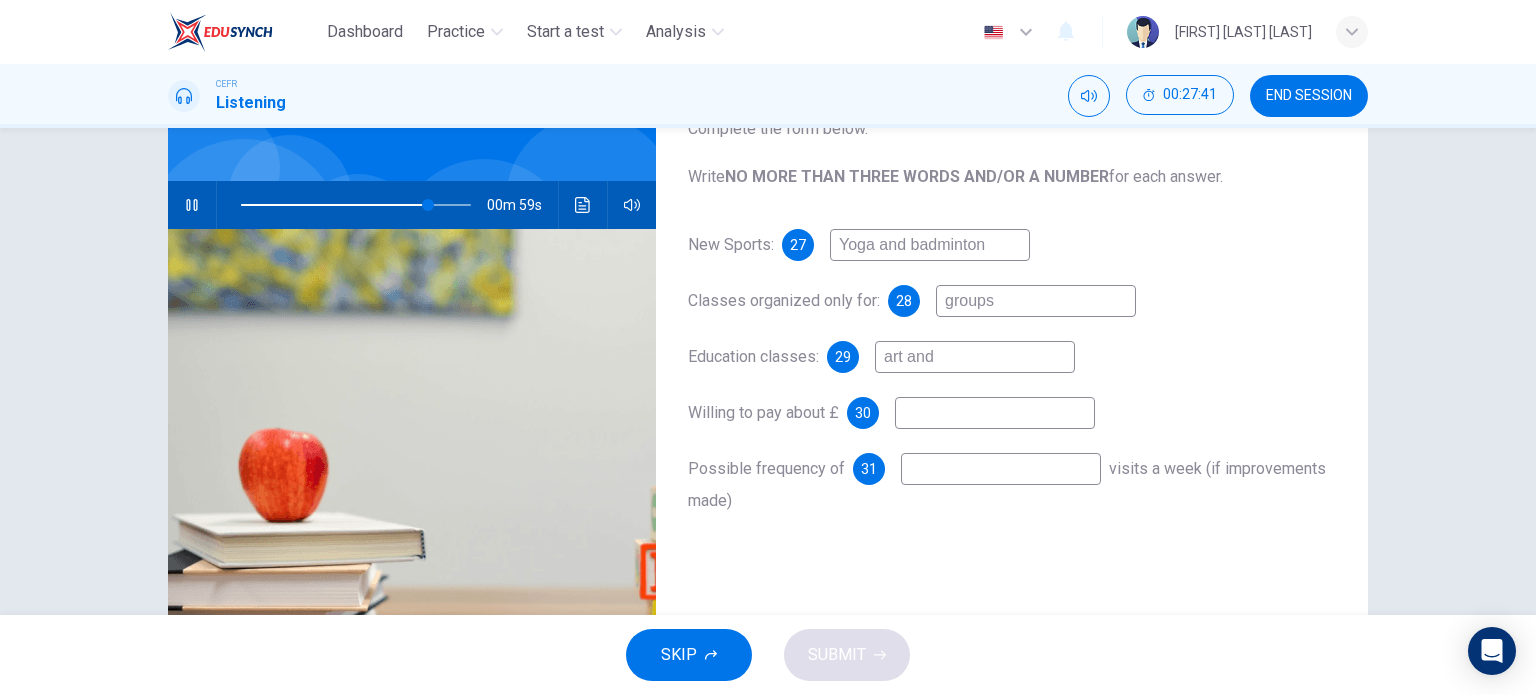 click at bounding box center (583, 205) 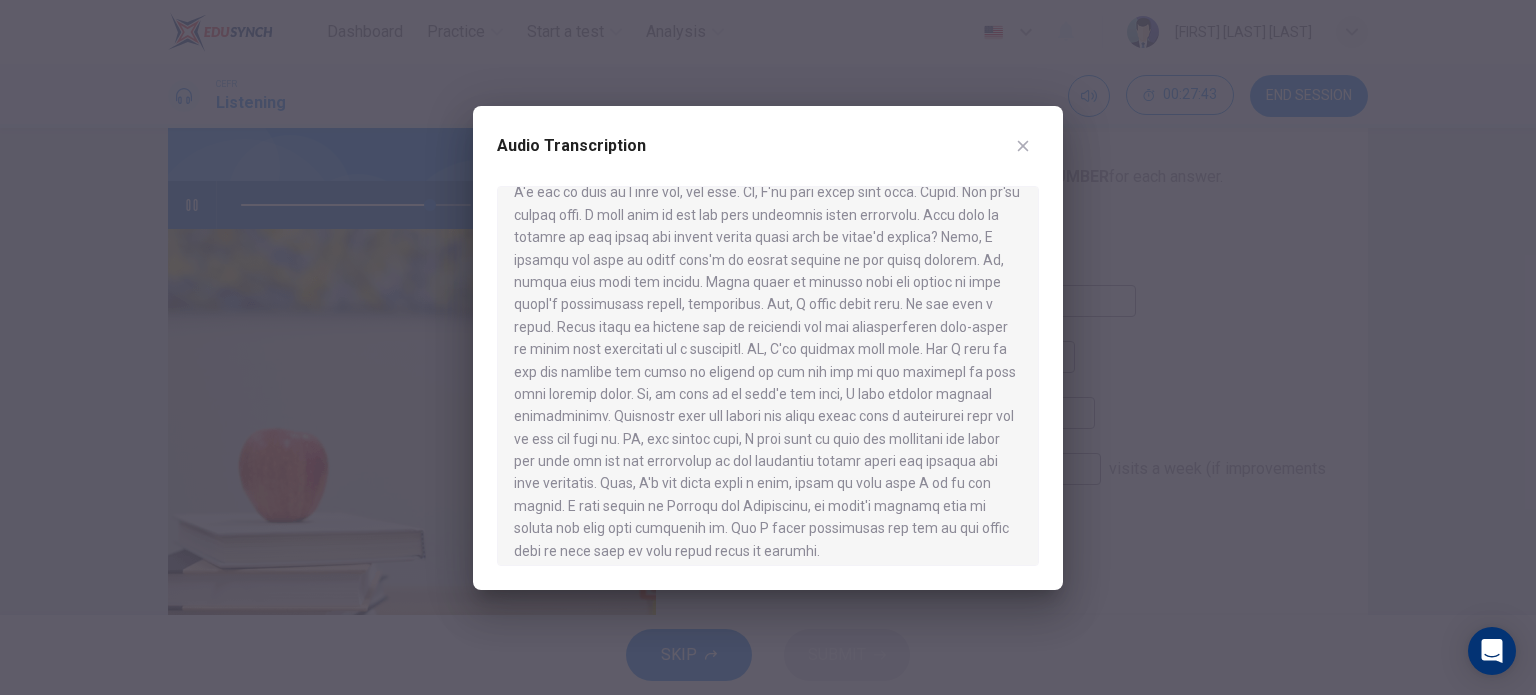 scroll, scrollTop: 773, scrollLeft: 0, axis: vertical 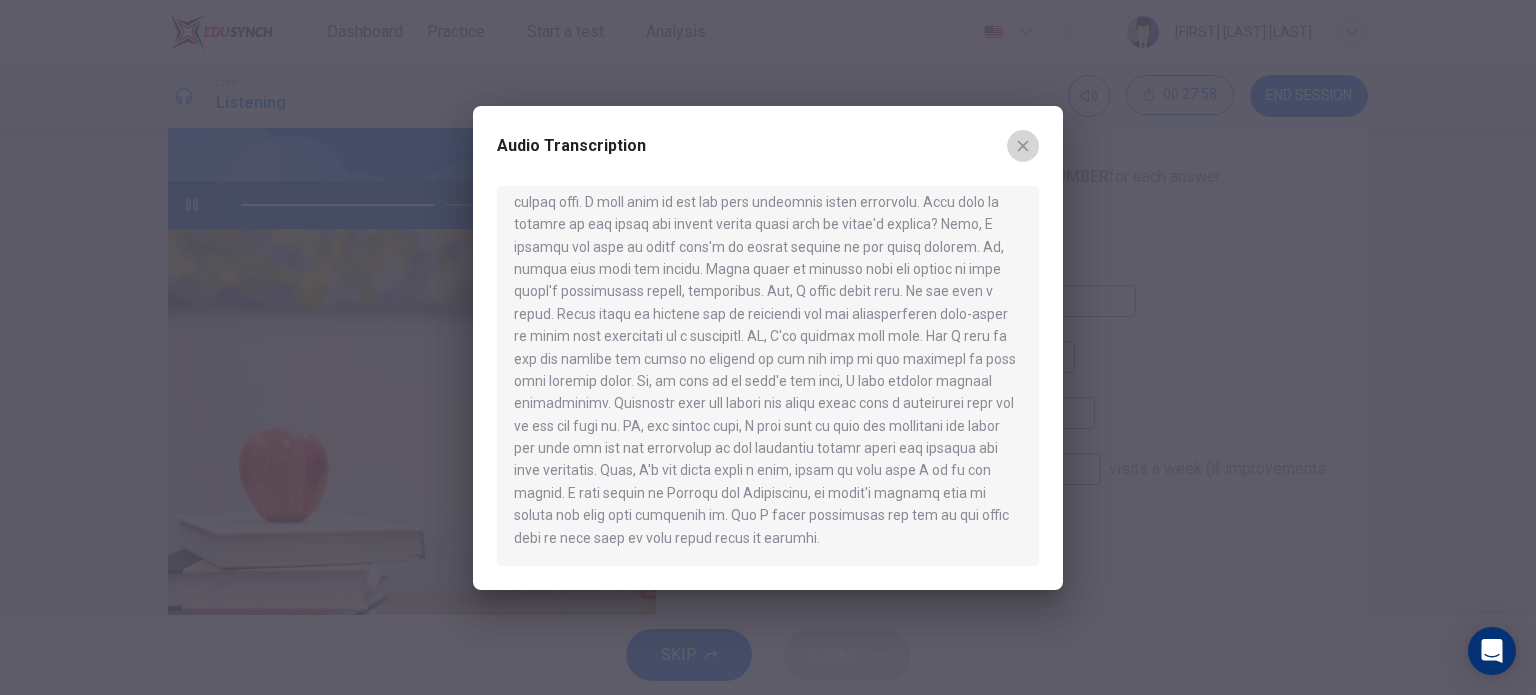 click at bounding box center (1023, 146) 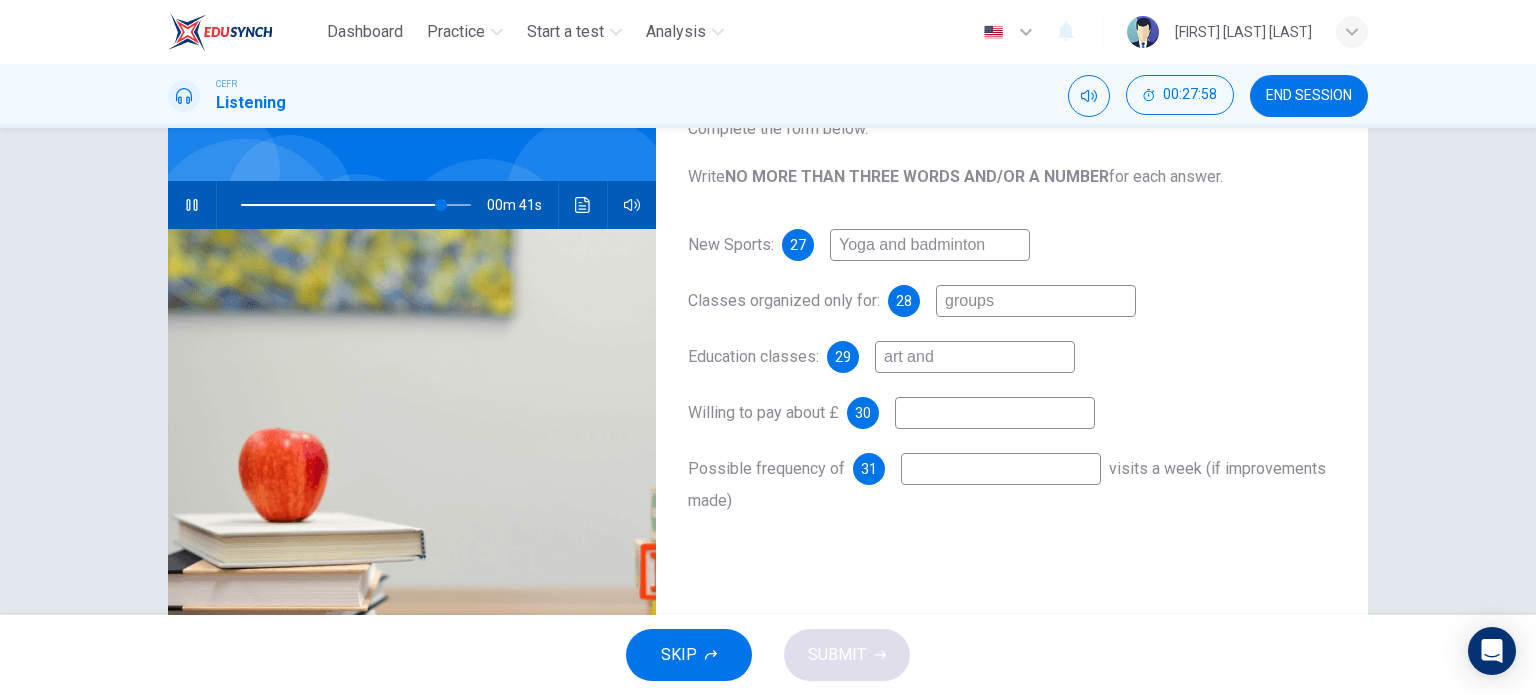 click on "art and" at bounding box center (930, 245) 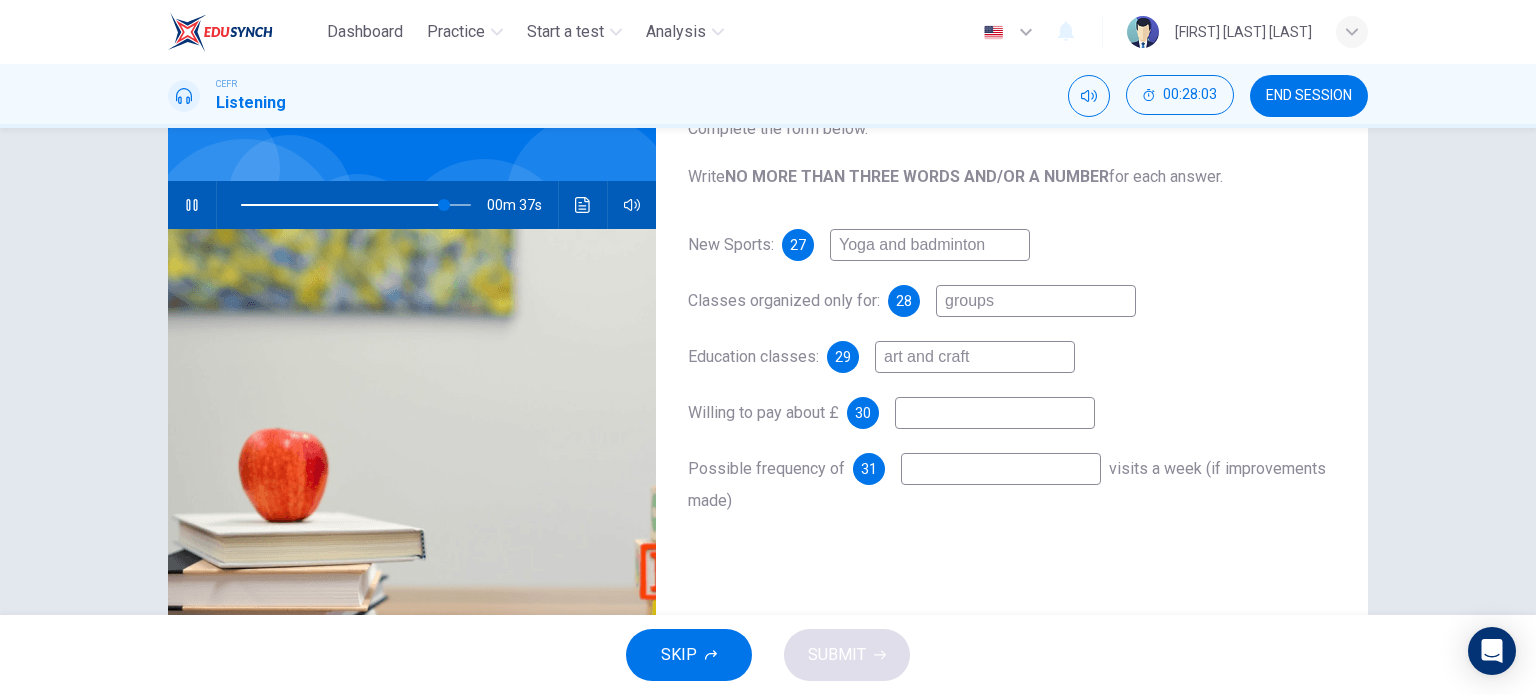 type on "art and craft" 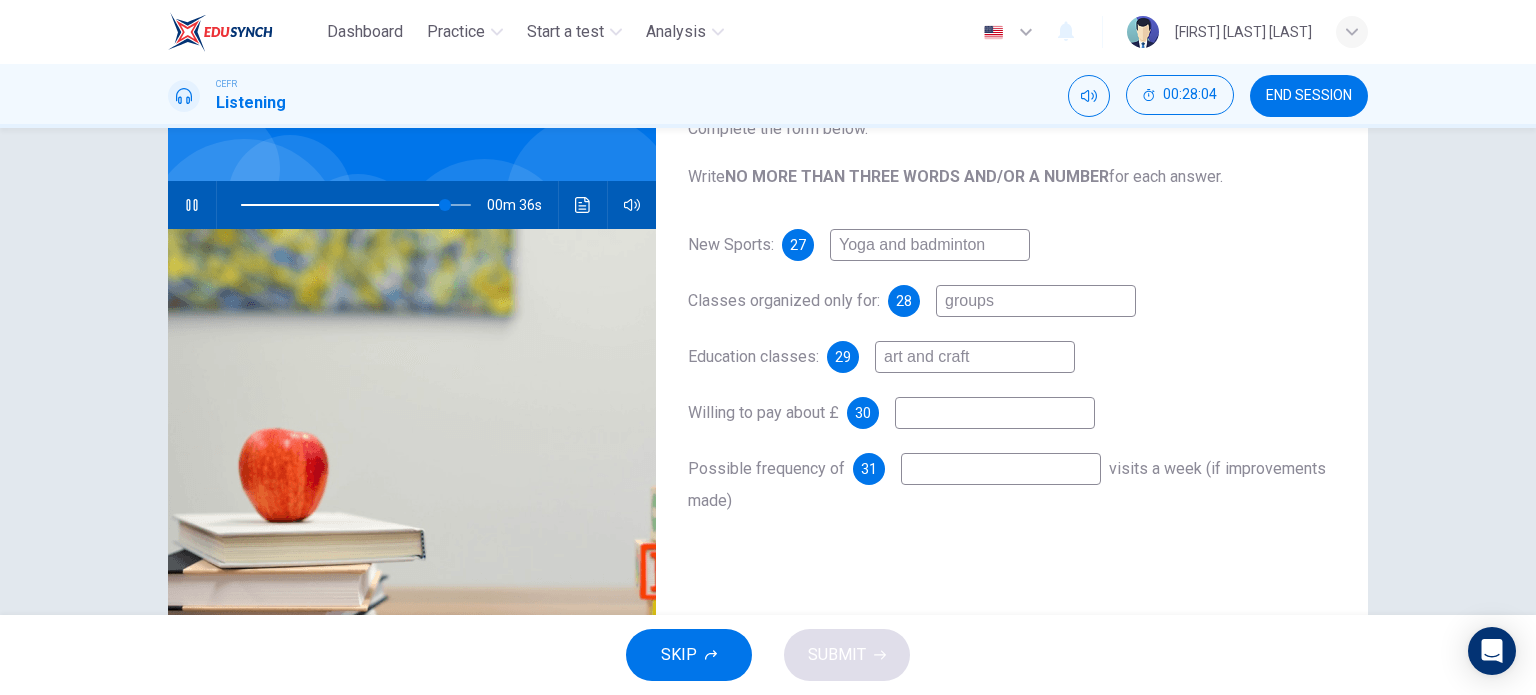 click at bounding box center [930, 245] 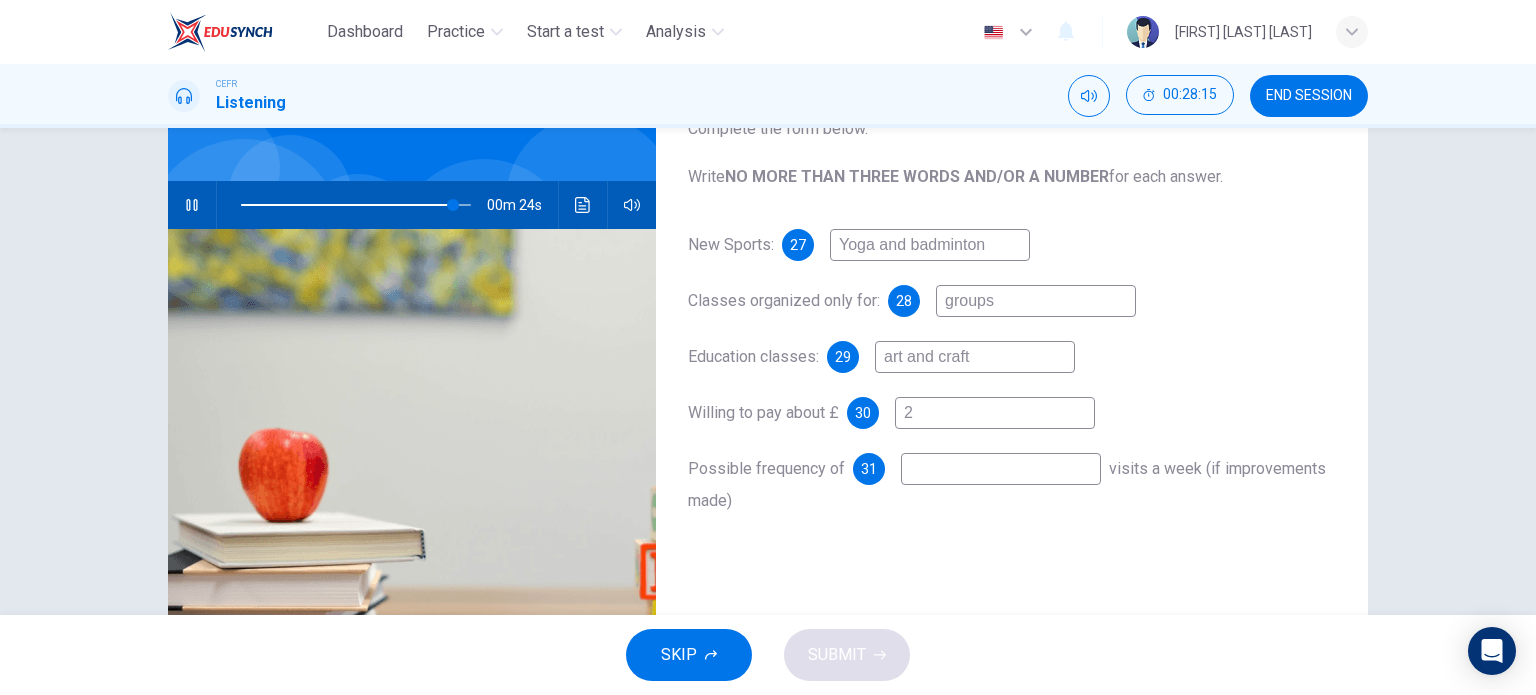 type on "2" 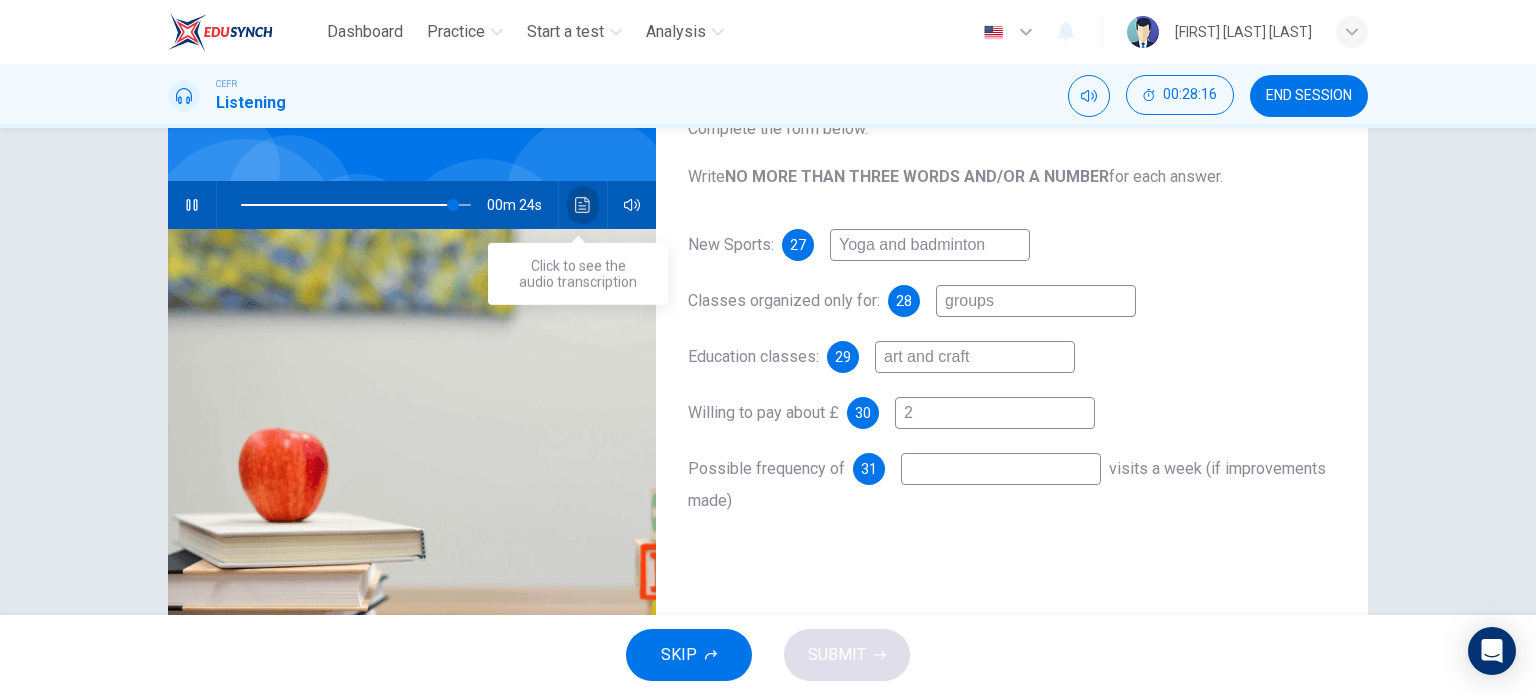 click at bounding box center (583, 205) 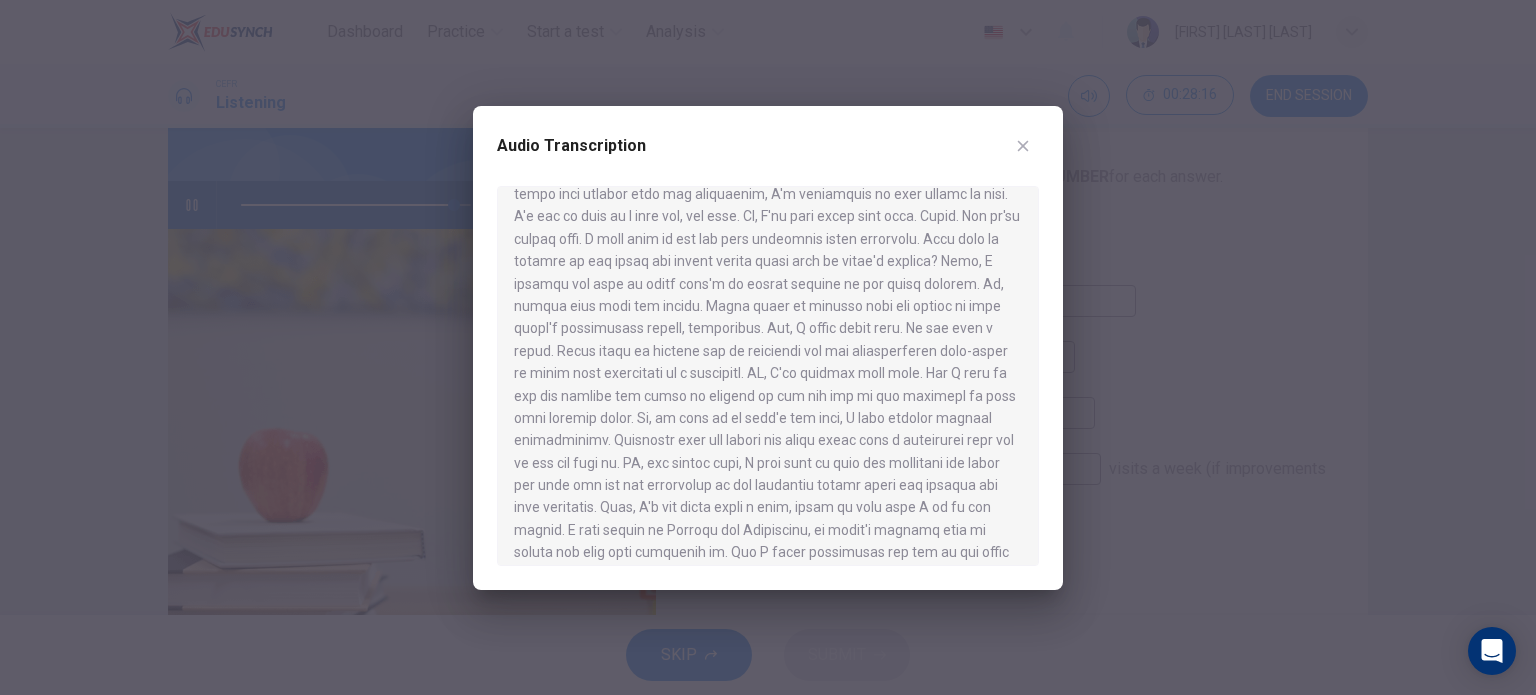 scroll, scrollTop: 773, scrollLeft: 0, axis: vertical 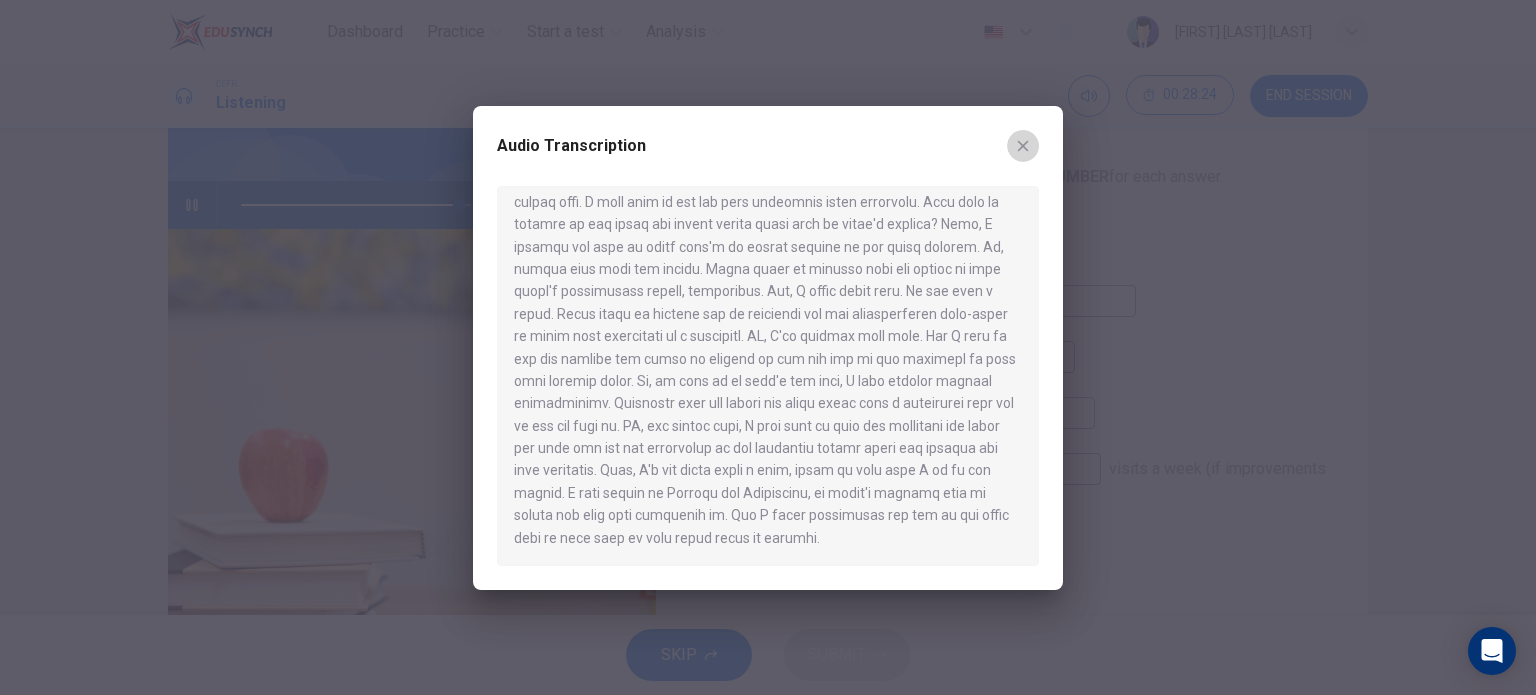 click at bounding box center [1023, 146] 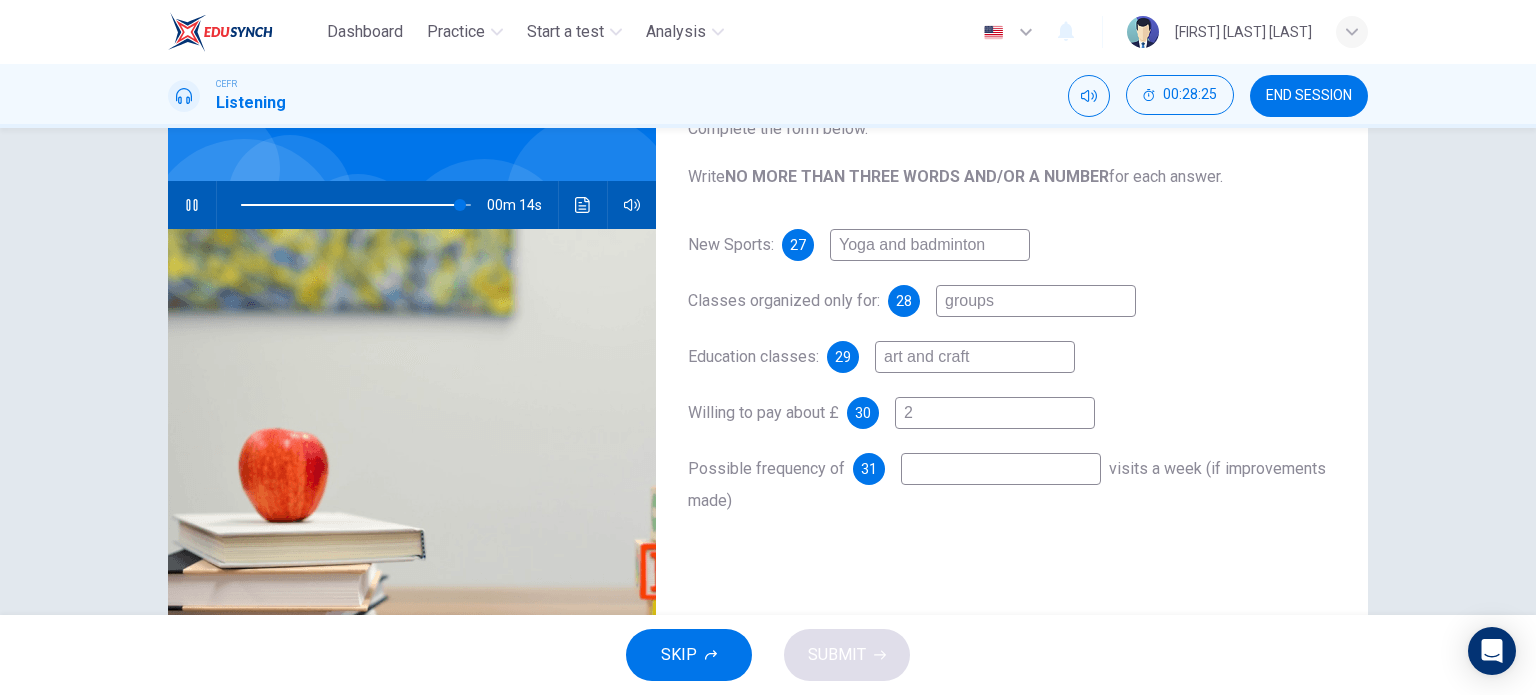 click at bounding box center [930, 245] 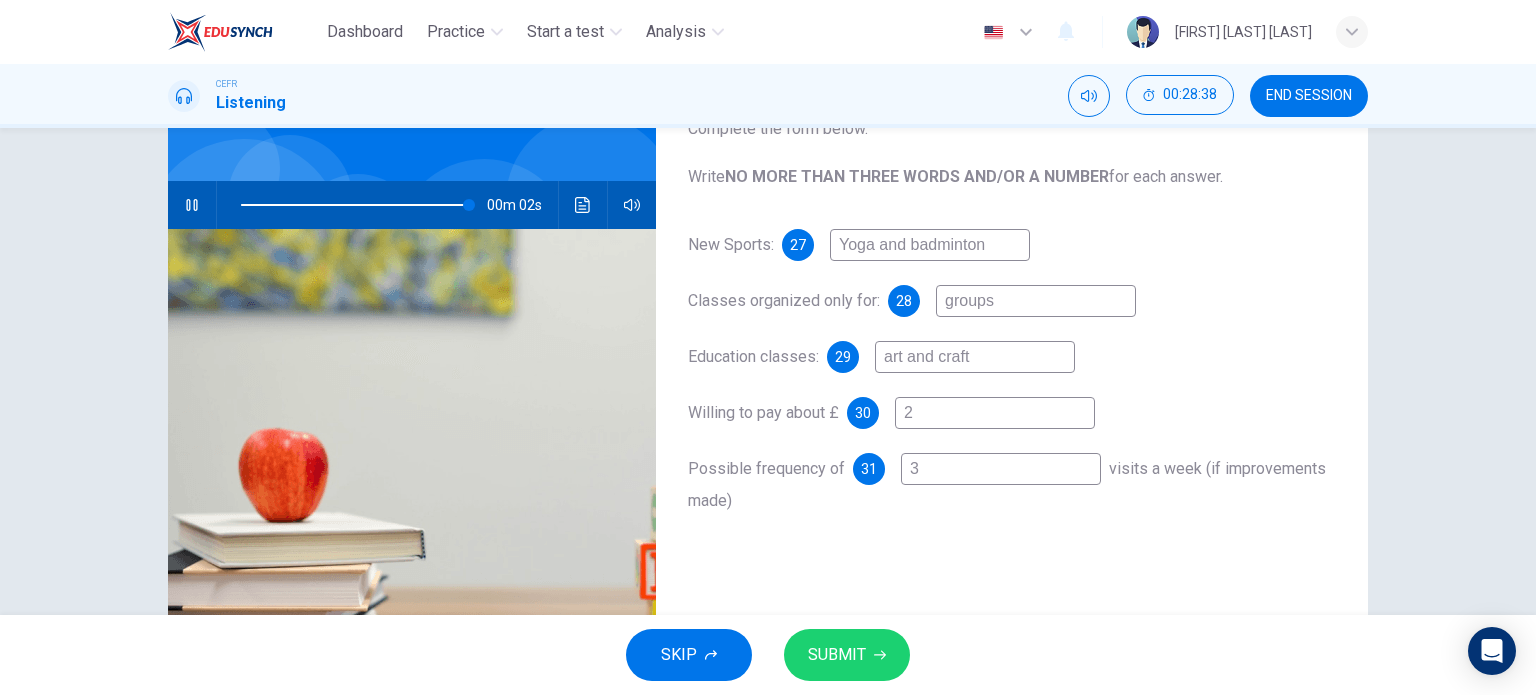 type on "3" 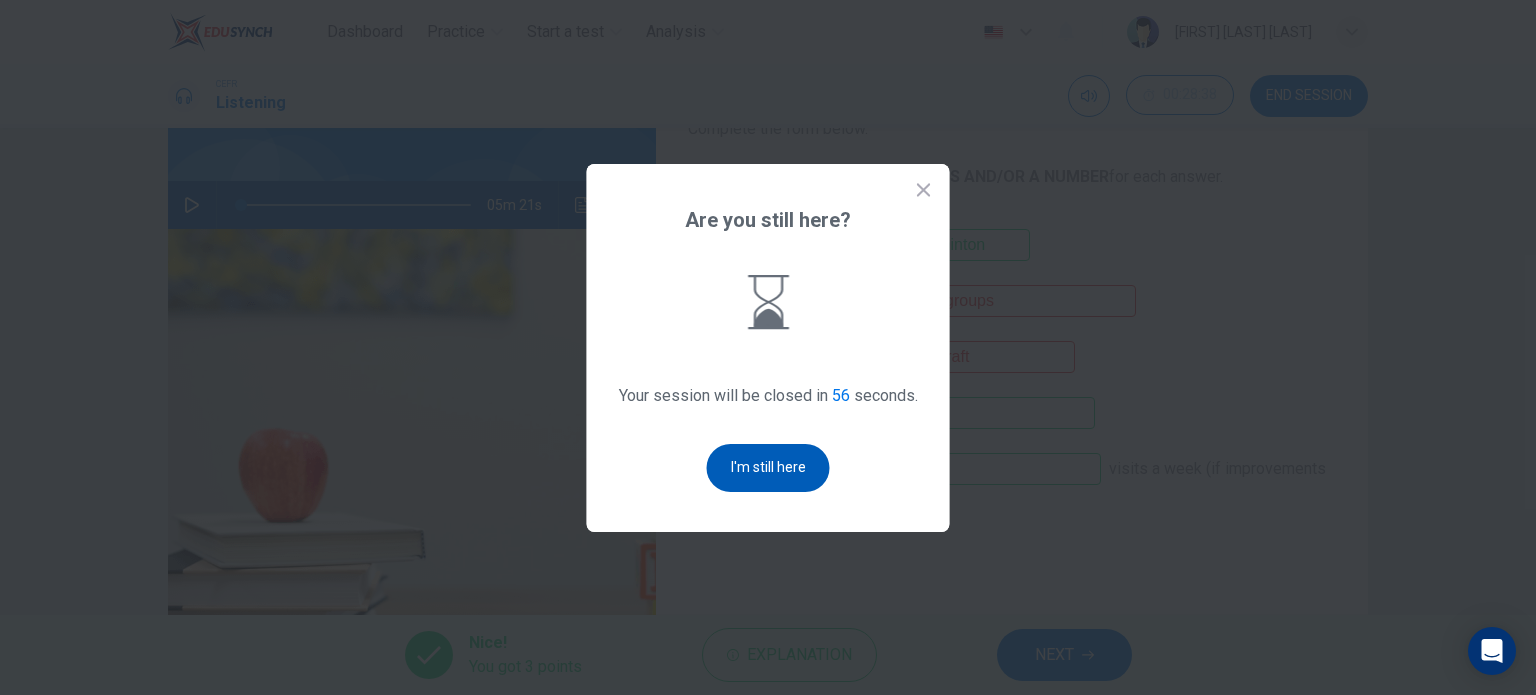click on "I'm still here" at bounding box center [768, 468] 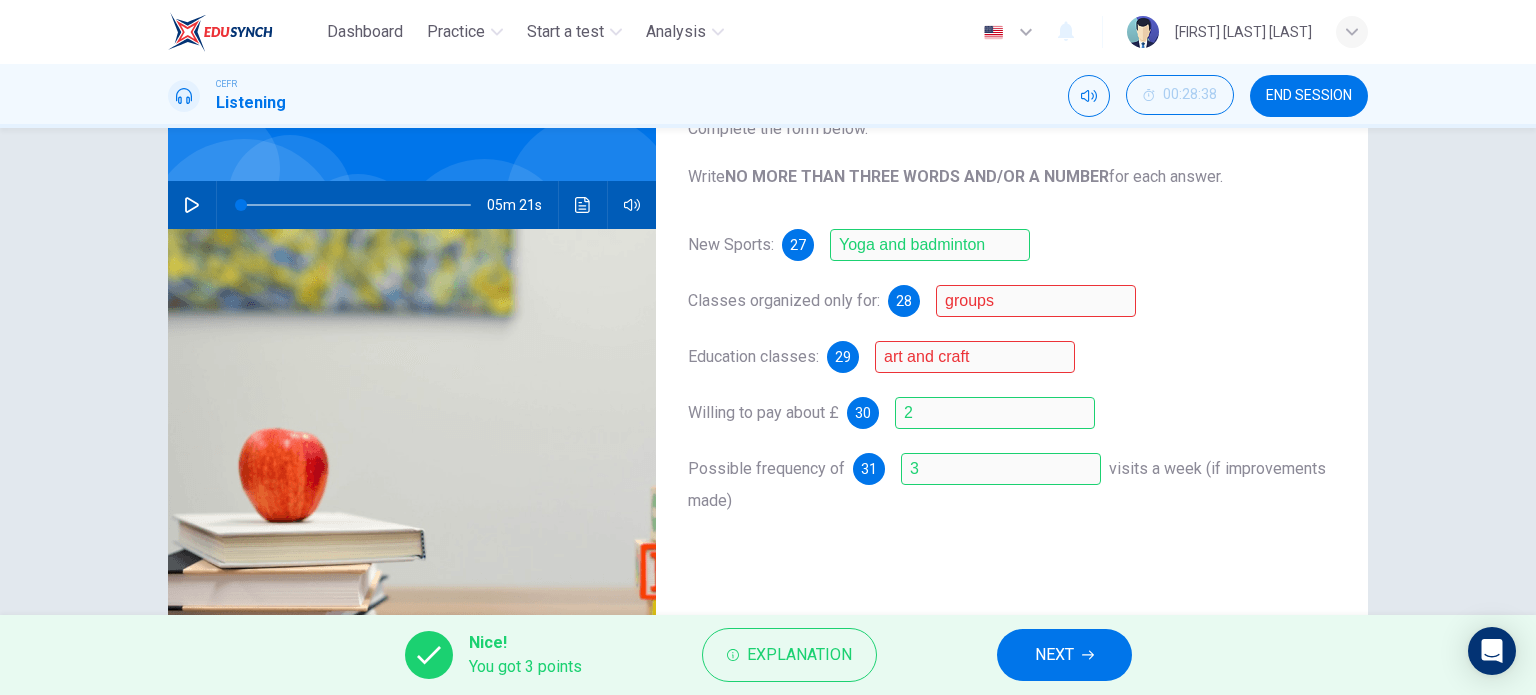 click on "NEXT" at bounding box center [1064, 655] 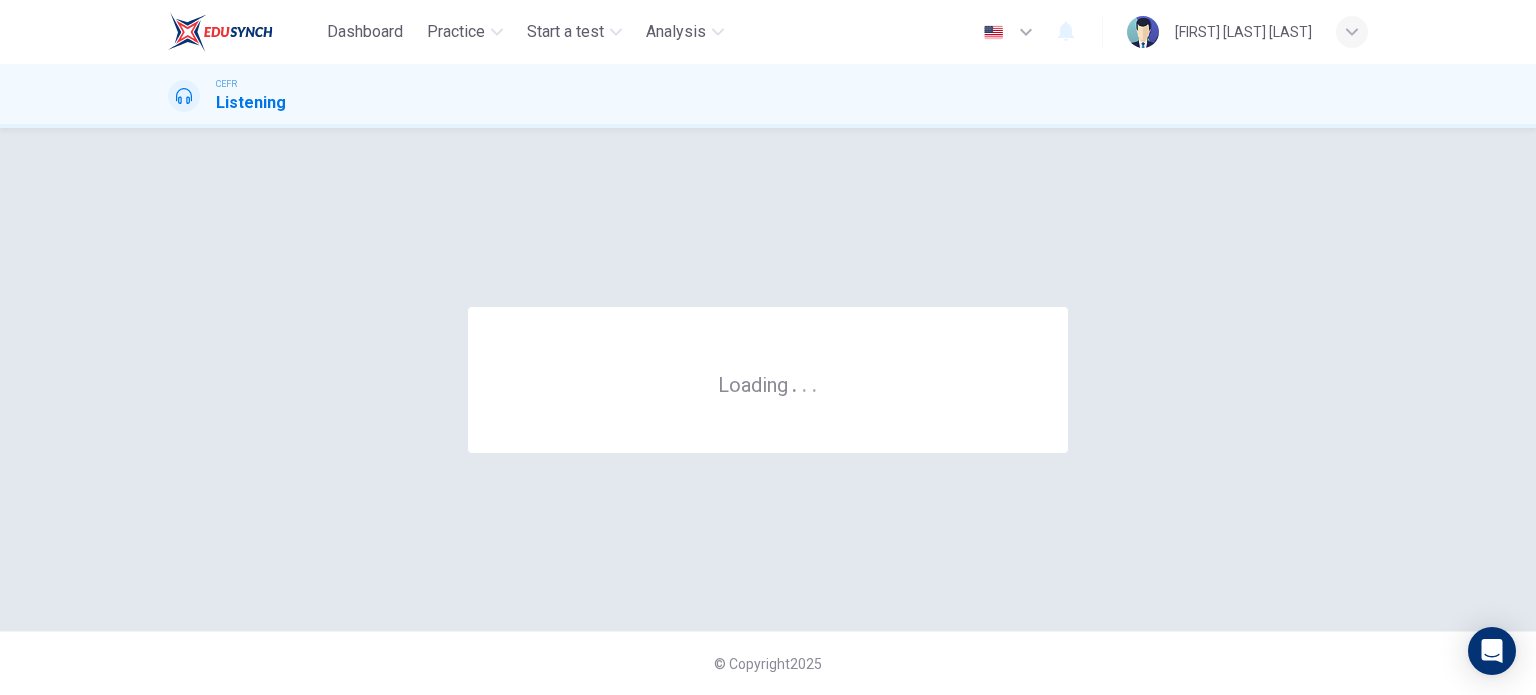 scroll, scrollTop: 0, scrollLeft: 0, axis: both 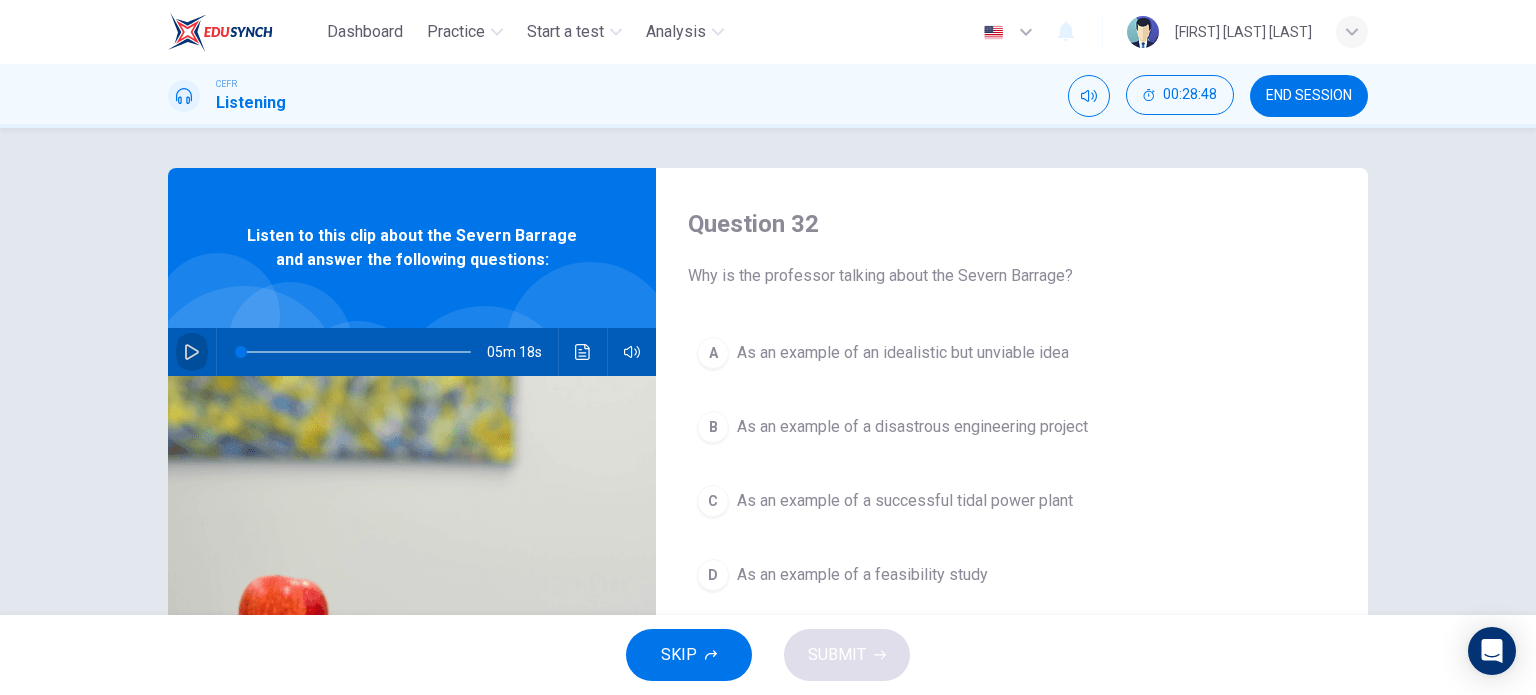 click at bounding box center (192, 352) 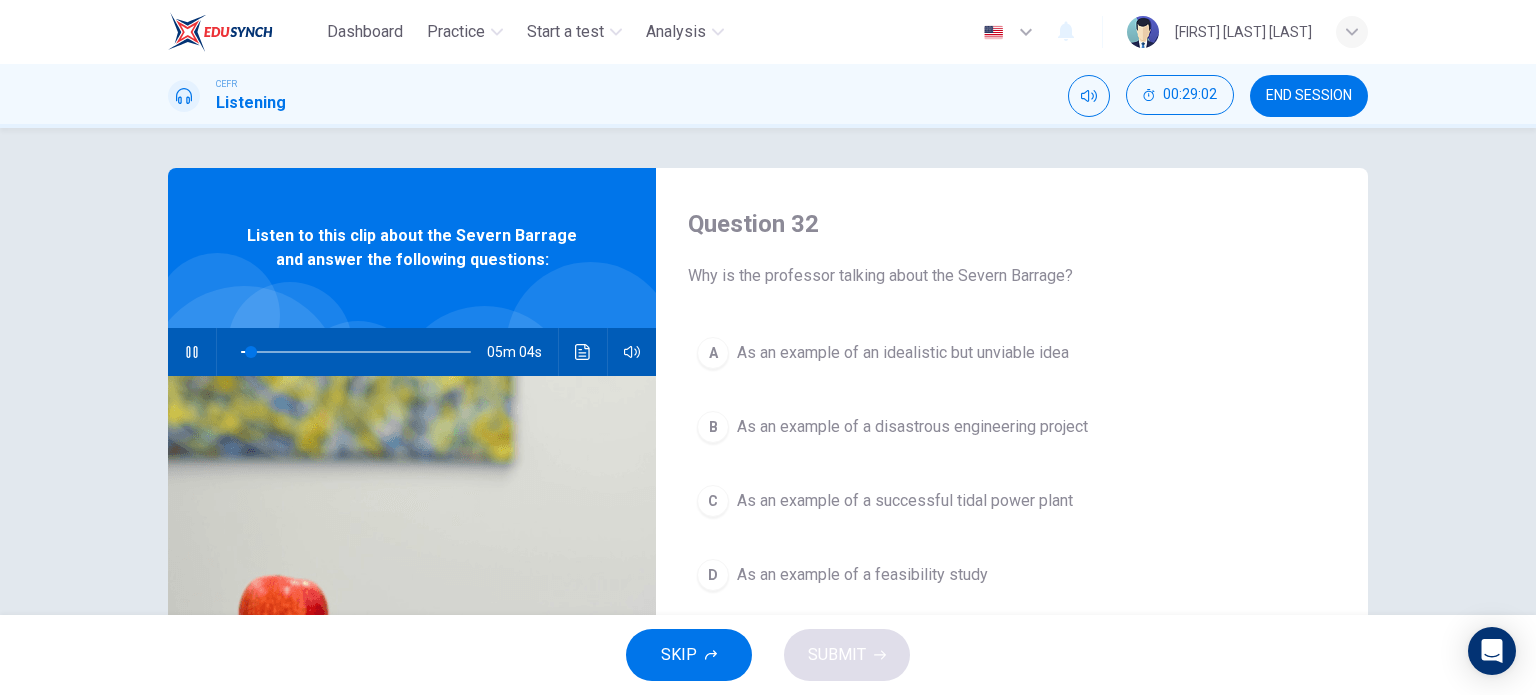scroll, scrollTop: 108, scrollLeft: 0, axis: vertical 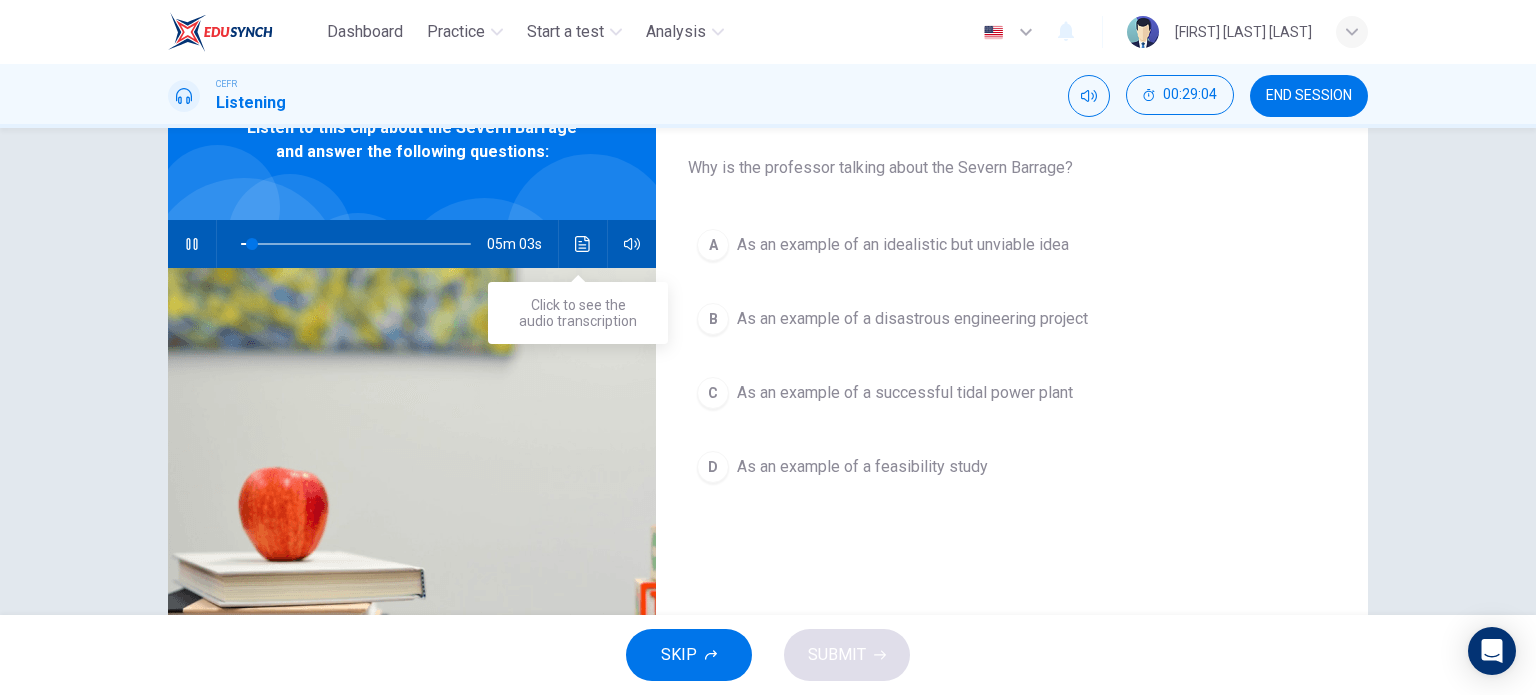 click at bounding box center (582, 244) 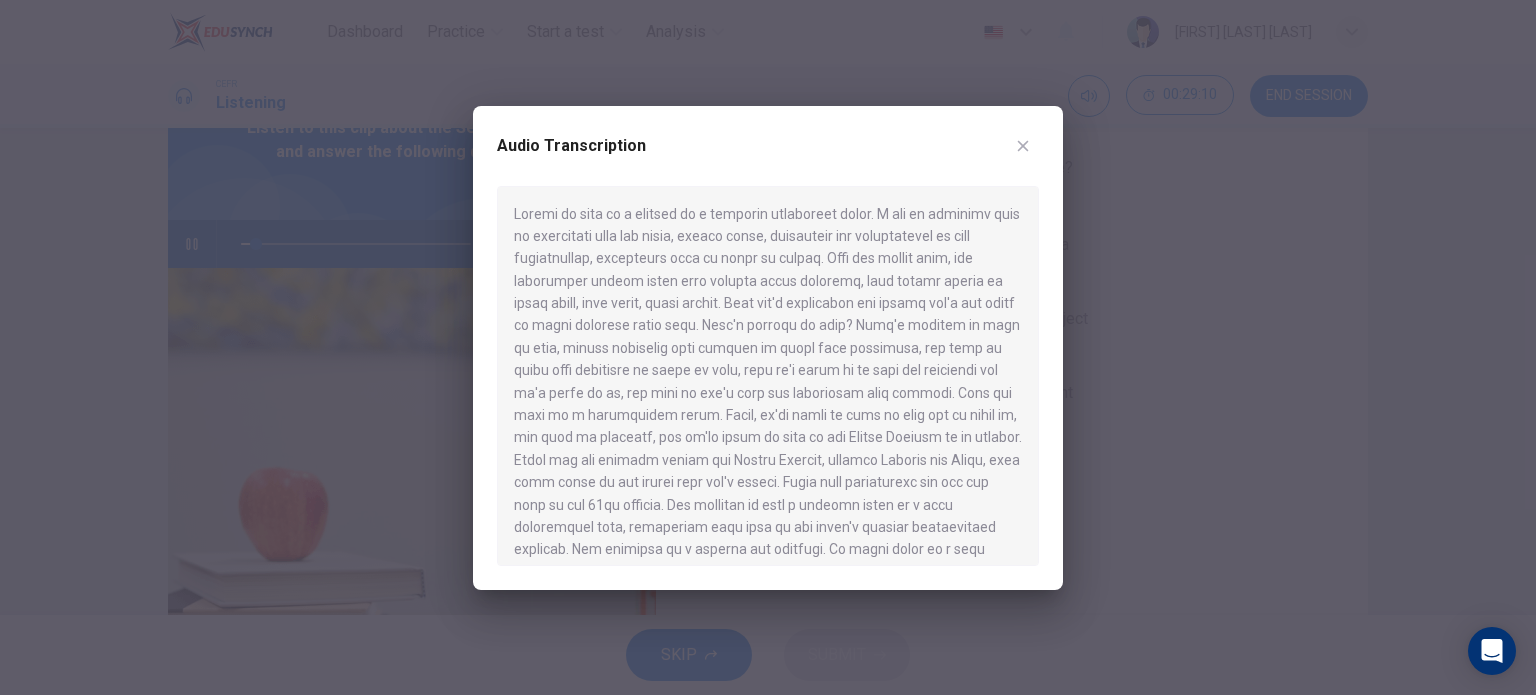 scroll, scrollTop: 151, scrollLeft: 0, axis: vertical 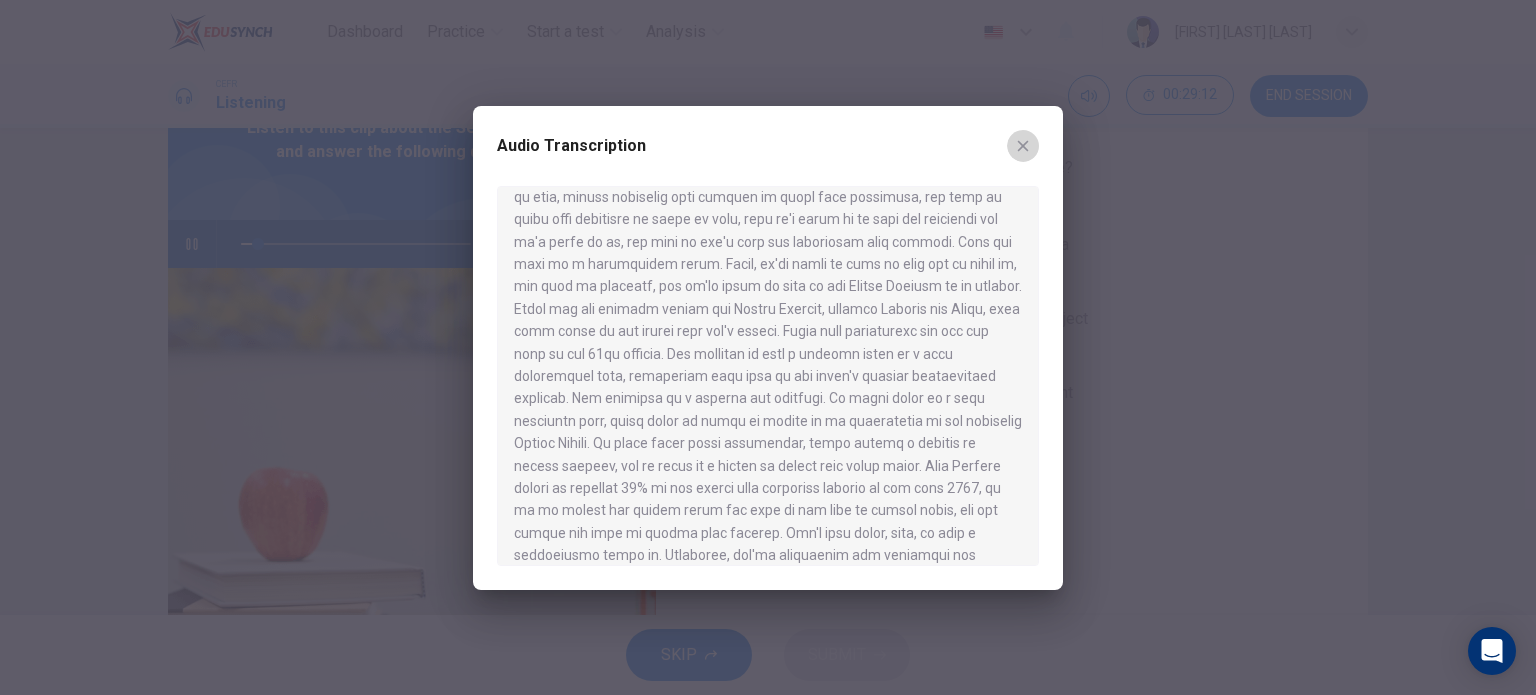 click at bounding box center [1023, 145] 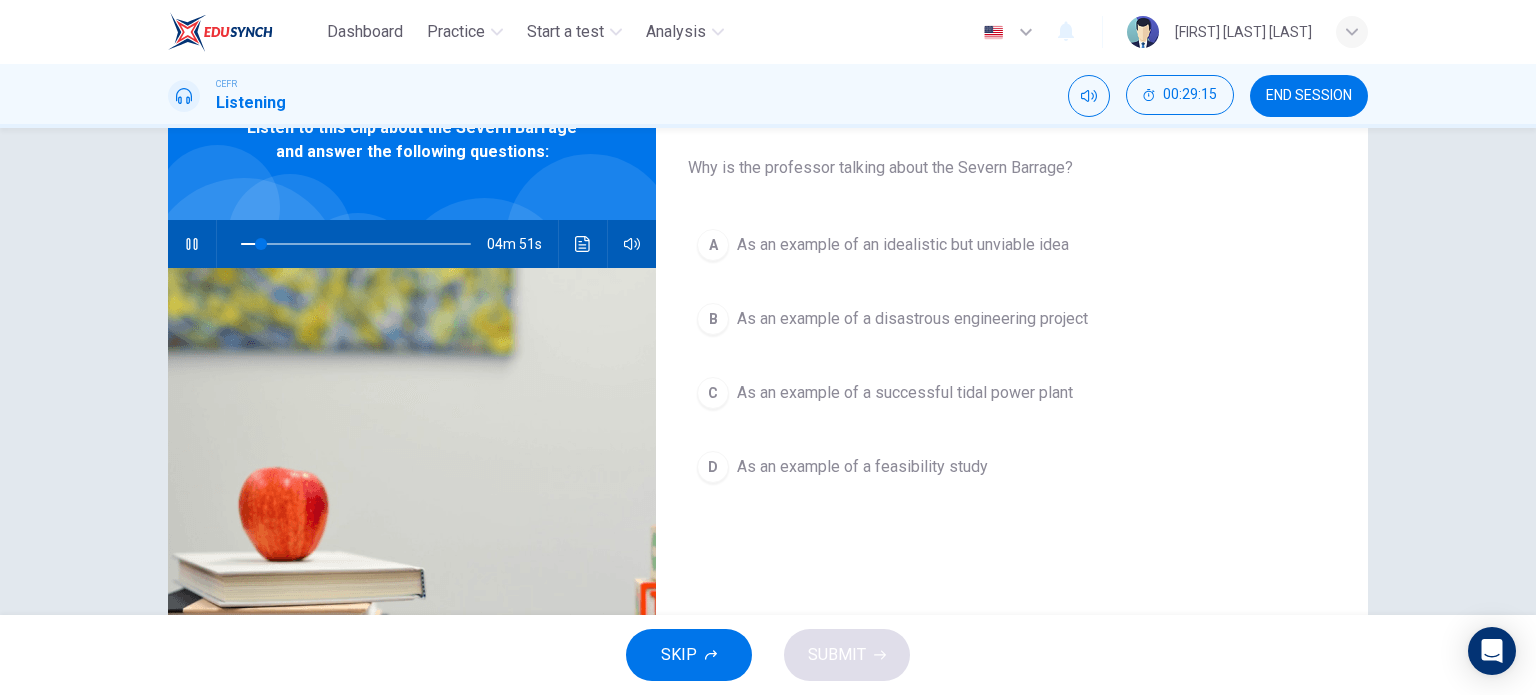 click at bounding box center [582, 244] 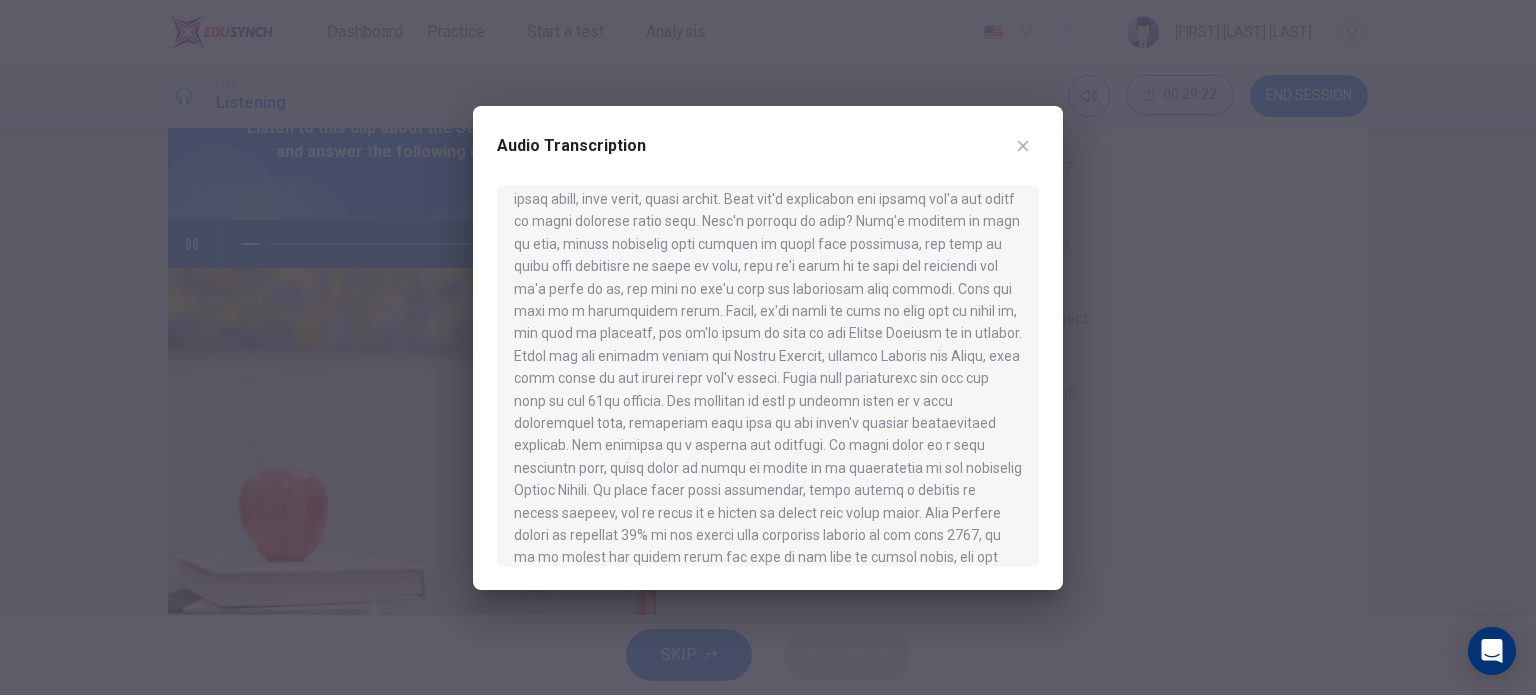 scroll, scrollTop: 0, scrollLeft: 0, axis: both 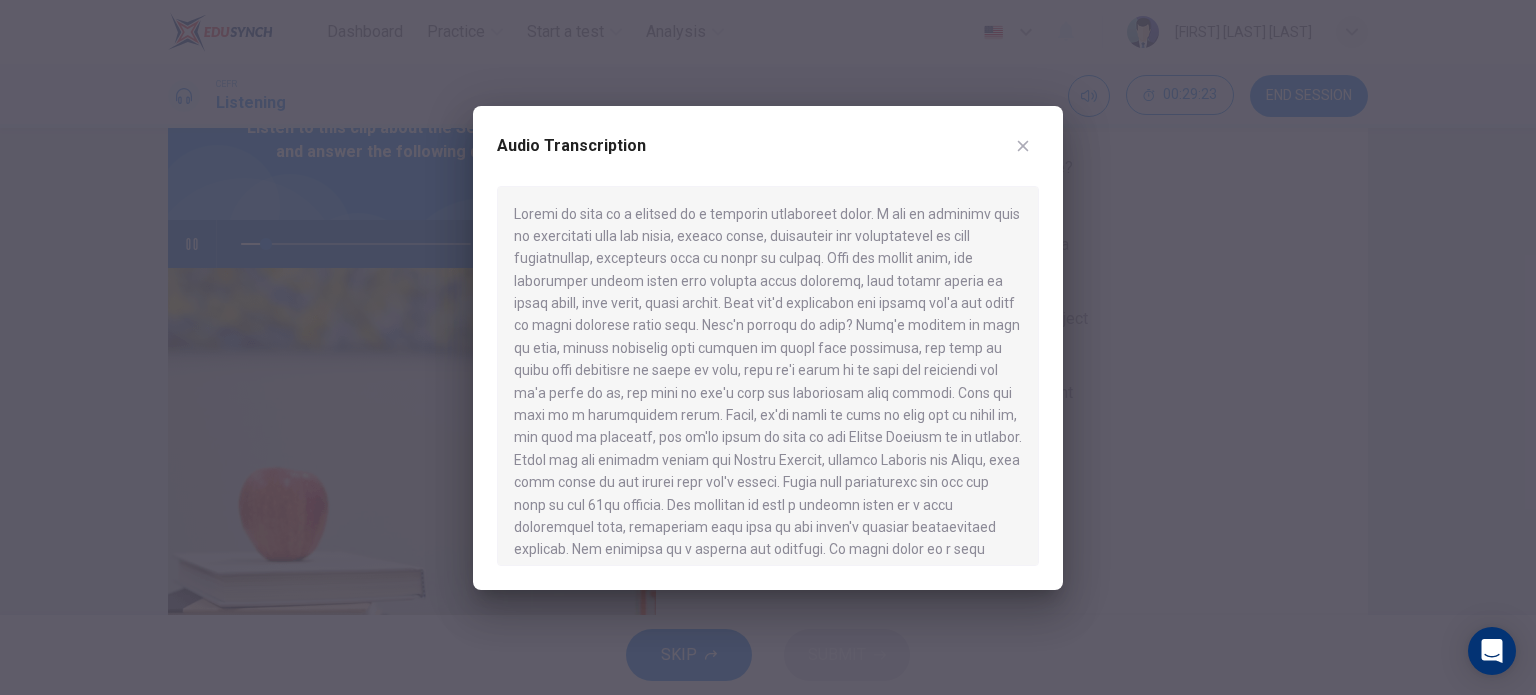 type 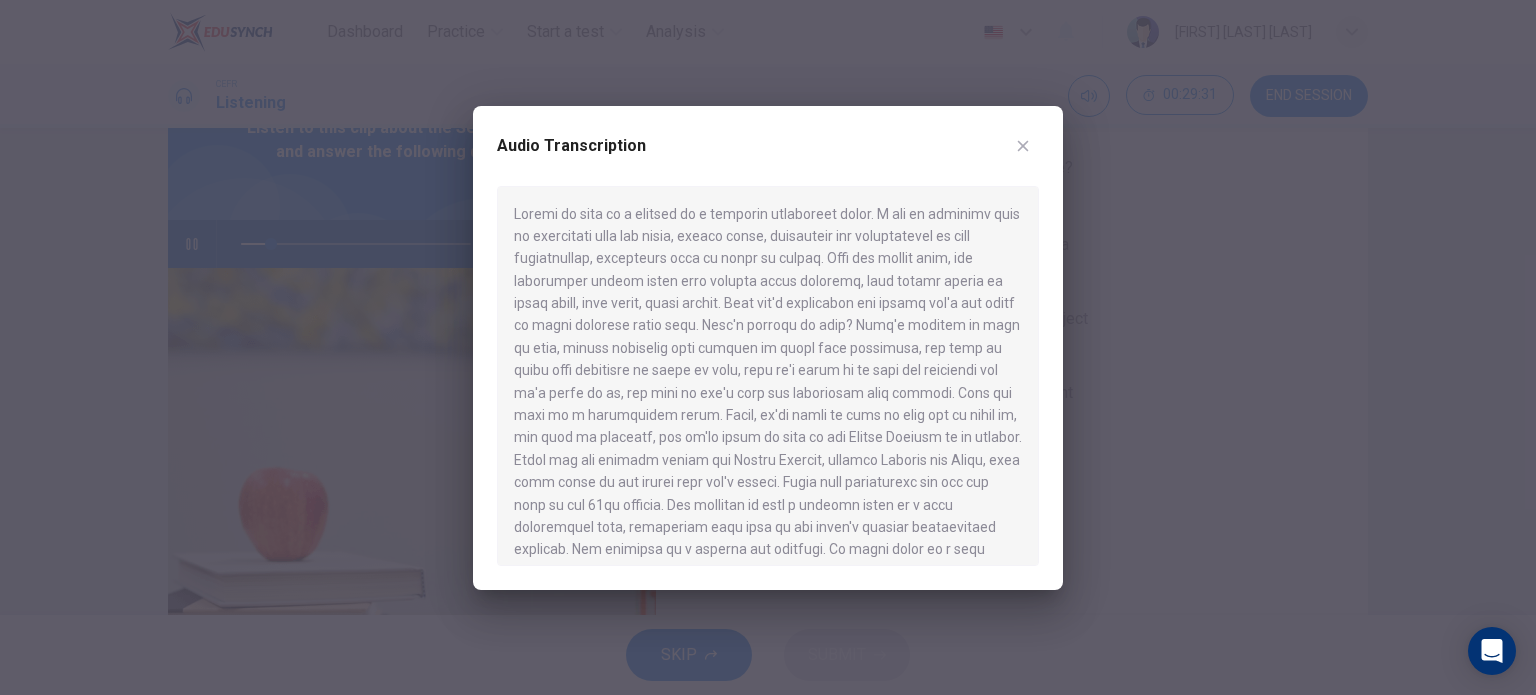 click at bounding box center (1023, 146) 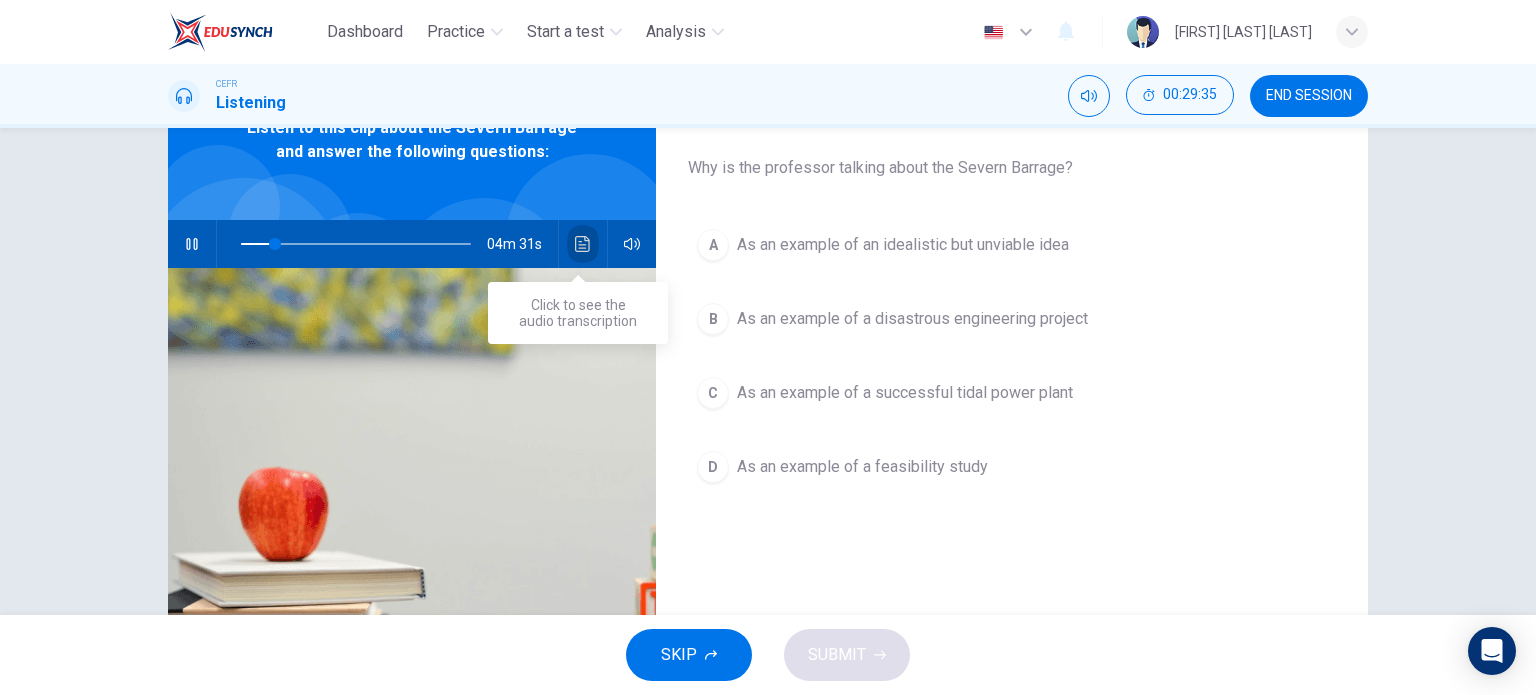 click at bounding box center [583, 244] 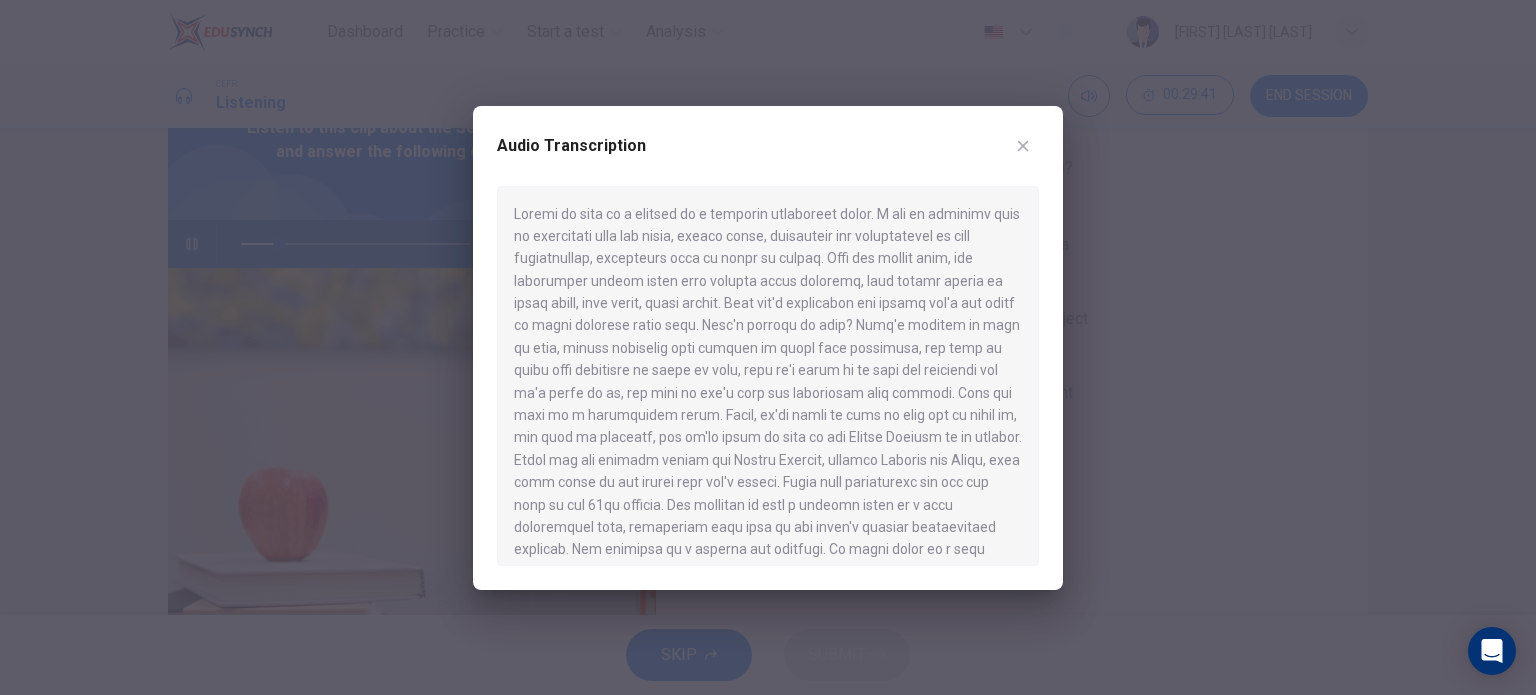 click at bounding box center (768, 376) 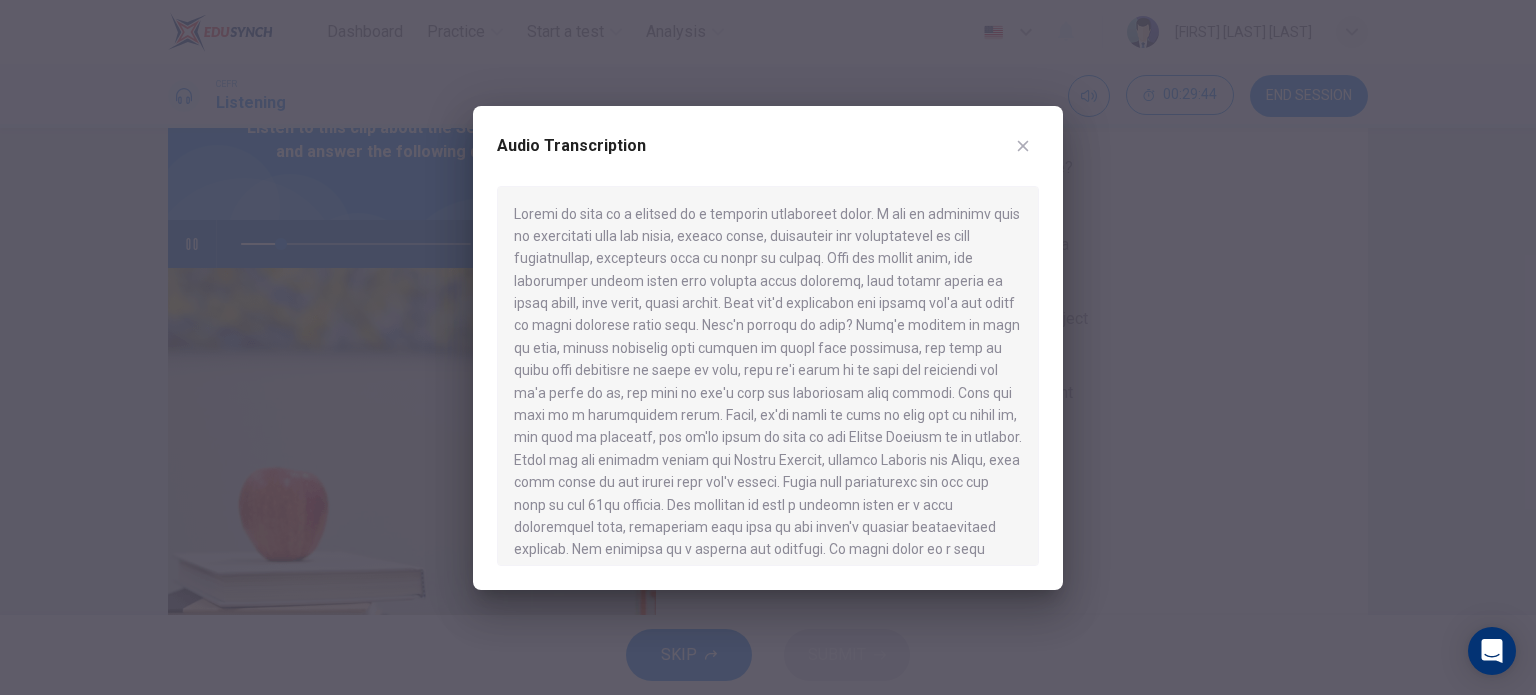 drag, startPoint x: 721, startPoint y: 295, endPoint x: 832, endPoint y: 379, distance: 139.2013 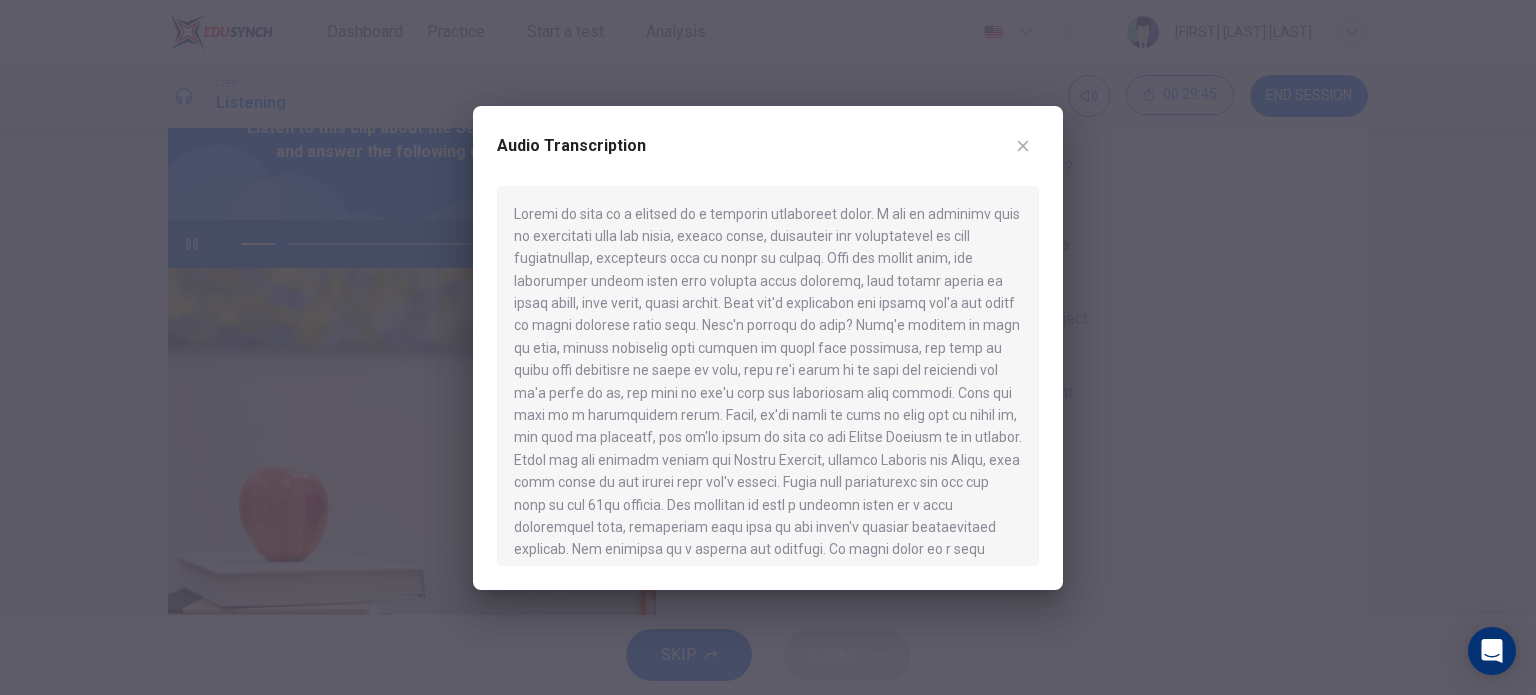 click at bounding box center (768, 376) 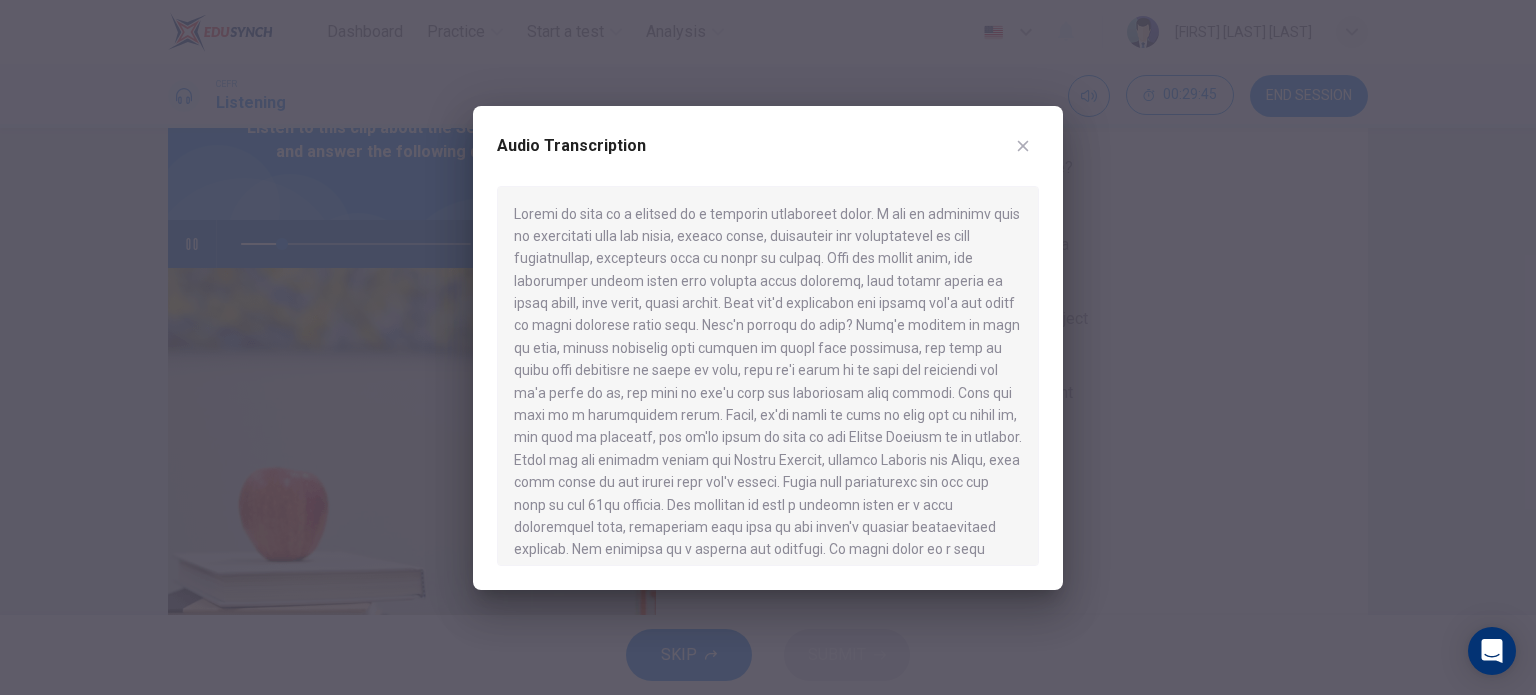 click at bounding box center [768, 376] 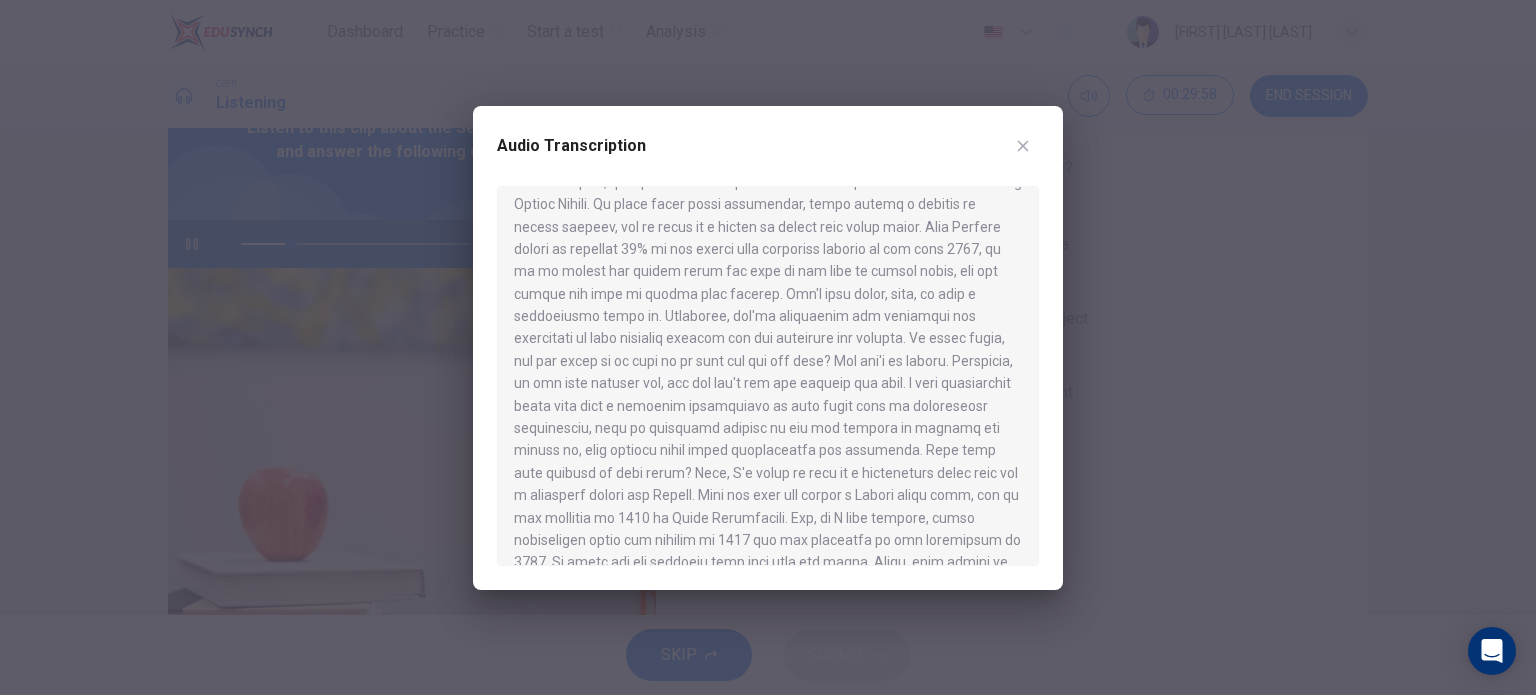 scroll, scrollTop: 0, scrollLeft: 0, axis: both 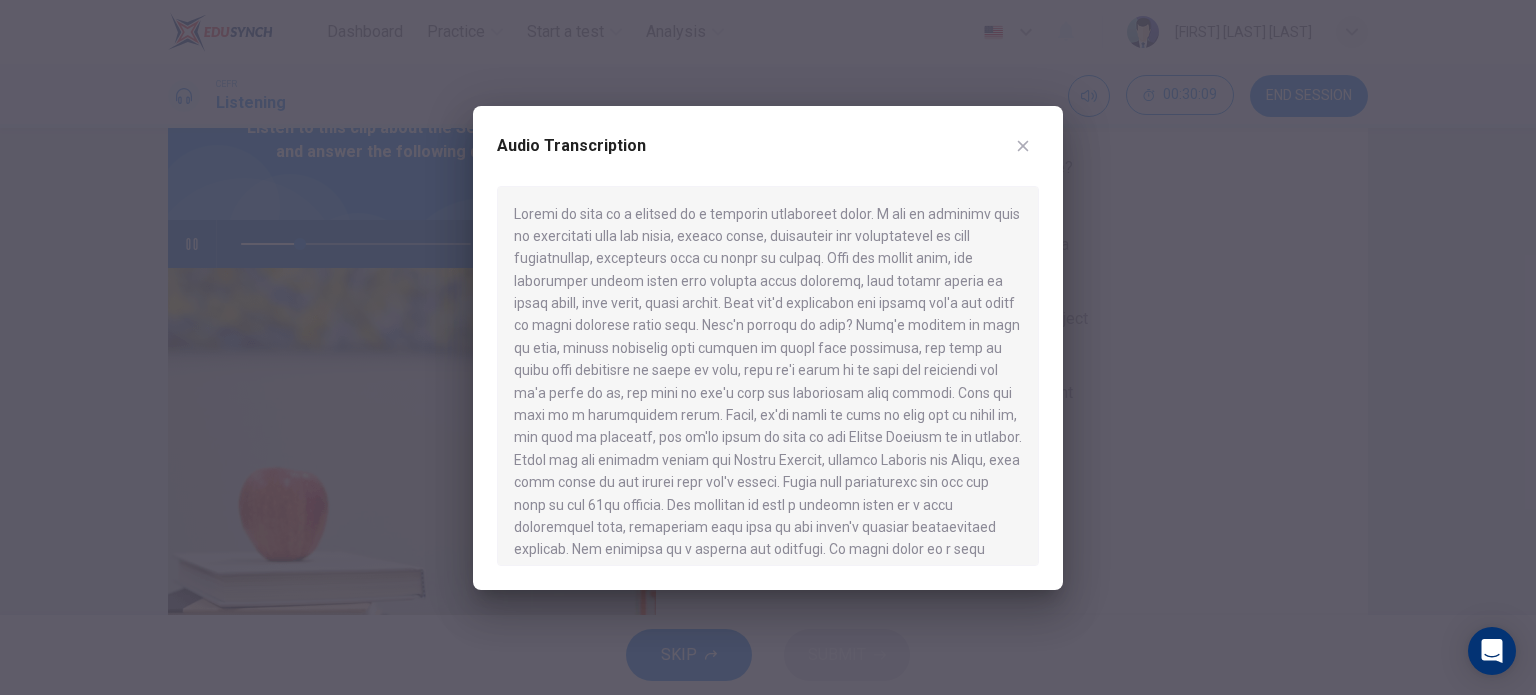 click at bounding box center (768, 347) 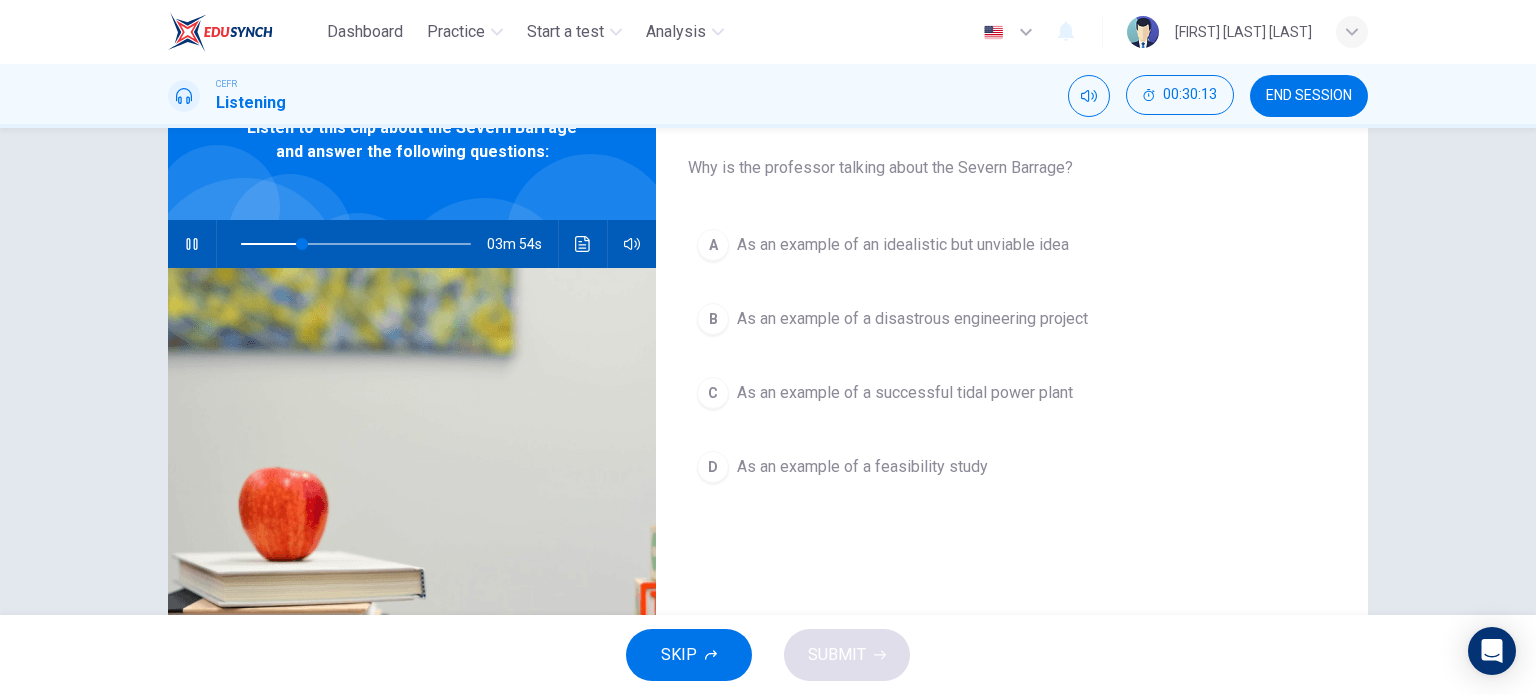 click on "D As an example of a feasibility study" at bounding box center [1012, 467] 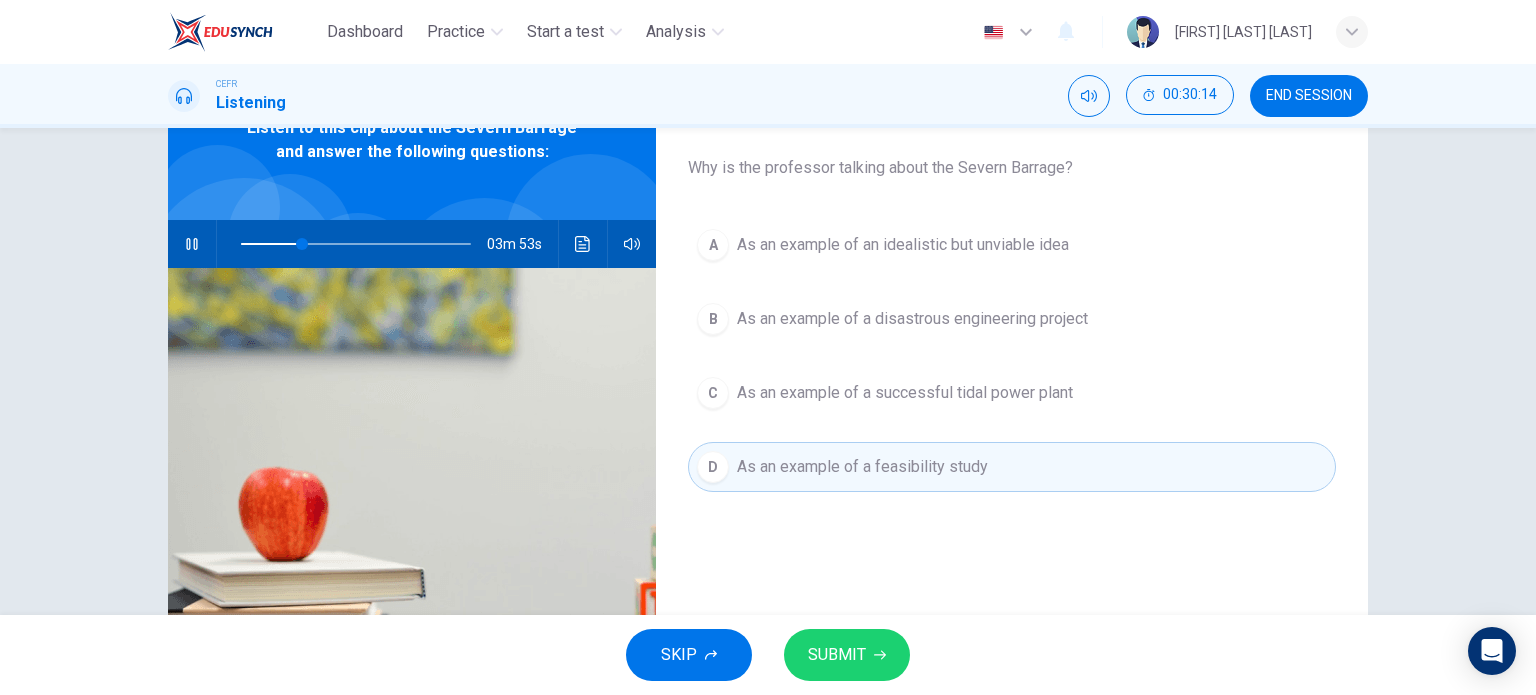 click on "SUBMIT" at bounding box center (837, 655) 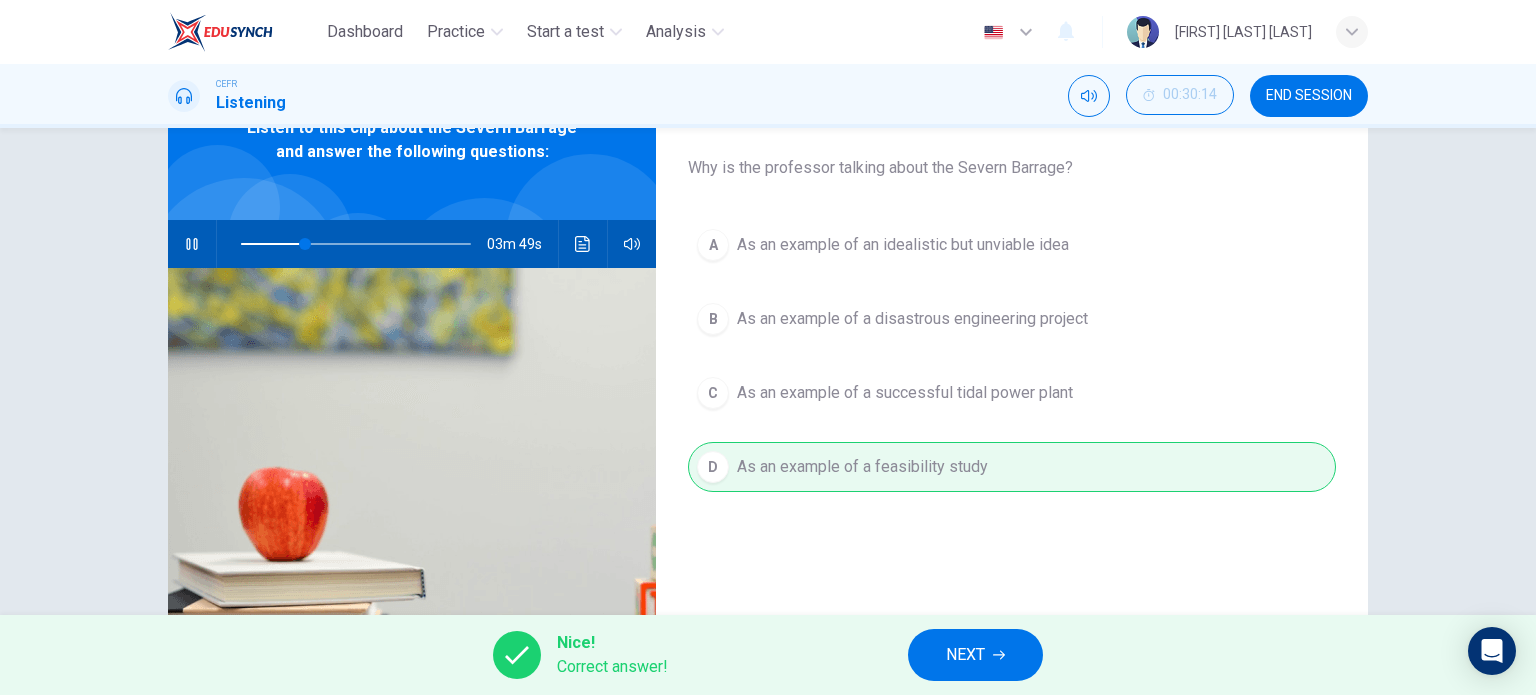 click on "NEXT" at bounding box center [965, 655] 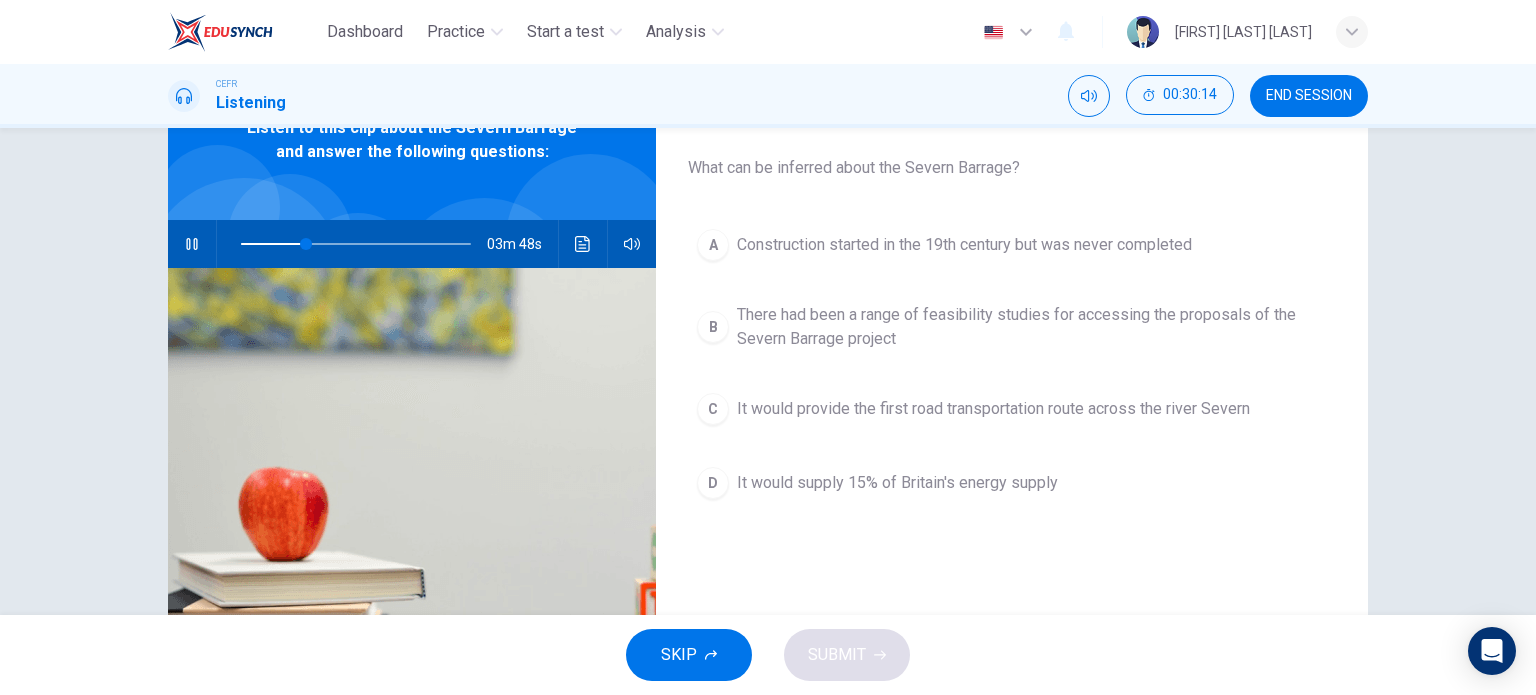 click on "CEFR Listening 00:30:14 END SESSION" at bounding box center [768, 96] 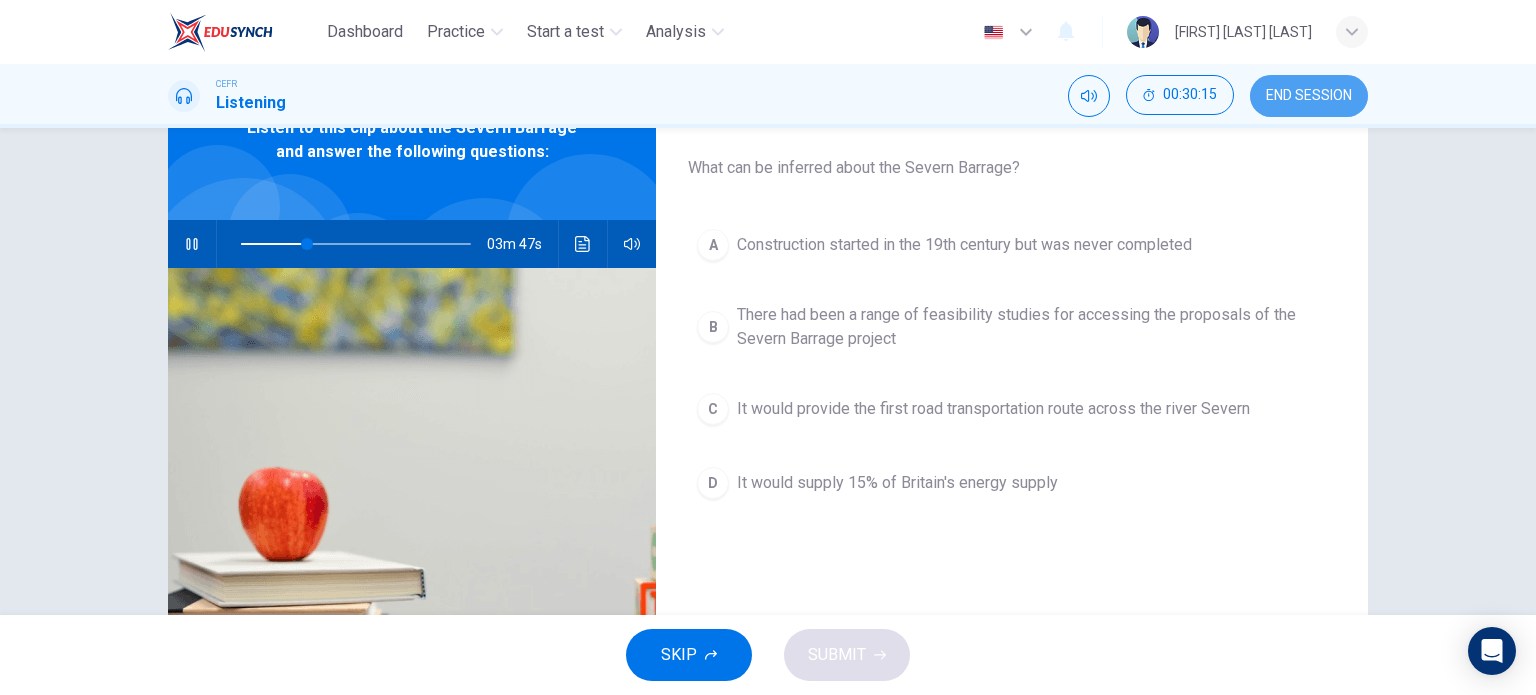 click on "END SESSION" at bounding box center [1309, 96] 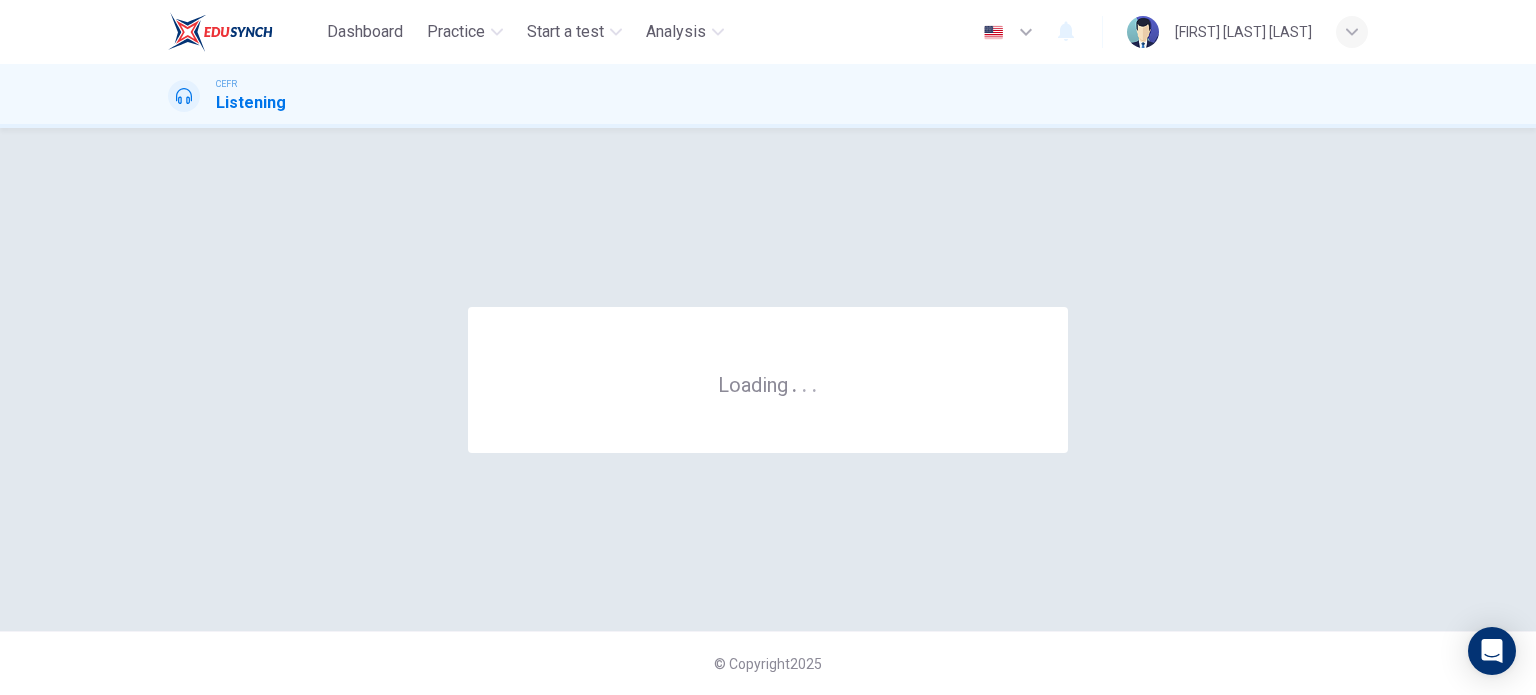scroll, scrollTop: 0, scrollLeft: 0, axis: both 